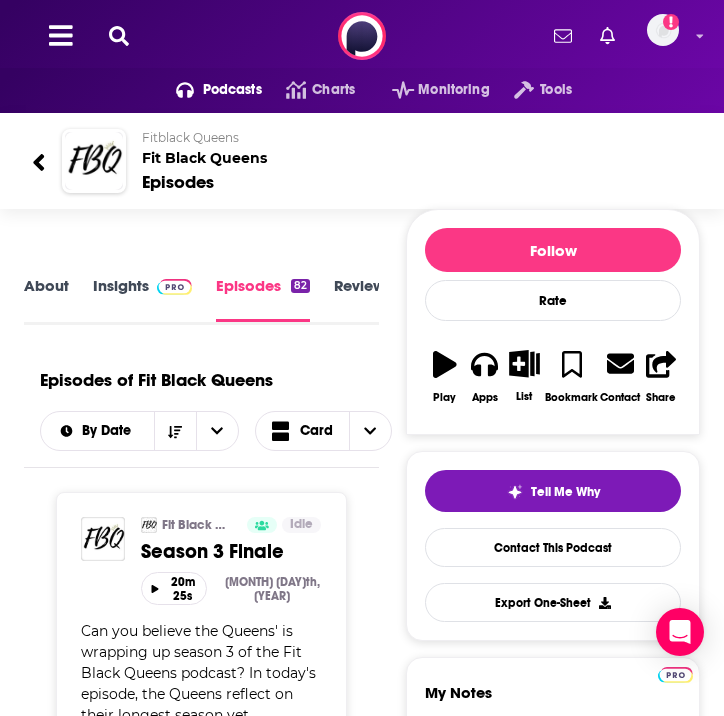 scroll, scrollTop: 0, scrollLeft: 0, axis: both 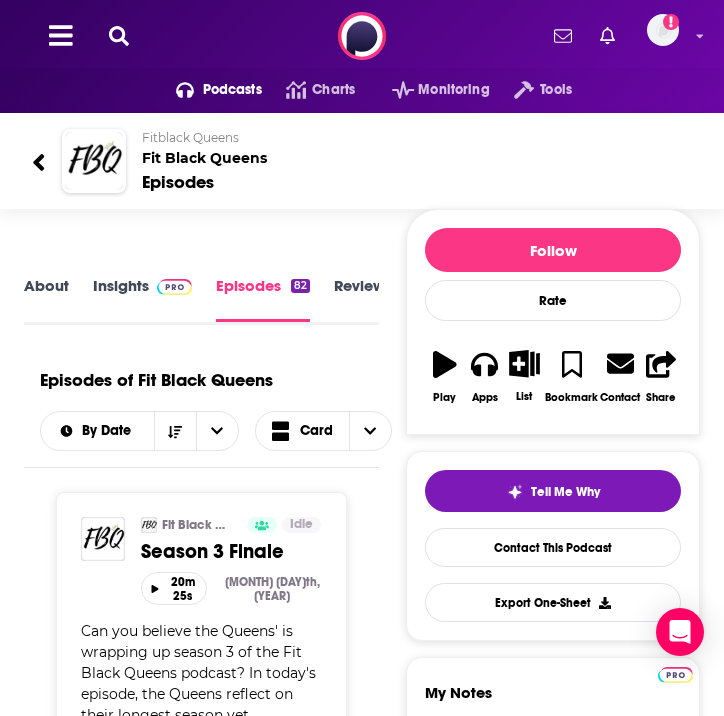 click 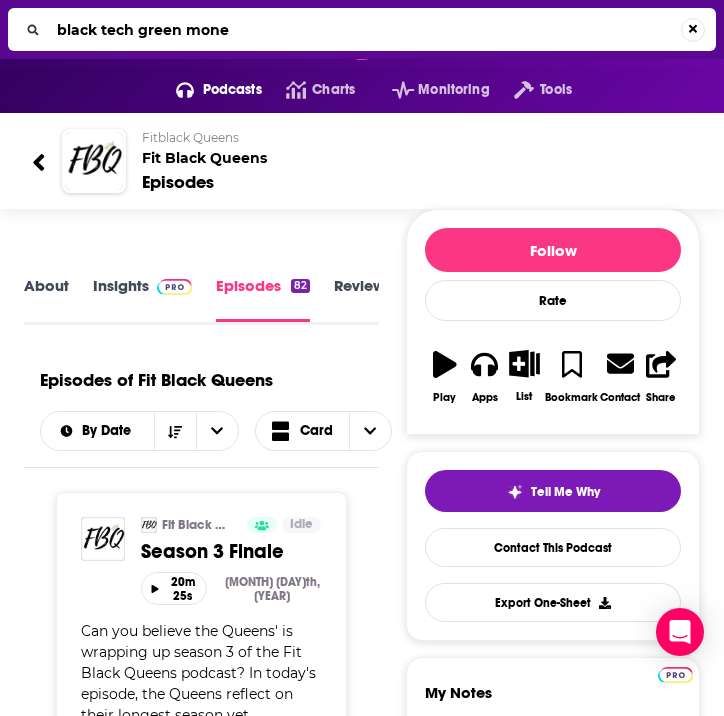 type on "black tech green money" 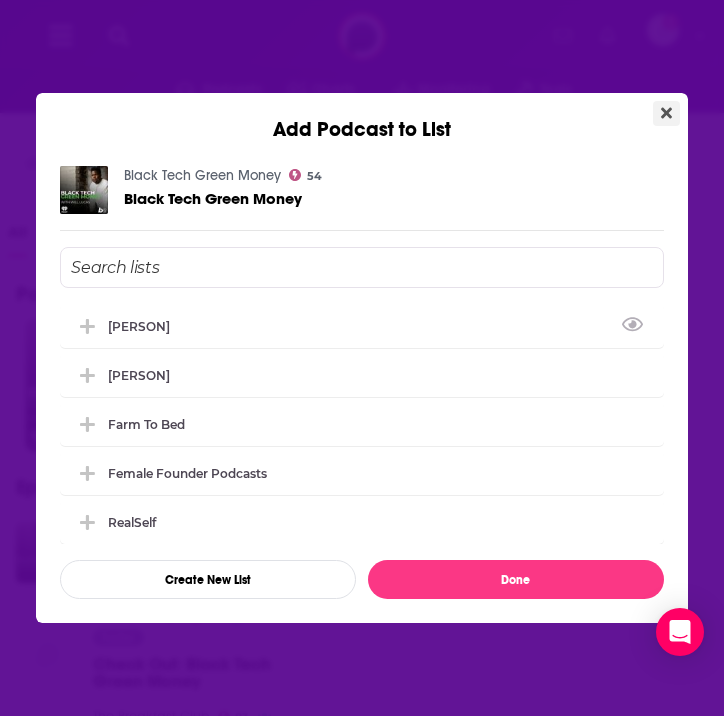 click on "Add Podcast to List Black Tech Green Money 54 Black Tech Green Money Juan  Dame Farm to Bed Female Founder Podcasts RealSelf Daniel Lubetsky Create New List Done" at bounding box center [362, 358] 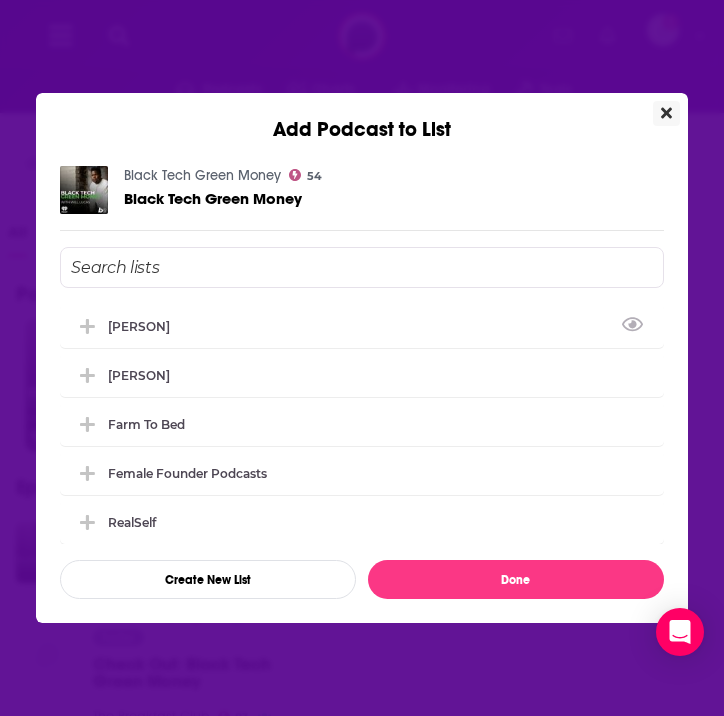 click at bounding box center (666, 113) 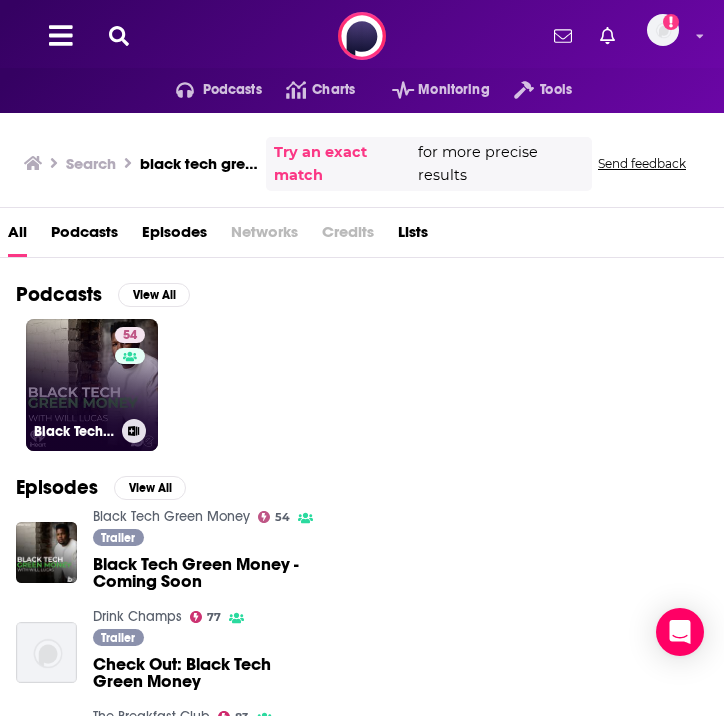 click on "54 Black Tech Green Money" at bounding box center [92, 385] 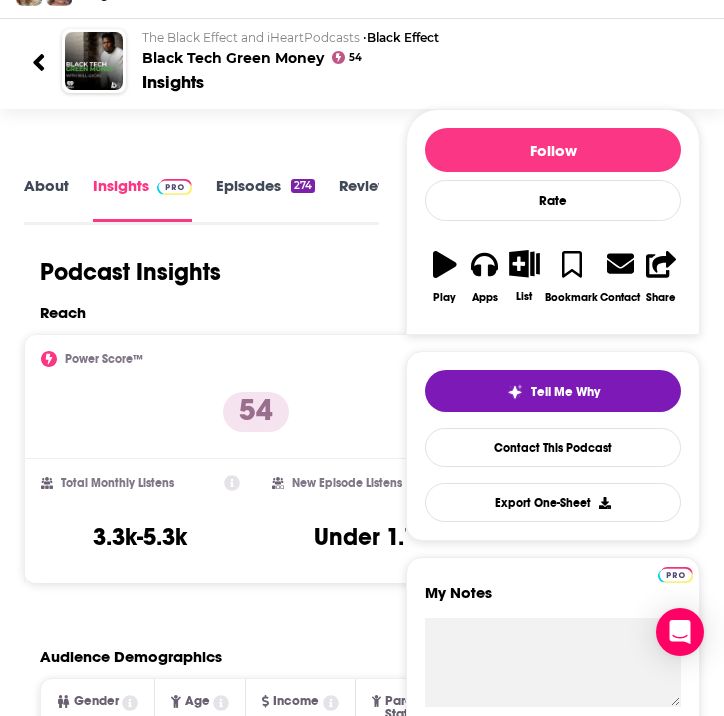 scroll, scrollTop: 188, scrollLeft: 0, axis: vertical 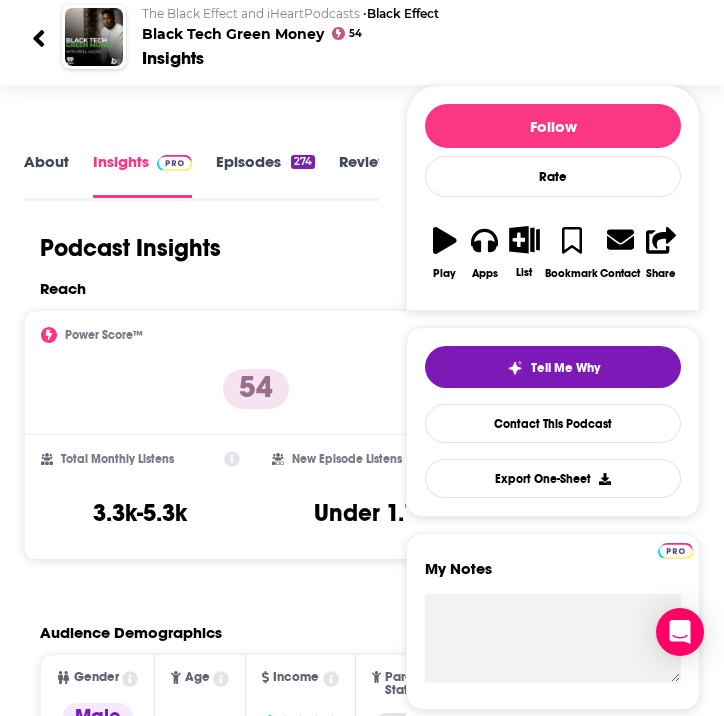 click on "Episodes 274" at bounding box center [265, 174] 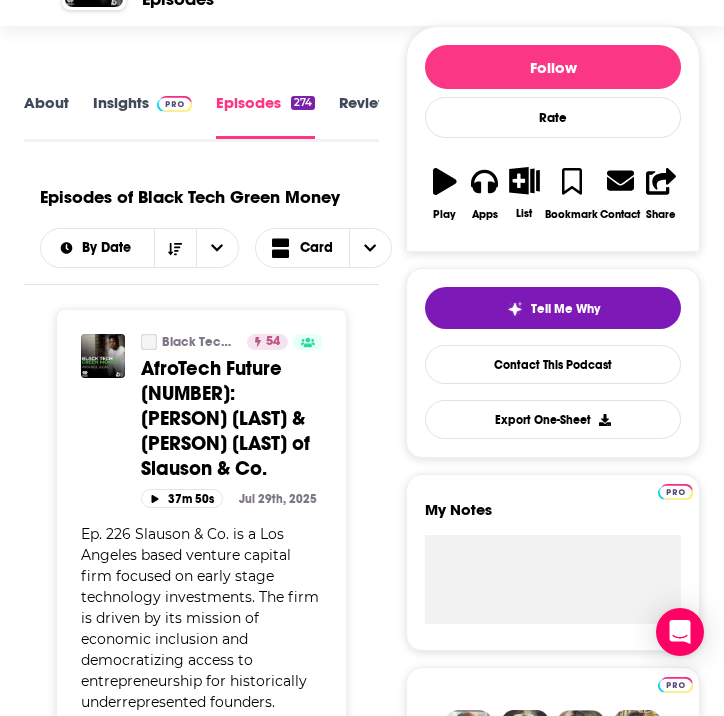 scroll, scrollTop: 184, scrollLeft: 0, axis: vertical 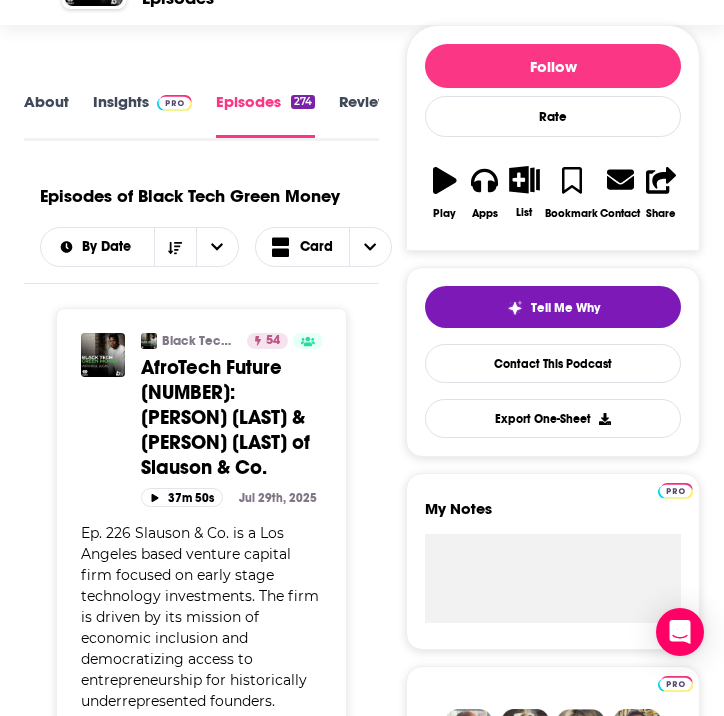 click on "Insights" at bounding box center (142, 115) 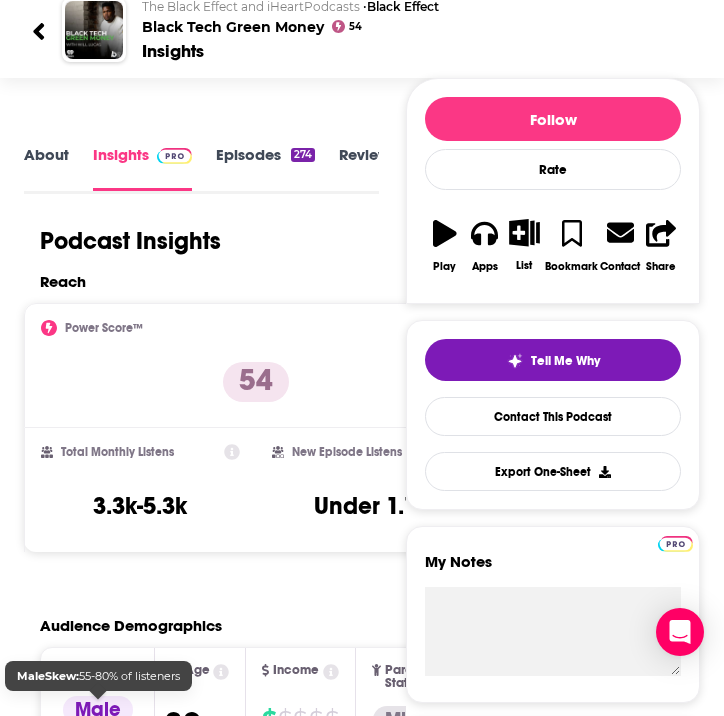 scroll, scrollTop: 50, scrollLeft: 0, axis: vertical 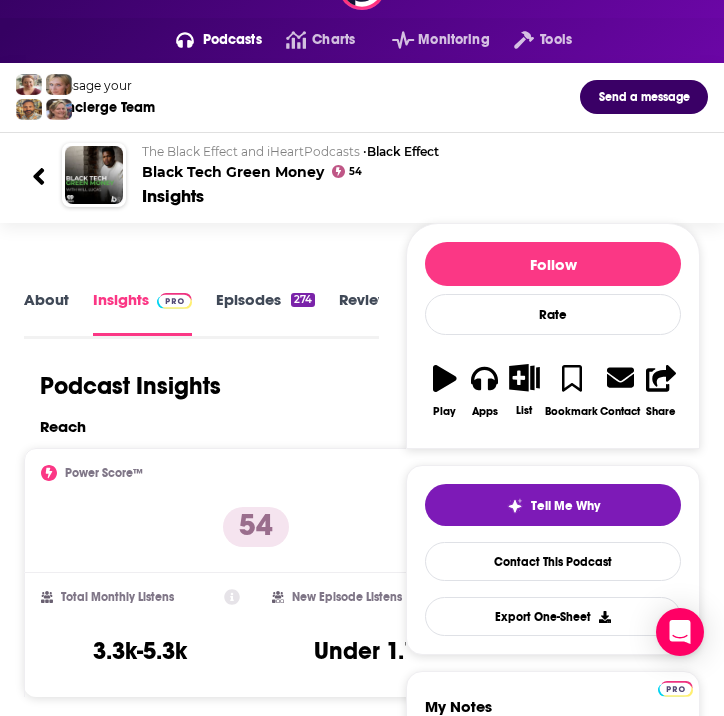 click on "About" at bounding box center (46, 313) 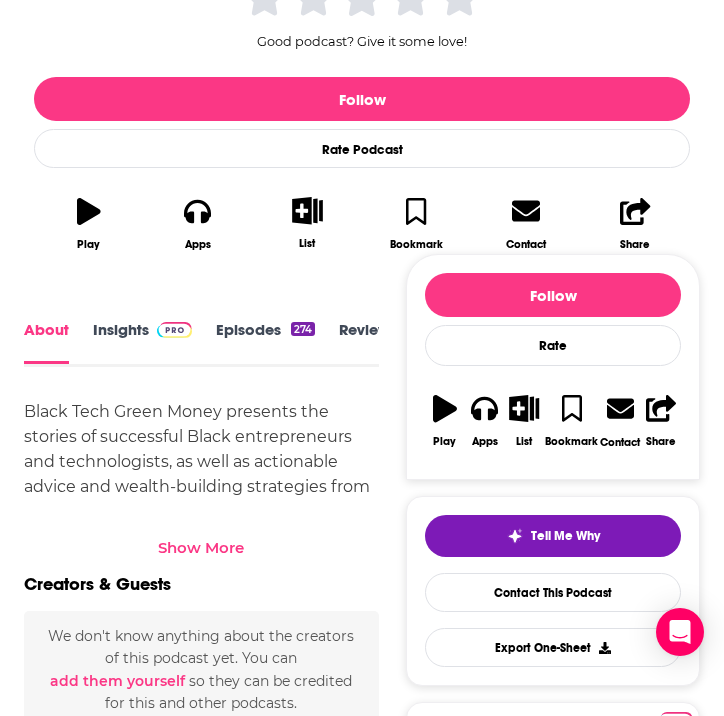 scroll, scrollTop: 530, scrollLeft: 0, axis: vertical 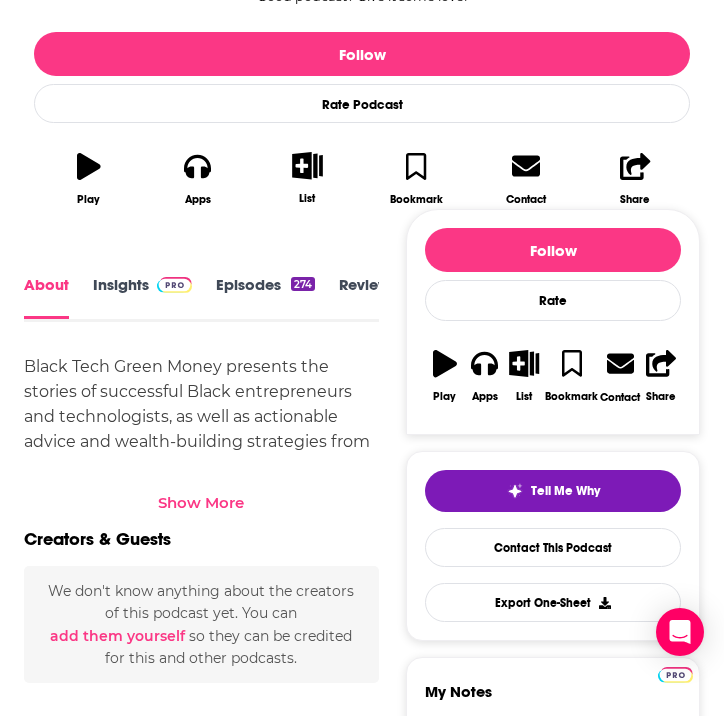 click on "Show More" at bounding box center [201, 495] 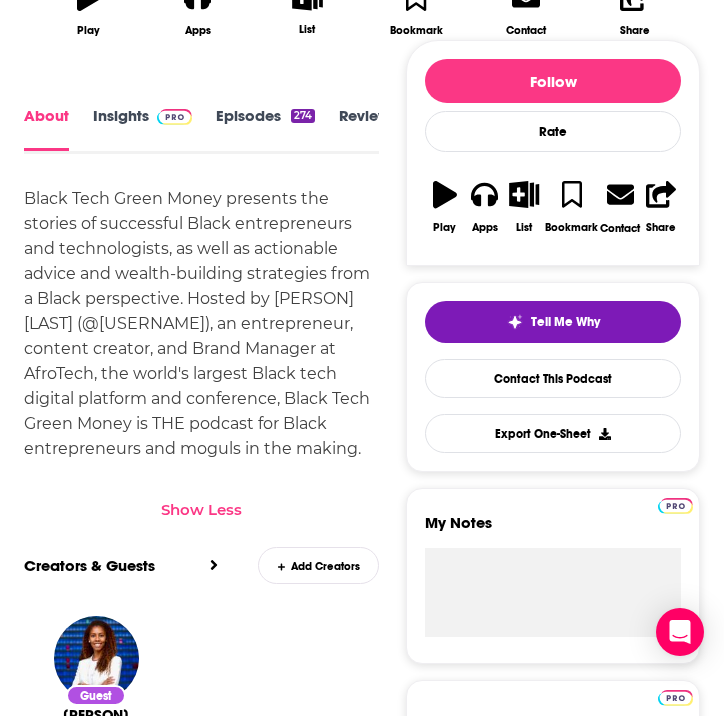 scroll, scrollTop: 680, scrollLeft: 0, axis: vertical 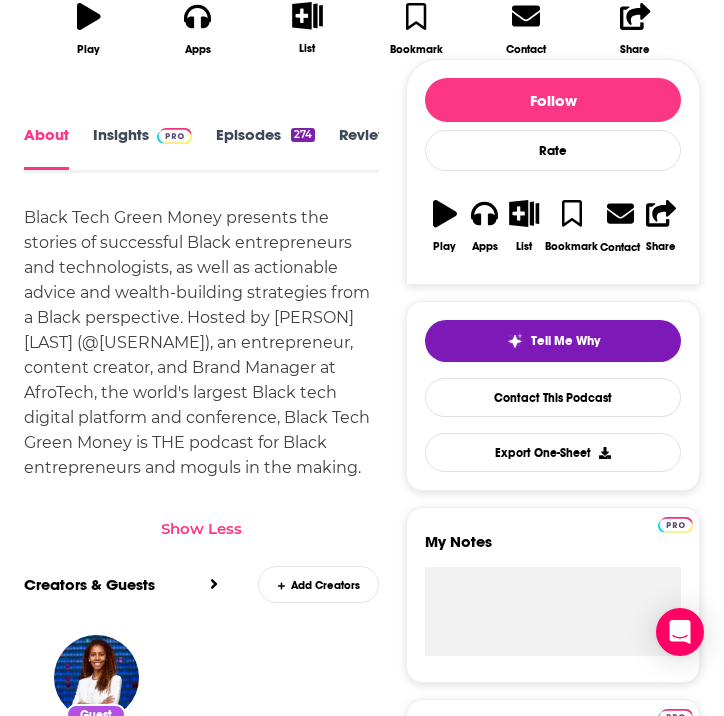 click at bounding box center [174, 136] 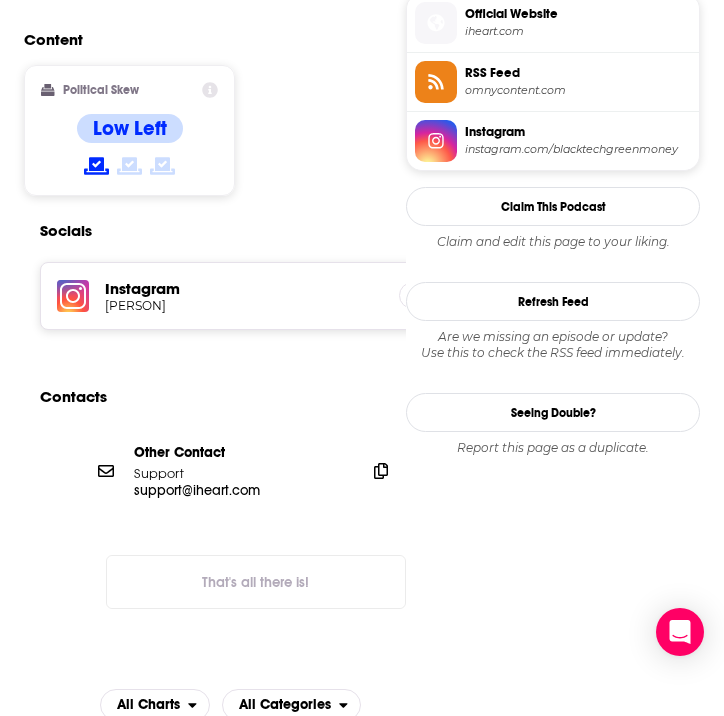 scroll, scrollTop: 1618, scrollLeft: 0, axis: vertical 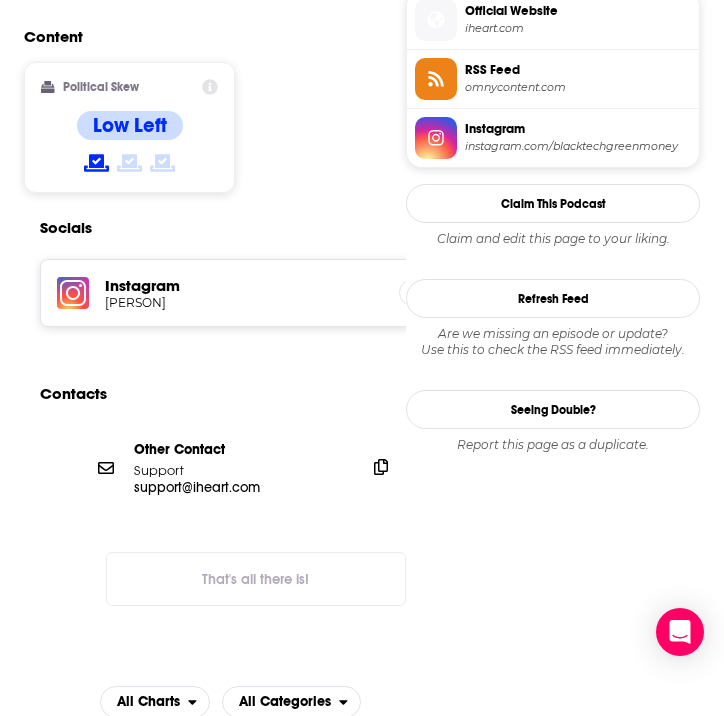 click 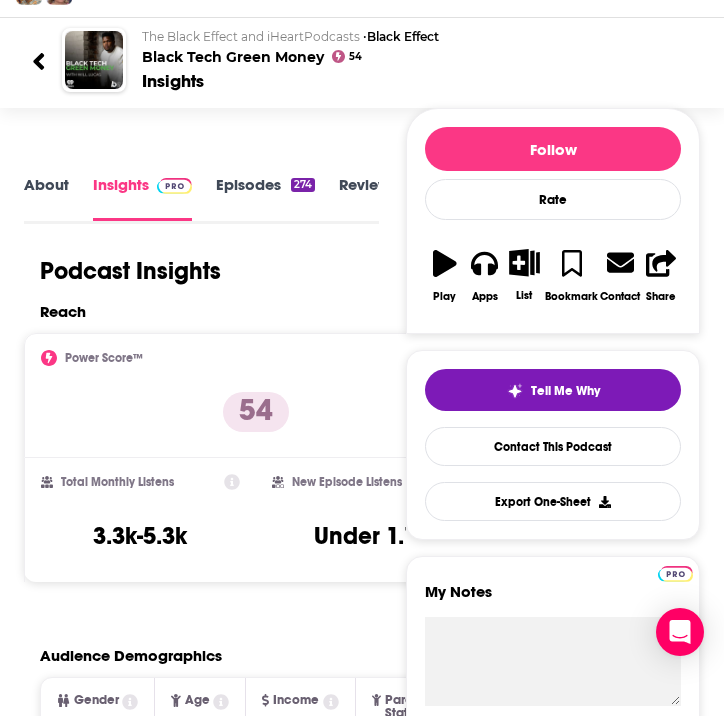 scroll, scrollTop: 0, scrollLeft: 0, axis: both 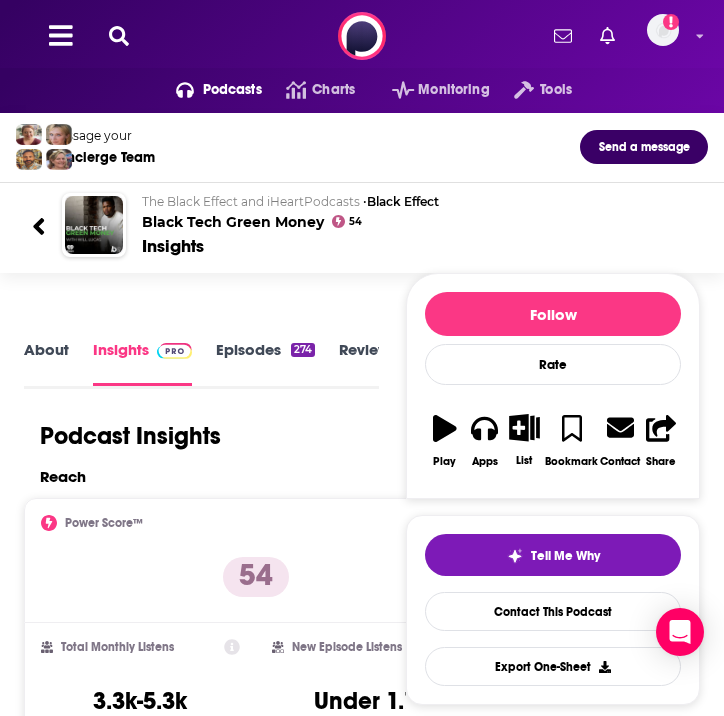 click 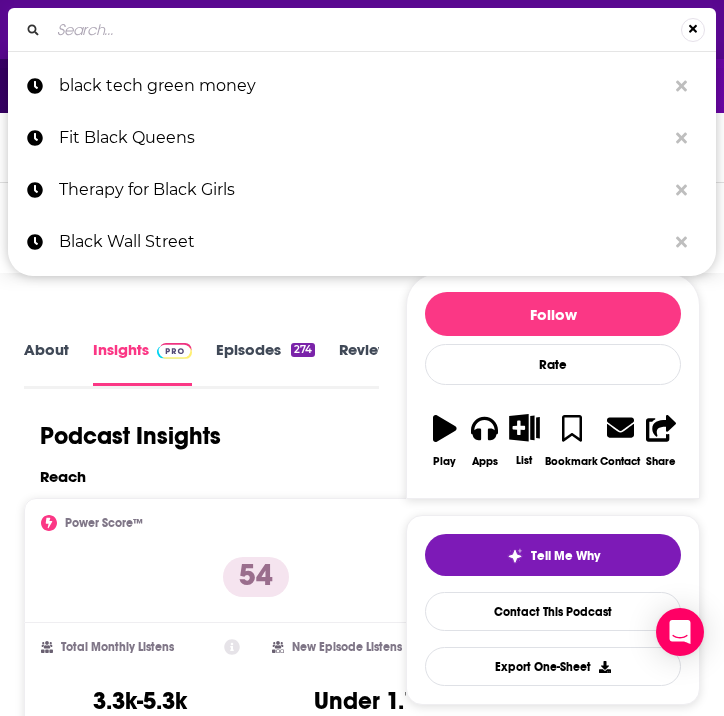 type on "MY BFF: Black Female Founders Podcast:" 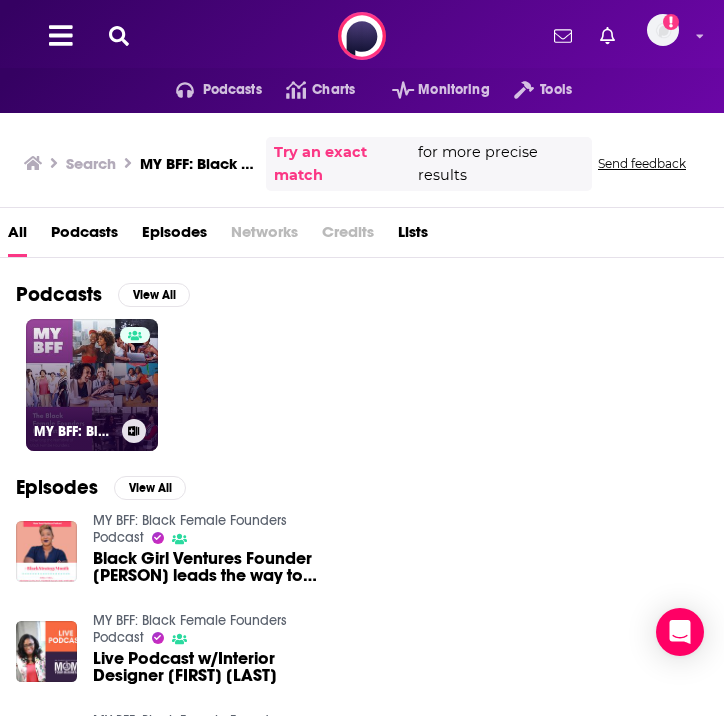 click at bounding box center (135, 373) 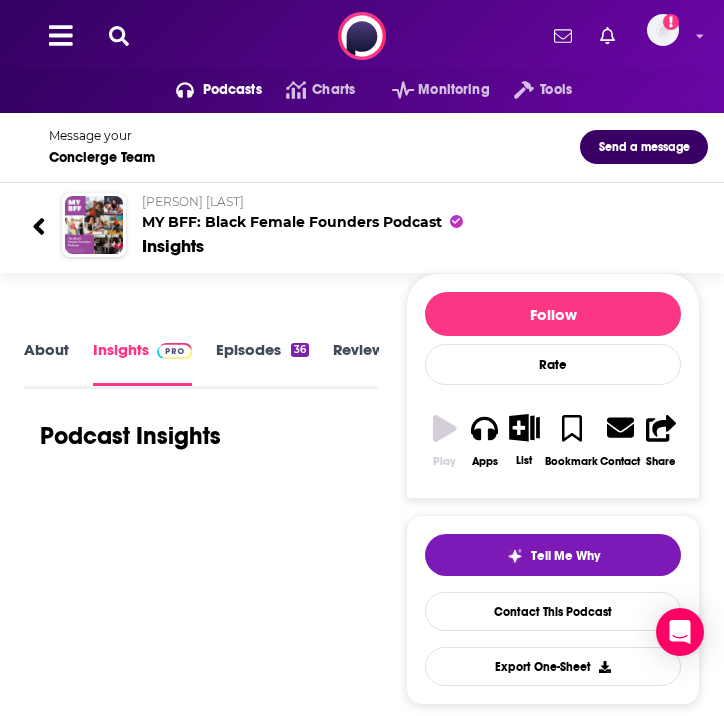 click on "Insights" at bounding box center (142, 362) 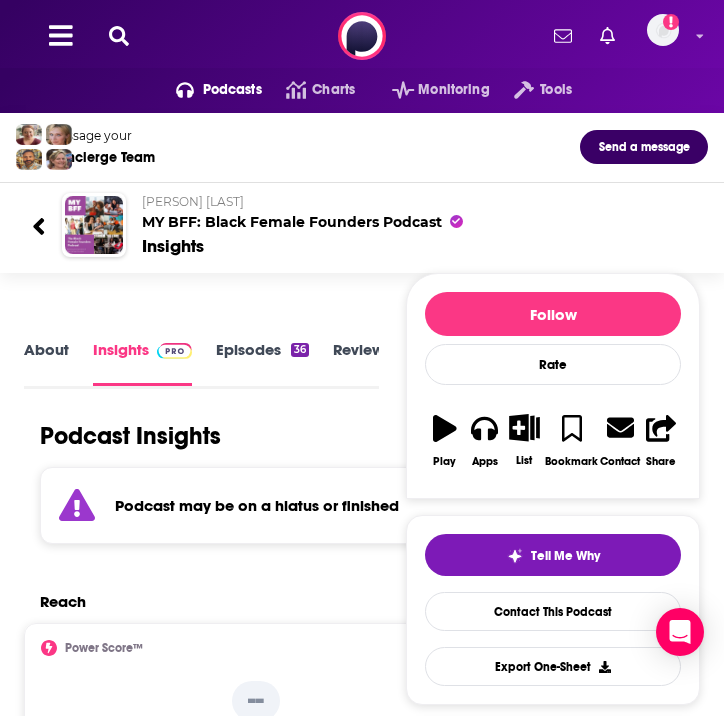 click on "About Insights Episodes 36 Reviews Credits 1 Lists Similar Podcast Insights Reach & Audience Content Social Contacts Charts Sponsors Details Similar Contact Podcast Open Website  Podcast may be on a hiatus or finished Reach Power Score™ -- Total Monthly Listens Under 1k New Episode Listens Under 1k Export One-Sheet Audience Demographics Gender Female Age 30 yo Income $ $ $ $ $ Parental Status Mixed Countries 1 United States 2 Canada 3 United Kingdom 4 India 5 Australia Top Cities Edmonton , Nairobi , Calgary , Sydney , London , Brisbane Interests Fashion , Friends, Family & Relationships , Science , Restaurants, Food & Grocery , Travel , Clothing Jobs Bloggers , Authors/Writers , Photographers , Social Media Specialists , Teachers , Marketing Coordinators Ethnicities White / Caucasian , Asian , Hispanic , African American Show More Content Political Skew Low Left Socials X/Twitter @TheMentorMogul 2k Facebook @MomYourBusiness 451 Contacts   RSS   Podcast Email Tanya T. Morris momyrbiz@gmail.com Charts Beta" at bounding box center (362, 3275) 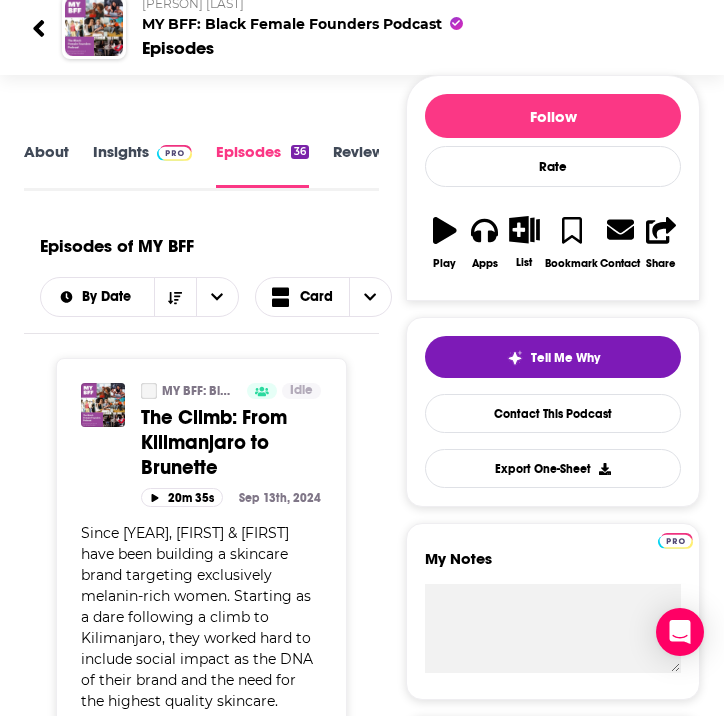 scroll, scrollTop: 0, scrollLeft: 0, axis: both 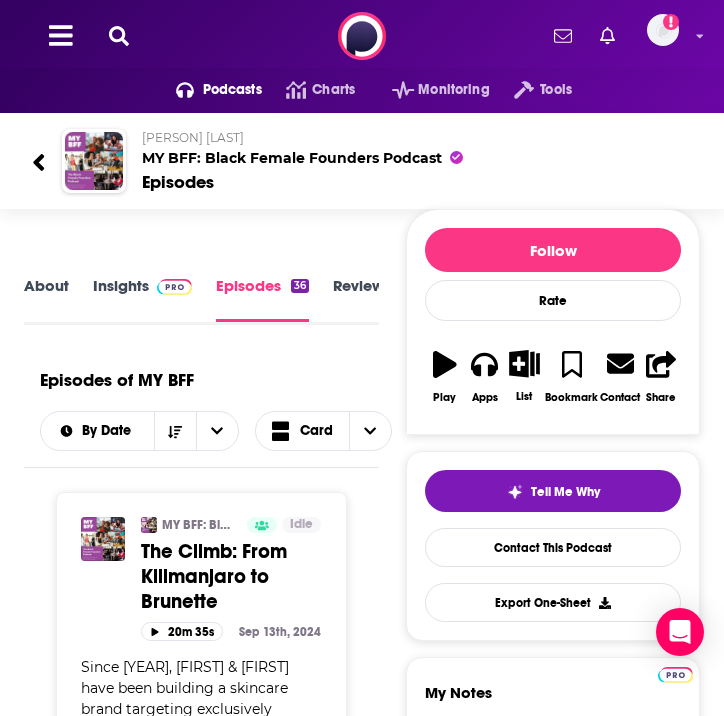 click at bounding box center [119, 36] 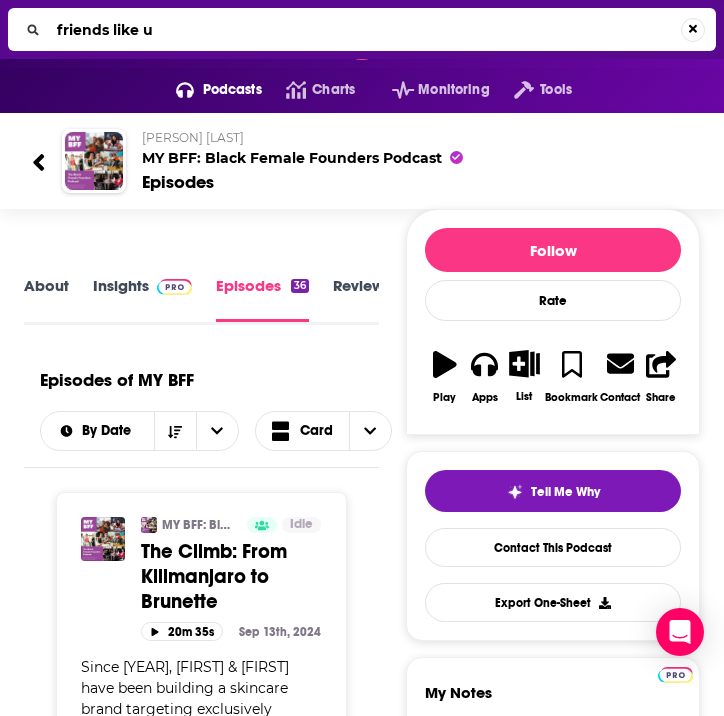 type on "friends like us" 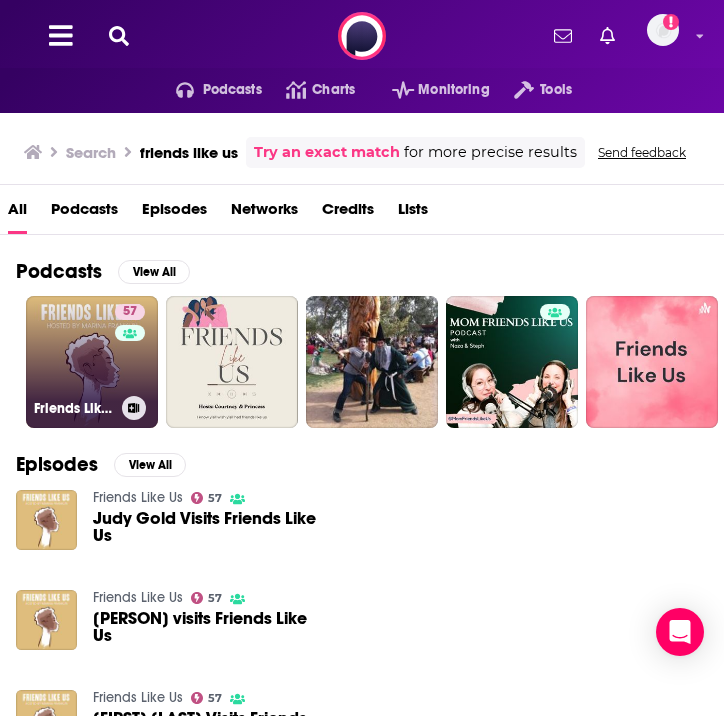 click on "57 Friends Like Us" at bounding box center (92, 362) 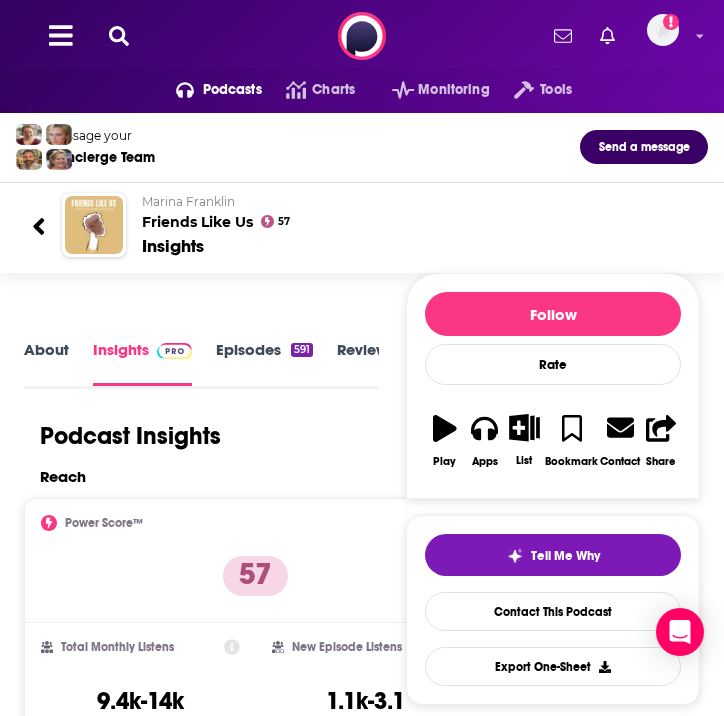 click on "Episodes 591" at bounding box center (264, 362) 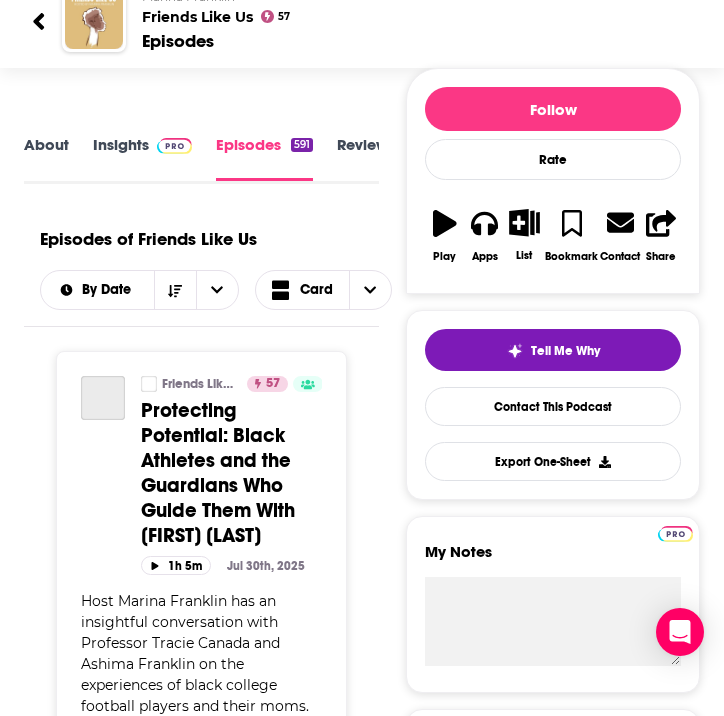 scroll, scrollTop: 147, scrollLeft: 0, axis: vertical 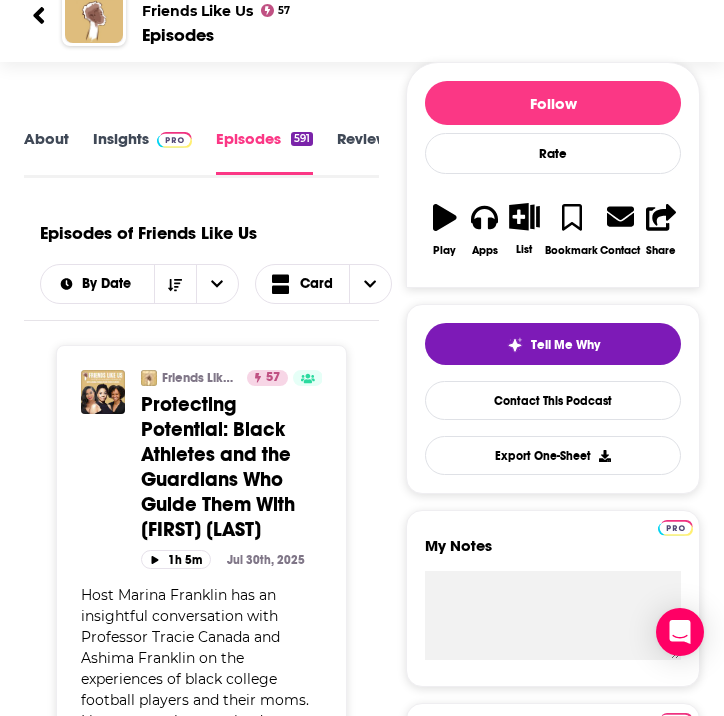 click on "About" at bounding box center (46, 152) 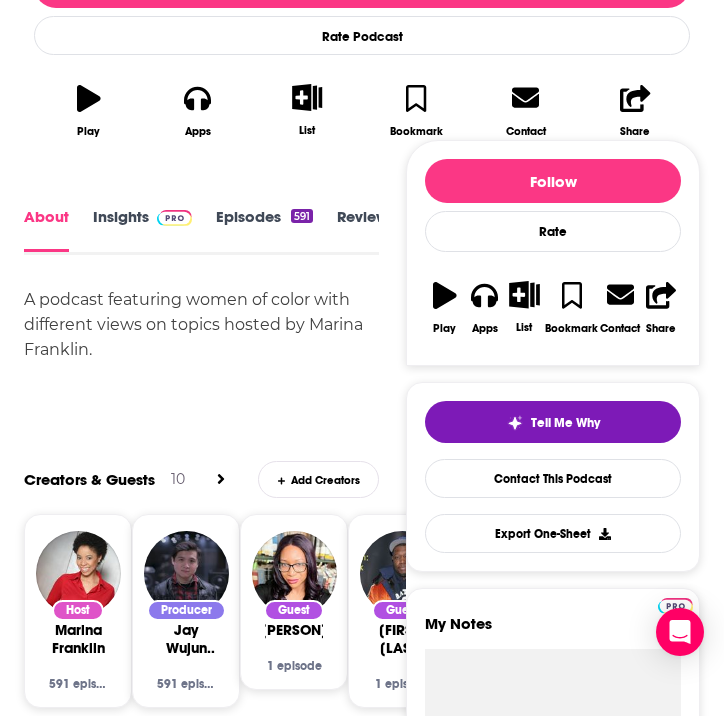 scroll, scrollTop: 622, scrollLeft: 0, axis: vertical 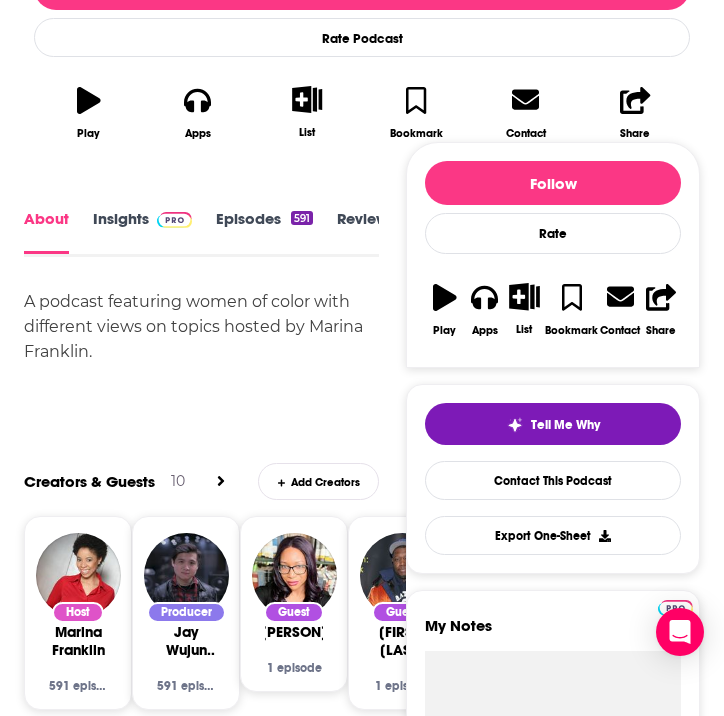 click on "Episodes 591" at bounding box center (264, 231) 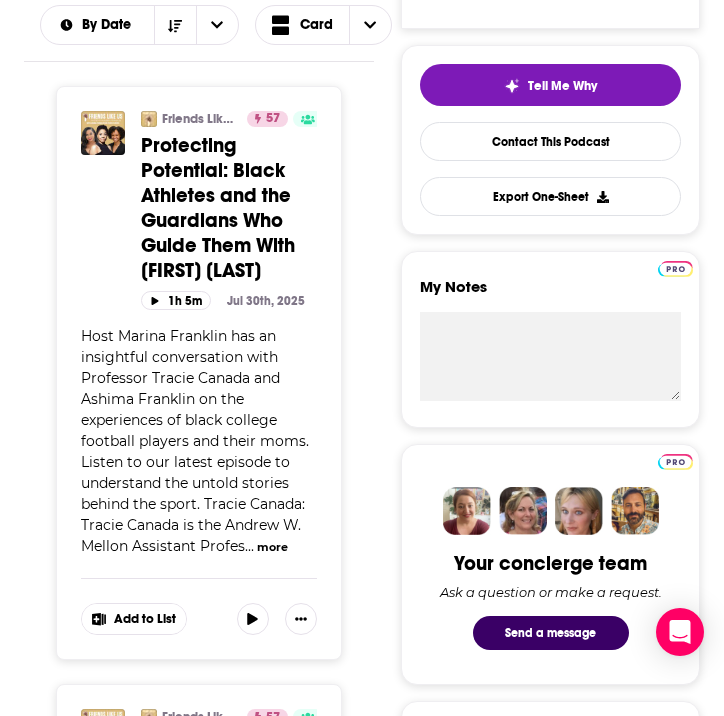 scroll, scrollTop: 0, scrollLeft: 0, axis: both 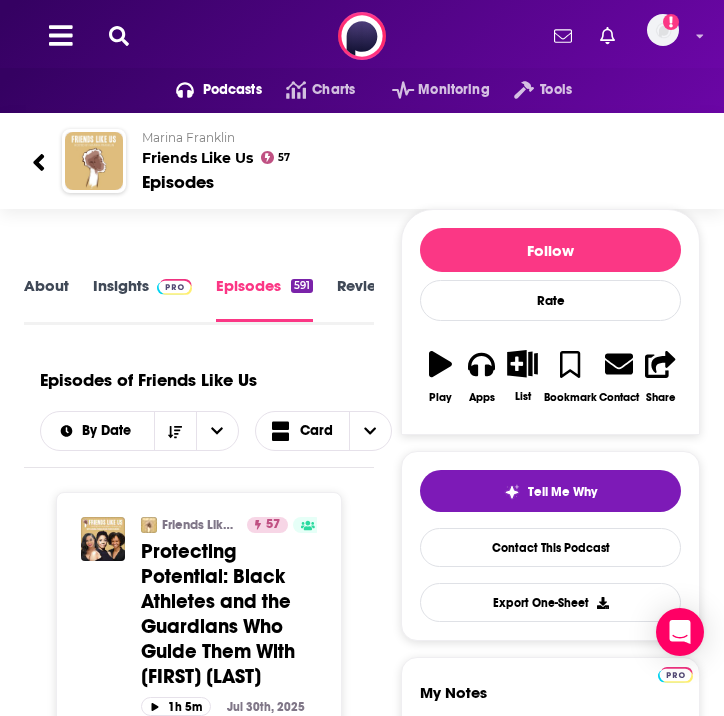 click on "Insights" at bounding box center (142, 299) 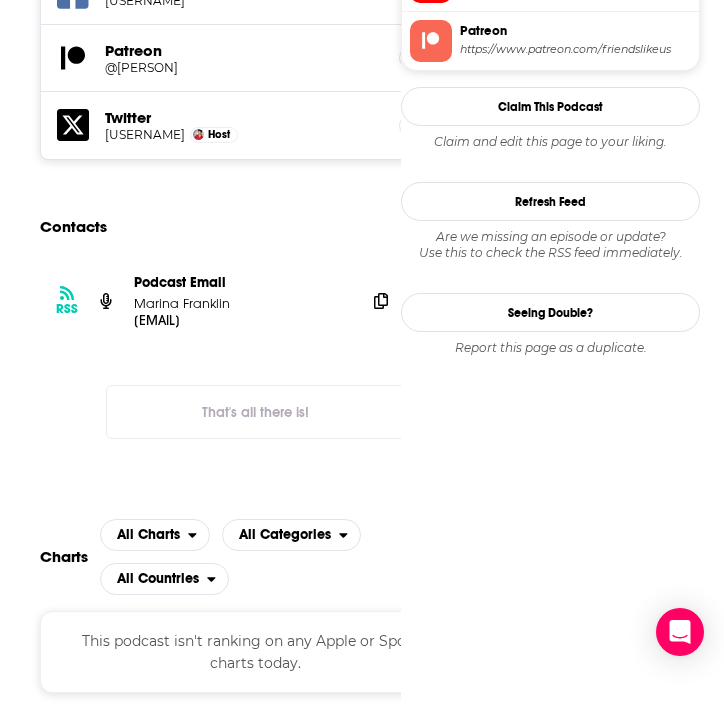 scroll, scrollTop: 2103, scrollLeft: 0, axis: vertical 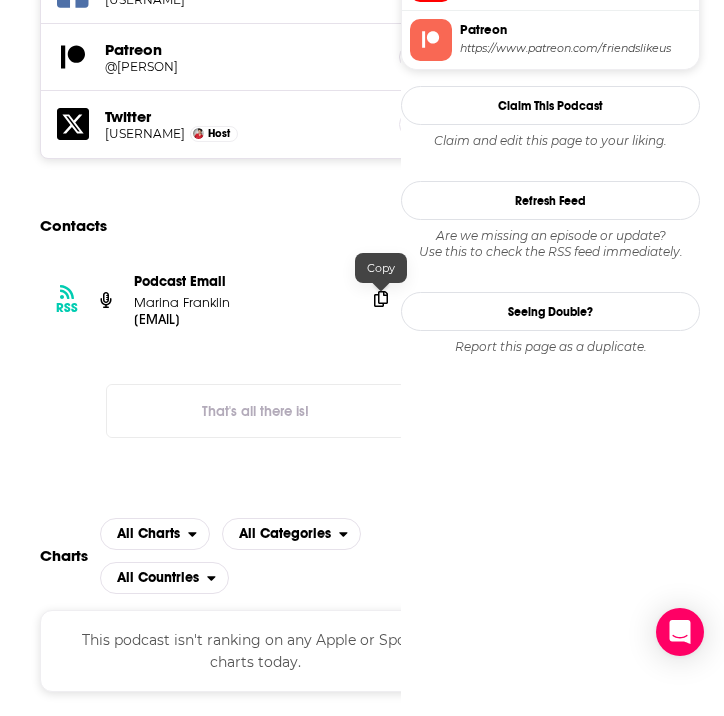 click 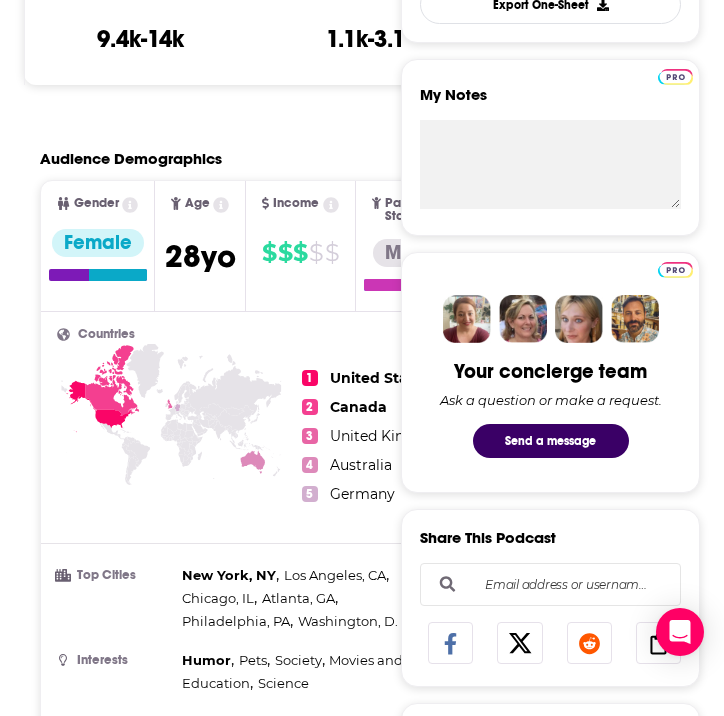 scroll, scrollTop: 0, scrollLeft: 0, axis: both 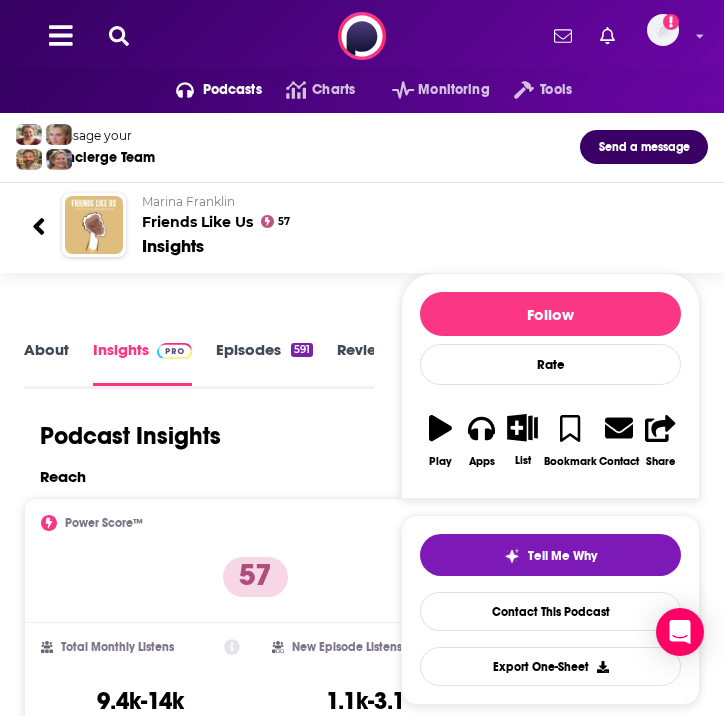 click 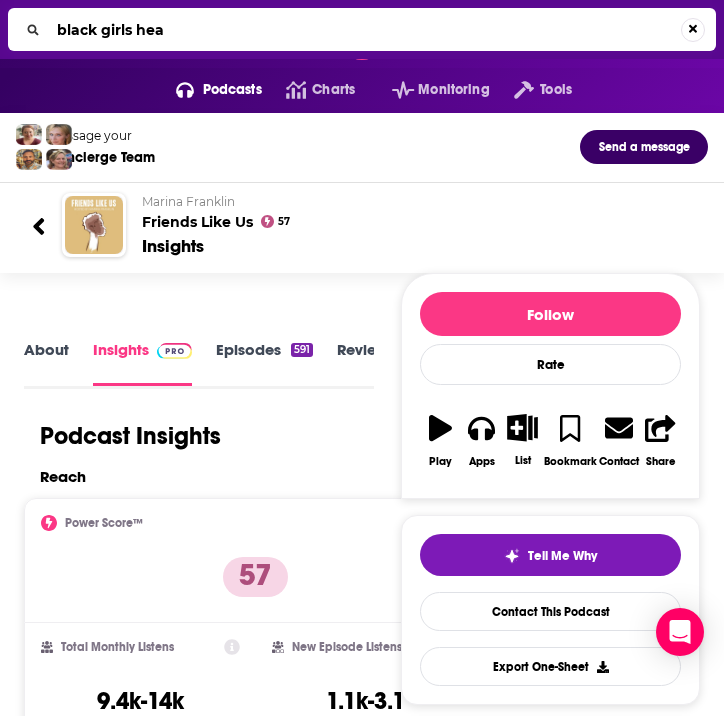 type on "black girls heal" 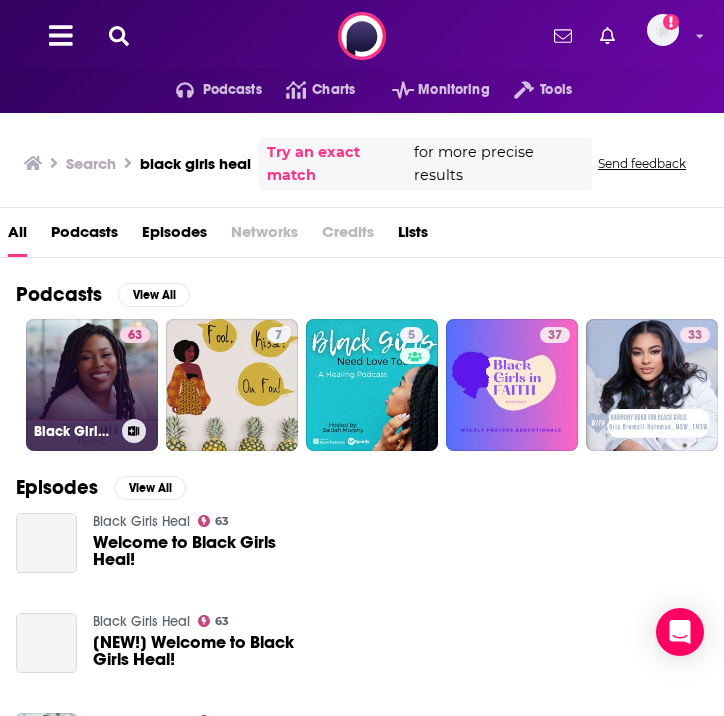 click on "63 Black Girls Heal" at bounding box center [92, 385] 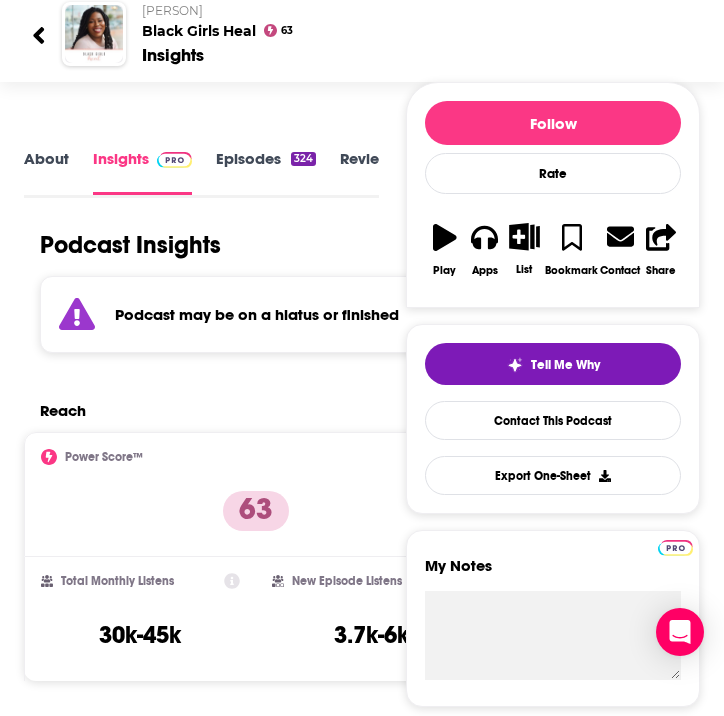 scroll, scrollTop: 169, scrollLeft: 0, axis: vertical 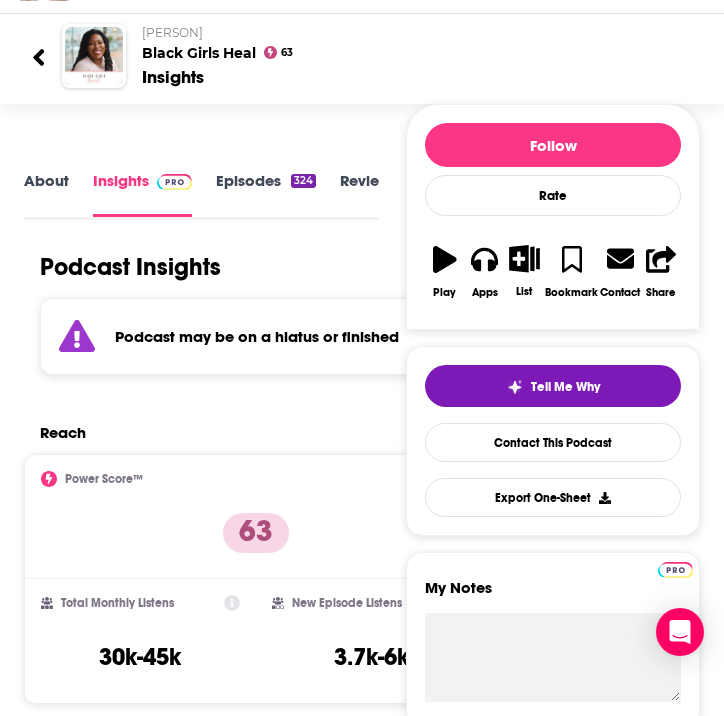 click on "Episodes 324" at bounding box center [266, 194] 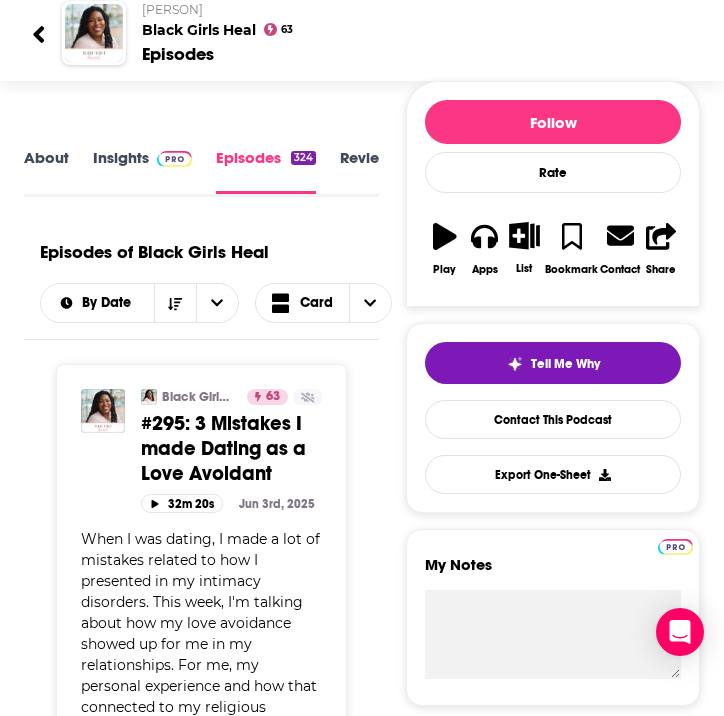 scroll, scrollTop: 0, scrollLeft: 0, axis: both 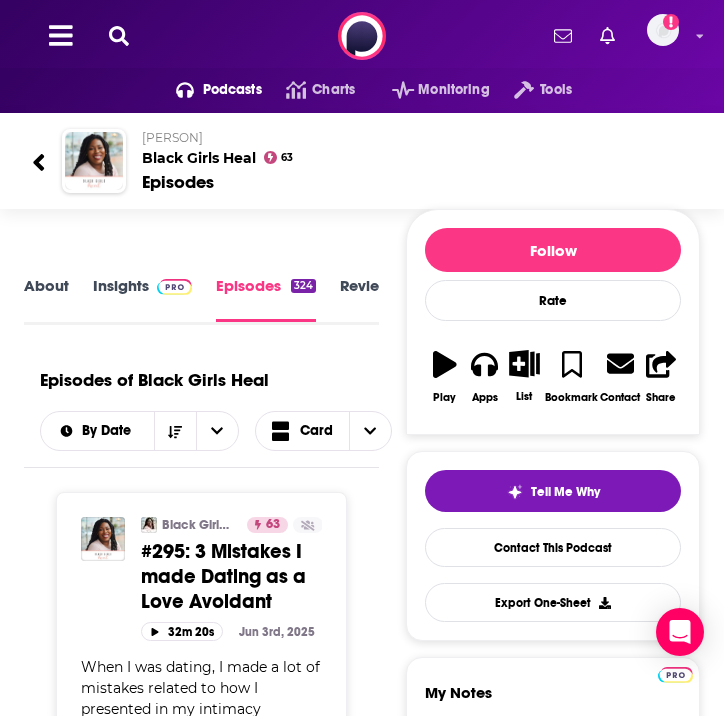 click 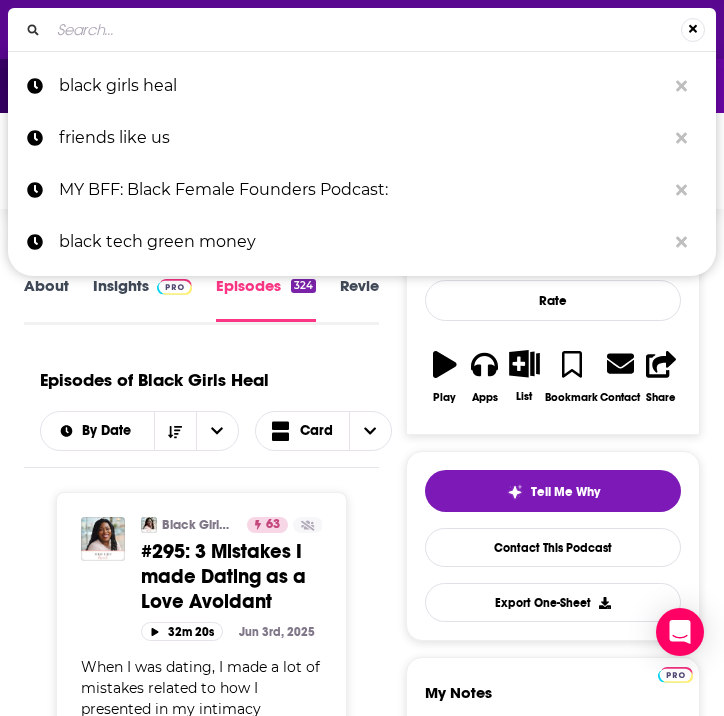 type on "Truth Be Told: Time to Thrive" 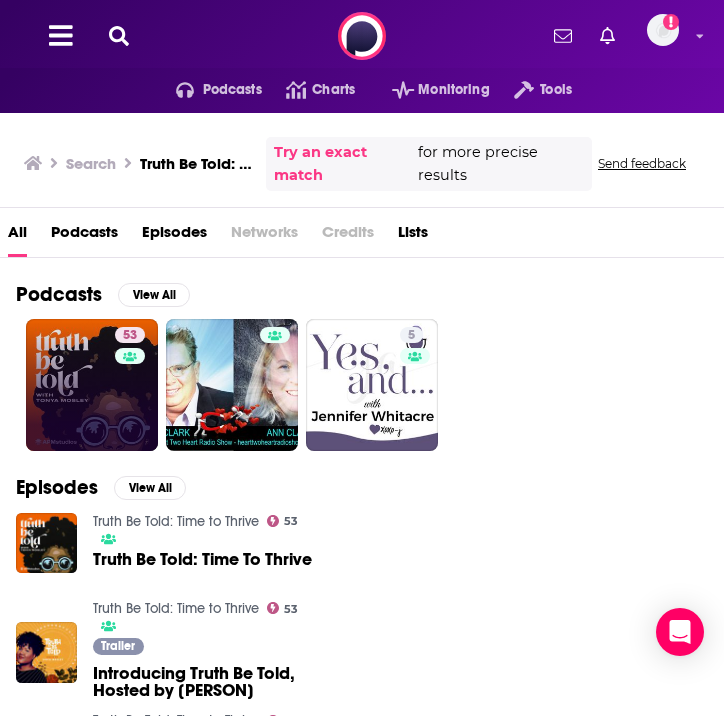 click on "53" at bounding box center [92, 385] 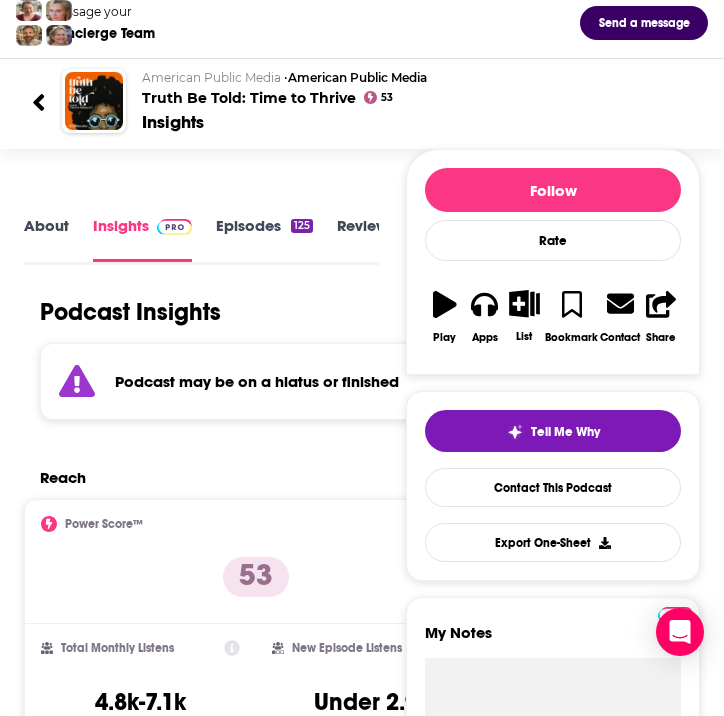 scroll, scrollTop: 161, scrollLeft: 0, axis: vertical 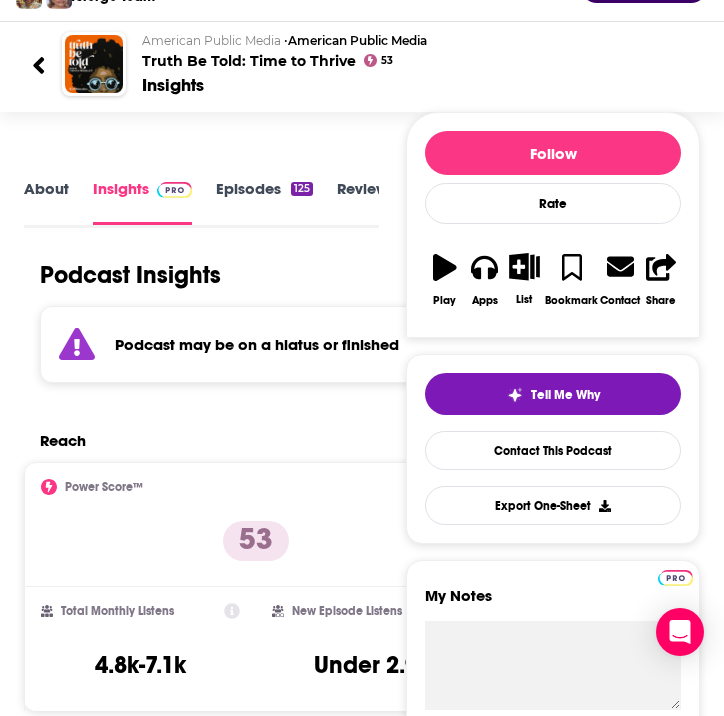 click on "Episodes 125" at bounding box center [264, 202] 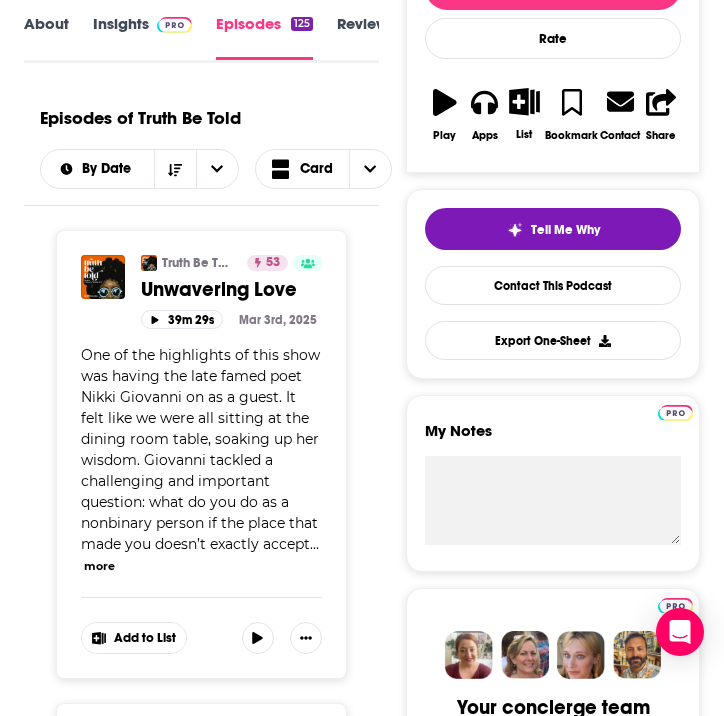 scroll, scrollTop: 197, scrollLeft: 0, axis: vertical 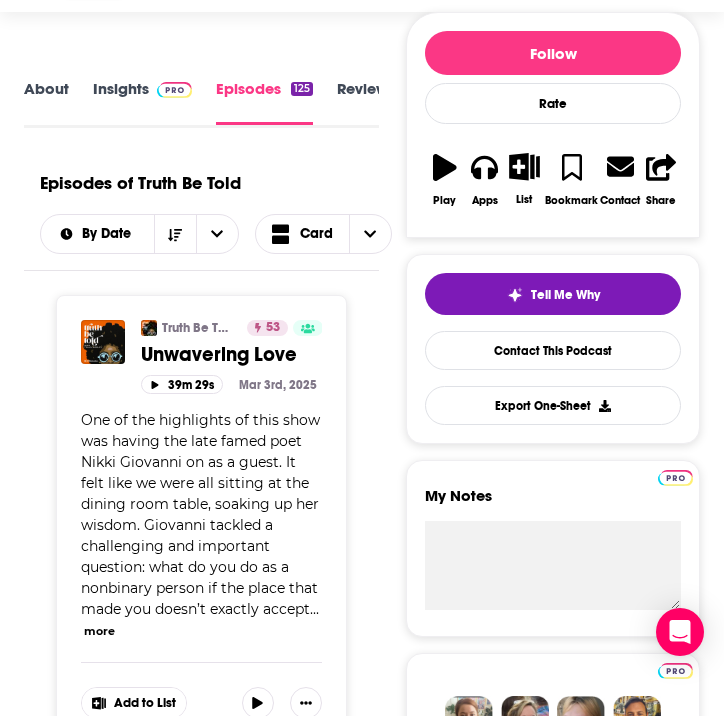 click on "About" at bounding box center (46, 102) 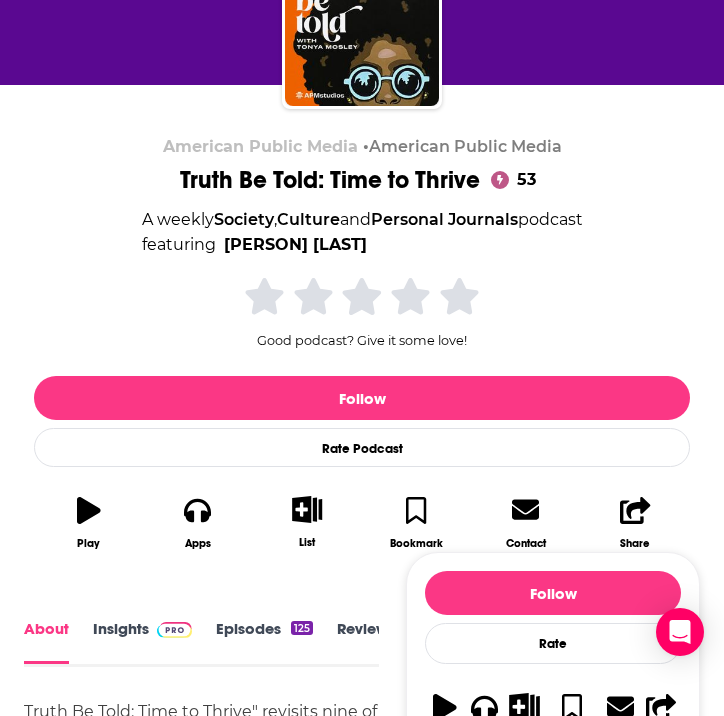 scroll, scrollTop: 0, scrollLeft: 0, axis: both 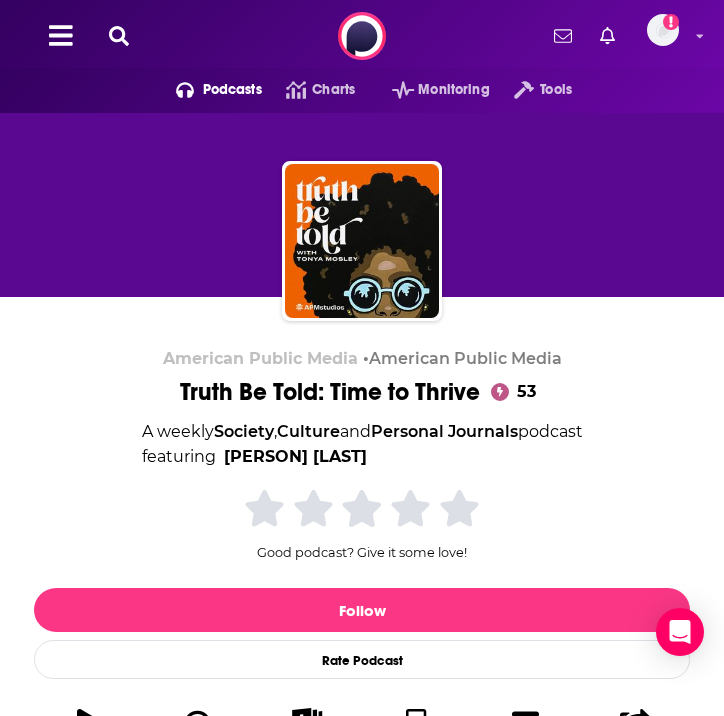 click 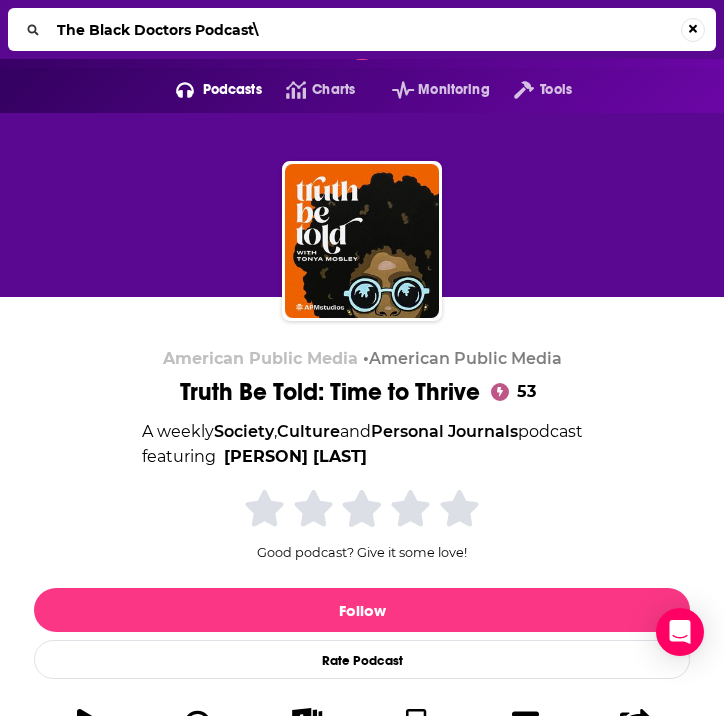 type on "The Black Doctors Podcast" 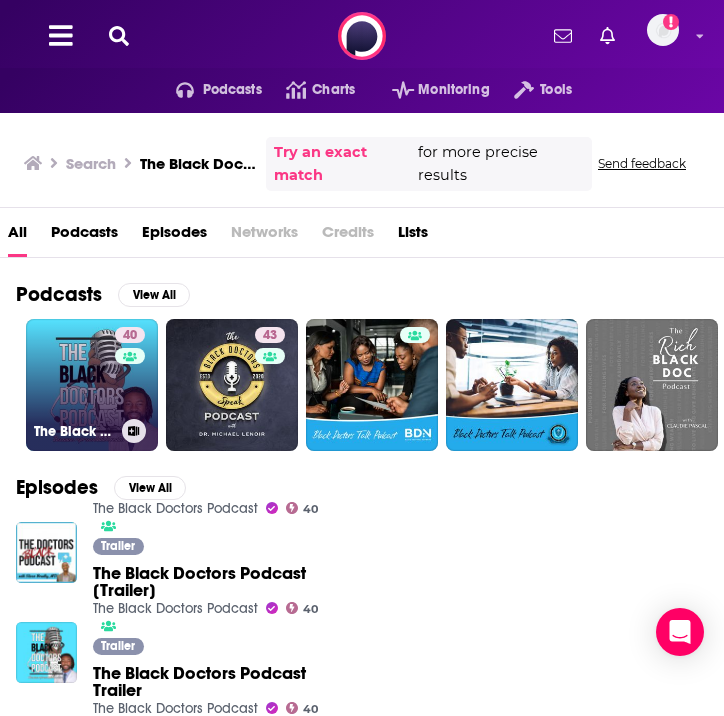 click on "40 The Black Doctors Podcast" at bounding box center (92, 385) 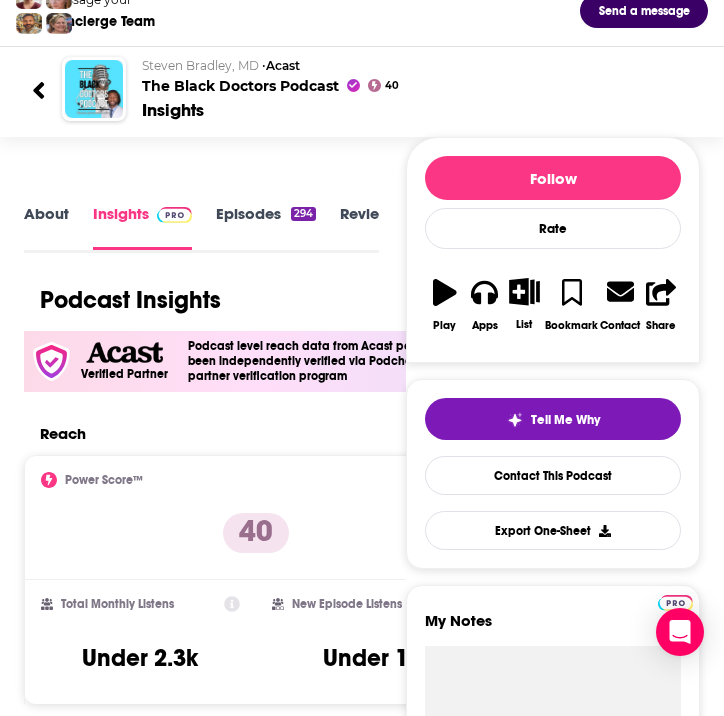 scroll, scrollTop: 173, scrollLeft: 0, axis: vertical 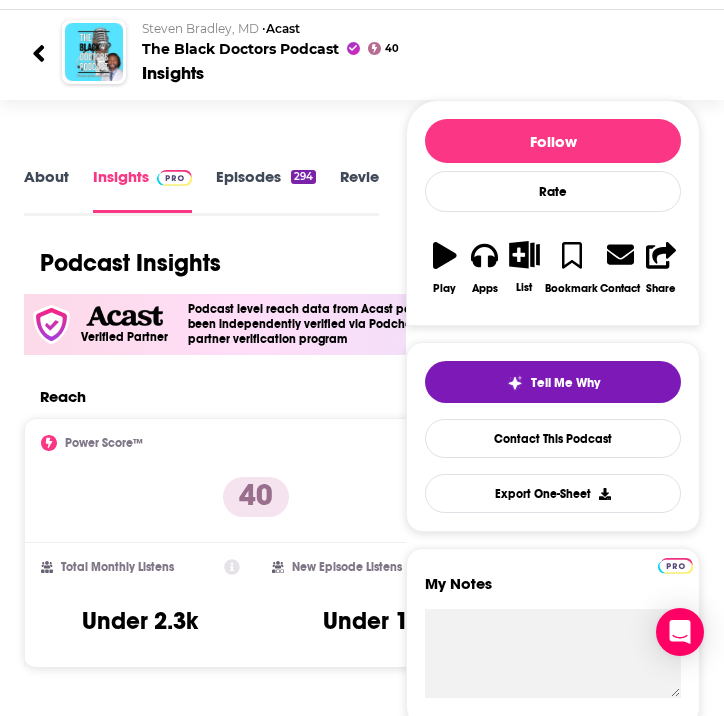 click on "About Insights Episodes 294 Reviews Credits Lists 1 Similar Podcast Insights Reach & Audience Content Social Contacts Charts Sponsors Details Similar Contact Podcast Open Website  Verified Partner
Podcast level reach data from Acast podcasts has been independently verified via Podchaser's partner verification program
Reach Power Score™ 40 Total Monthly Listens Under 2.3k New Episode Listens Under 1k Export One-Sheet Audience Demographics Gender Female Age 30 yo Income $ $ $ $ $ Parental Status Not Parents Countries 1 United States 2 Canada 3 United Kingdom 4 India 5 Jamaica Top Cities New York, NY , Atlanta, GA , Chicago, IL , Washington, D.C. , Los Angeles, CA , Houston, TX Interests Friends, Family & Relationships , Toys, Children & Baby , Television & Film , Restaurants, Food & Grocery , Wedding , Healthy Lifestyle Jobs Technicians , Pastors/Ministers , Authors/Writers , Directors , Principals/Owners , Biologists Ethnicities African American , White / Caucasian , Asian , Hispanic 3k" at bounding box center (199, 4671) 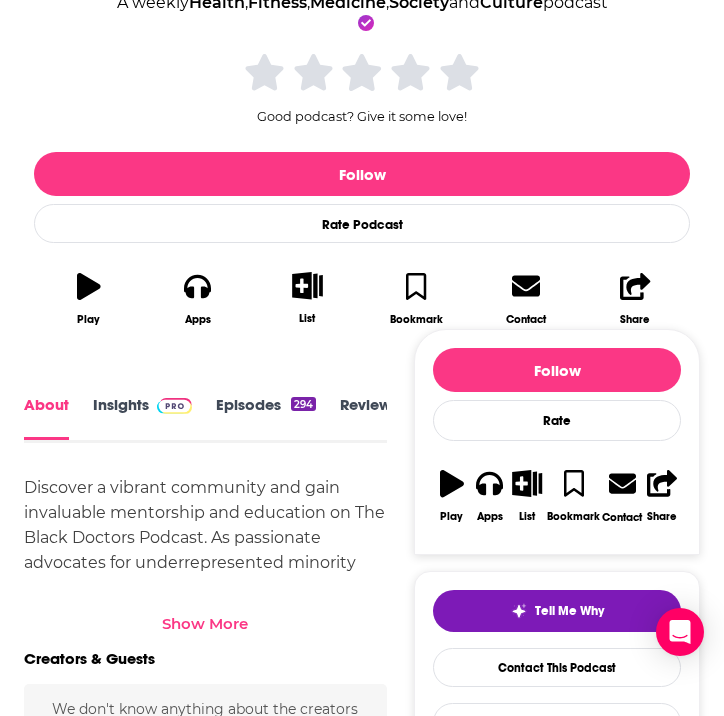 scroll, scrollTop: 432, scrollLeft: 0, axis: vertical 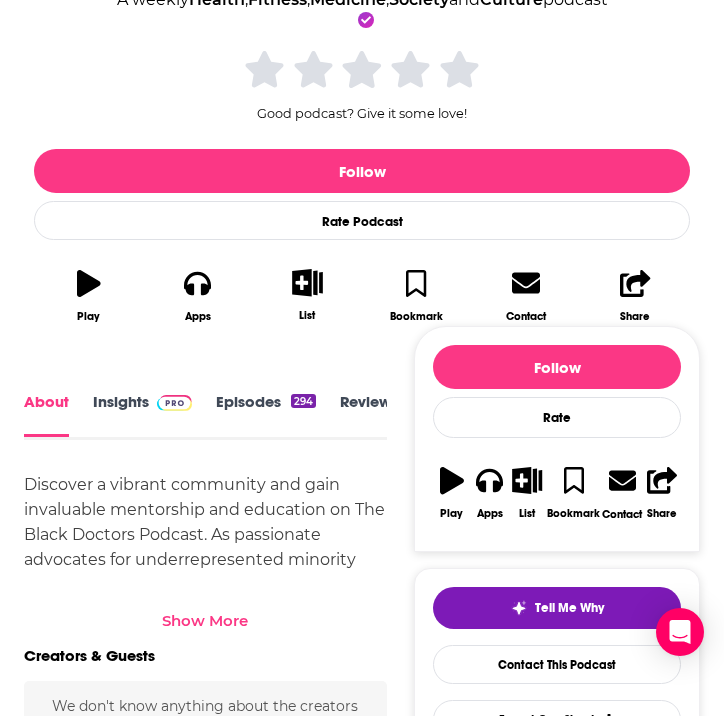 click on "Show More" at bounding box center [205, 620] 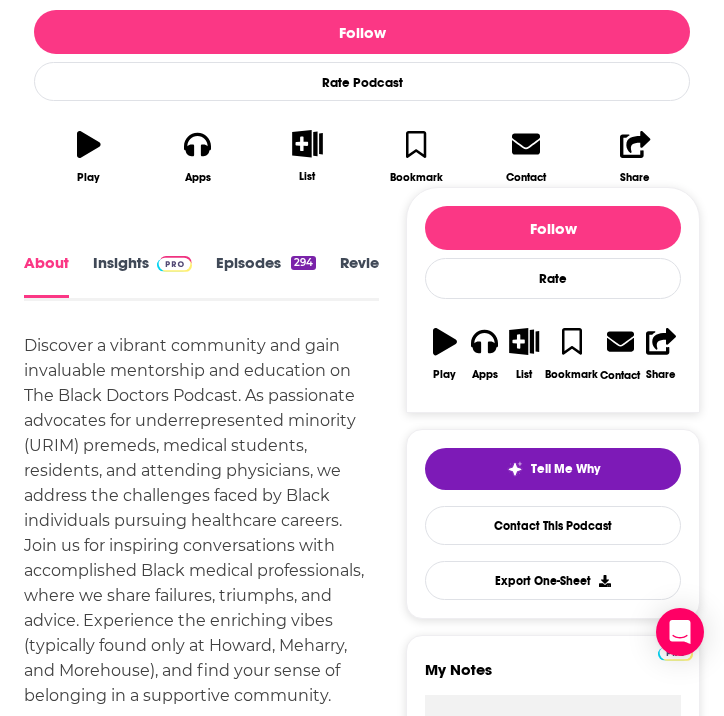 scroll, scrollTop: 579, scrollLeft: 0, axis: vertical 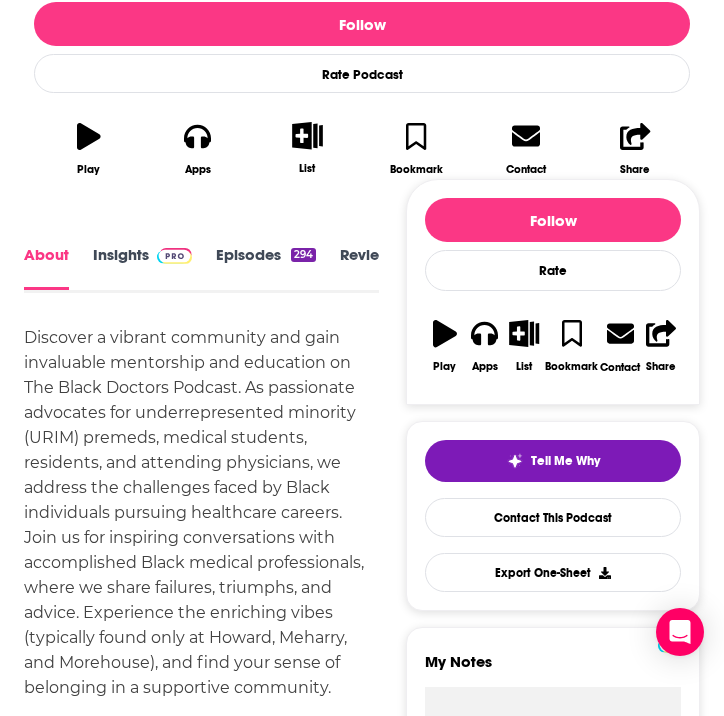 click on "Episodes 294" at bounding box center (266, 268) 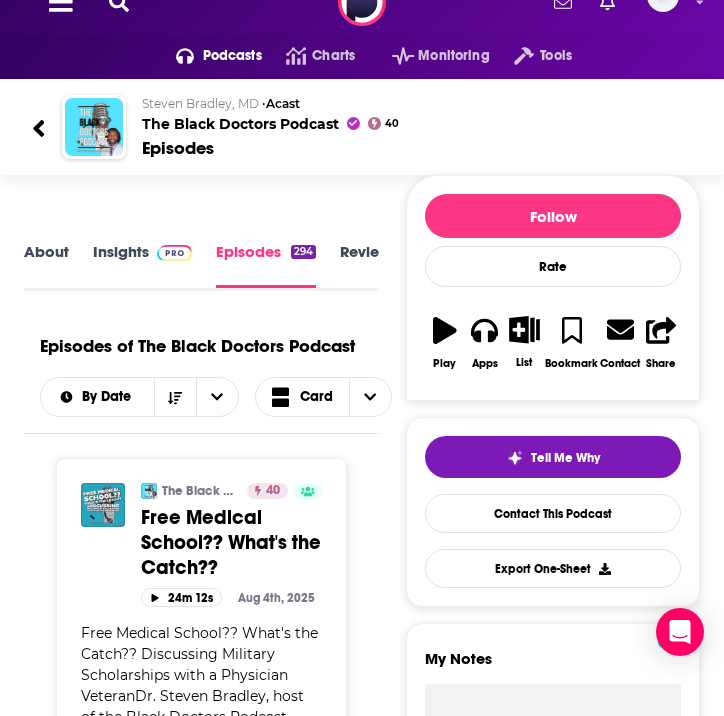 scroll, scrollTop: 0, scrollLeft: 0, axis: both 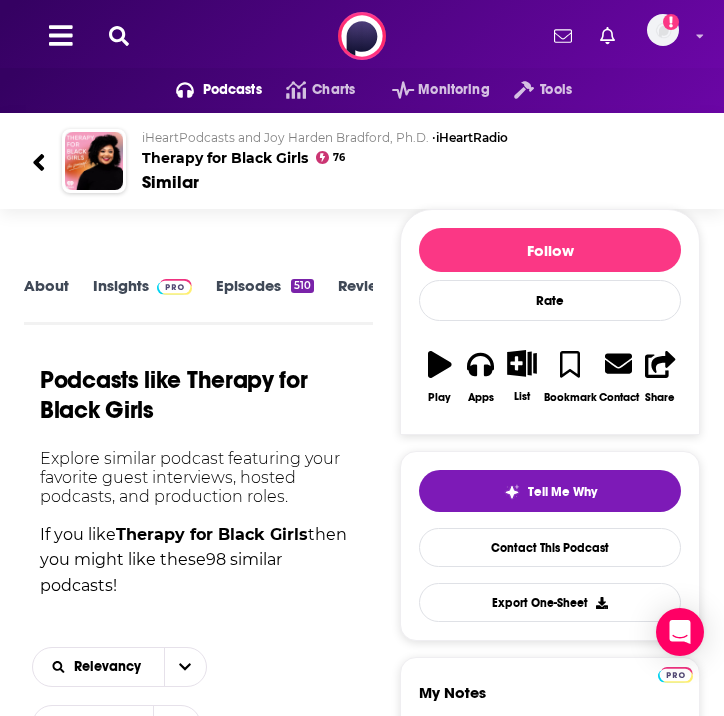 click on "Podcasts Charts Monitoring Tools For Business For Podcasters More Add a profile image" at bounding box center (362, 36) 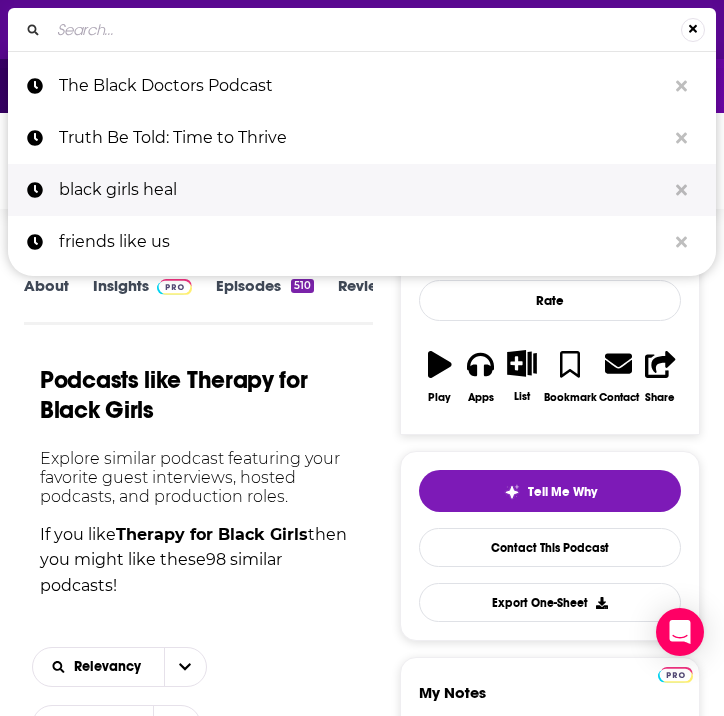 type on "Still Processing" 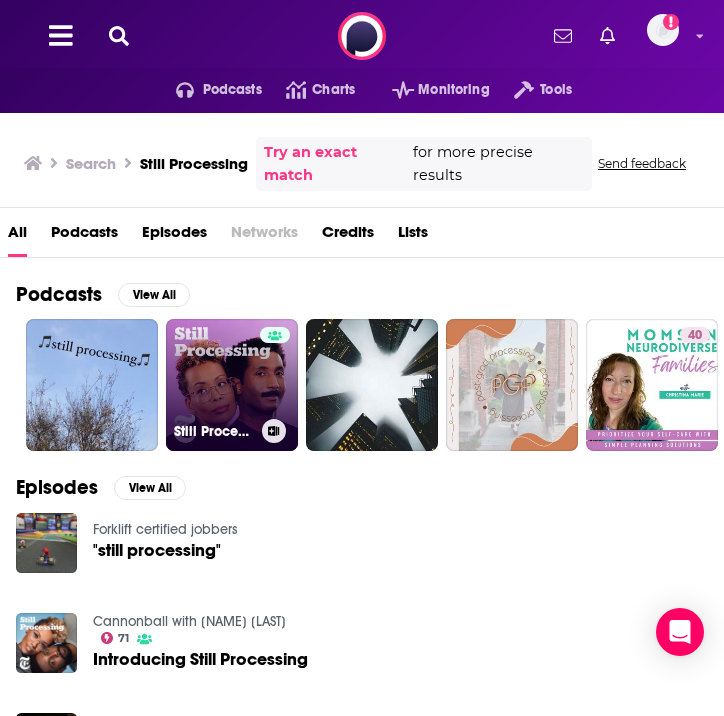 click on "Still Processing" at bounding box center (232, 385) 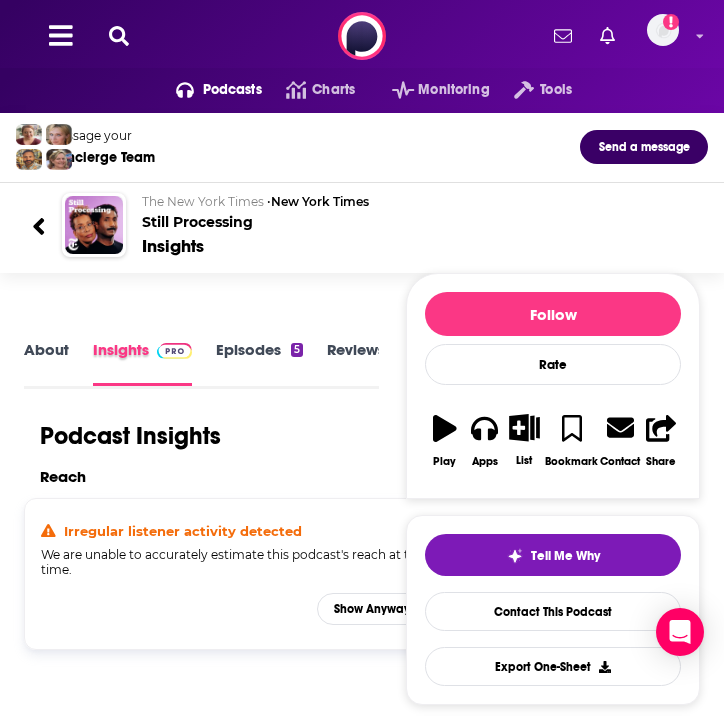 click on "Insights" at bounding box center (154, 364) 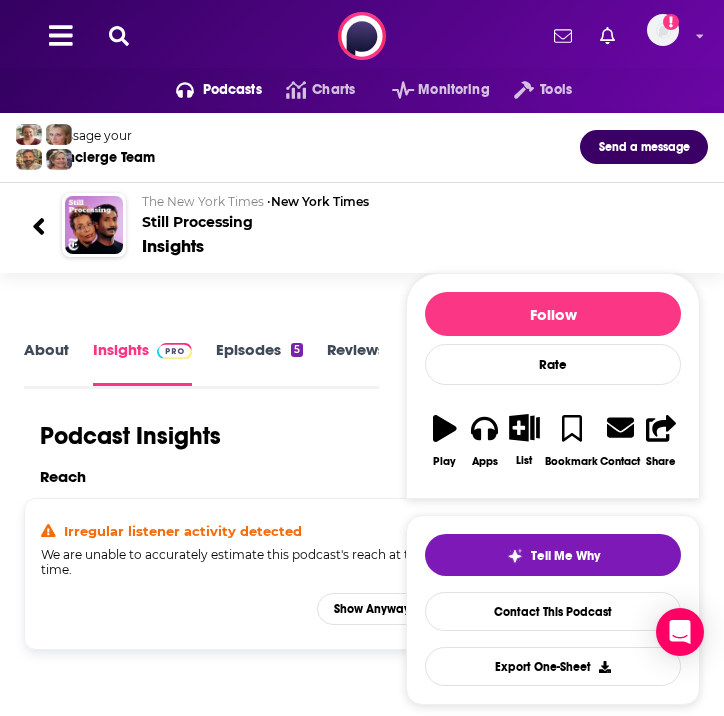 click on "Episodes 5" at bounding box center [259, 362] 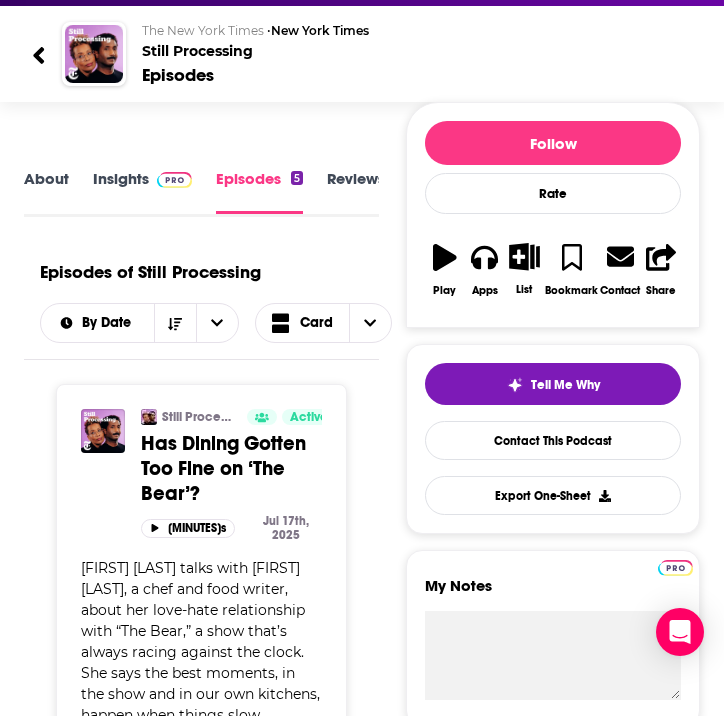 scroll, scrollTop: 0, scrollLeft: 0, axis: both 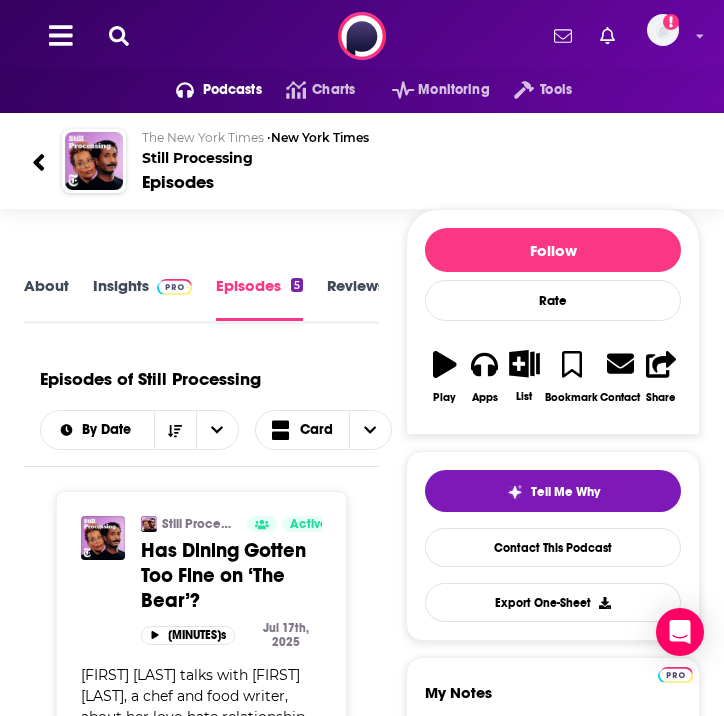click 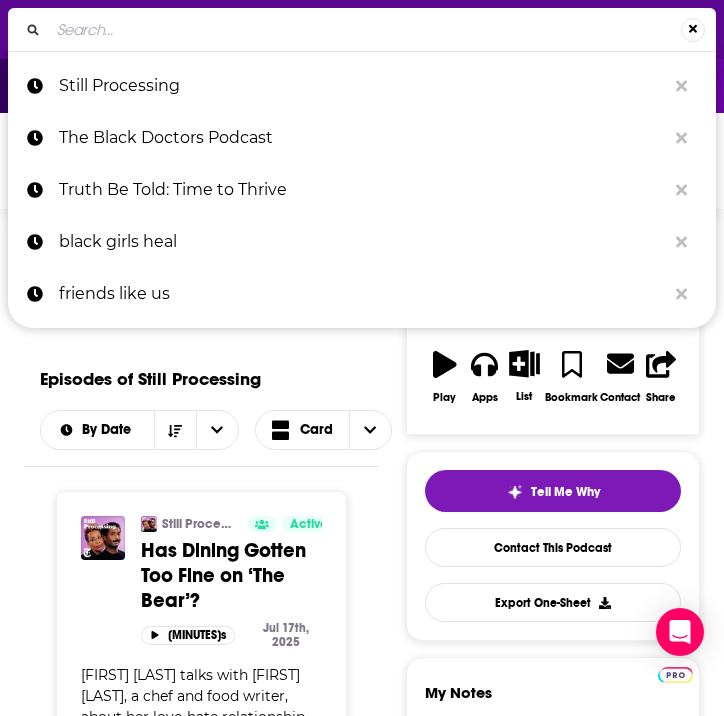 click at bounding box center [365, 30] 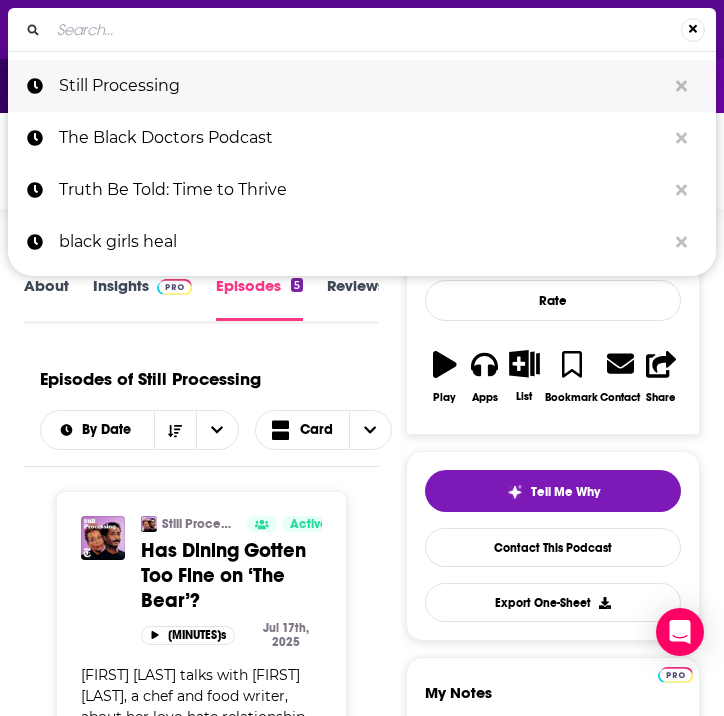 type on "I Am Black Success" 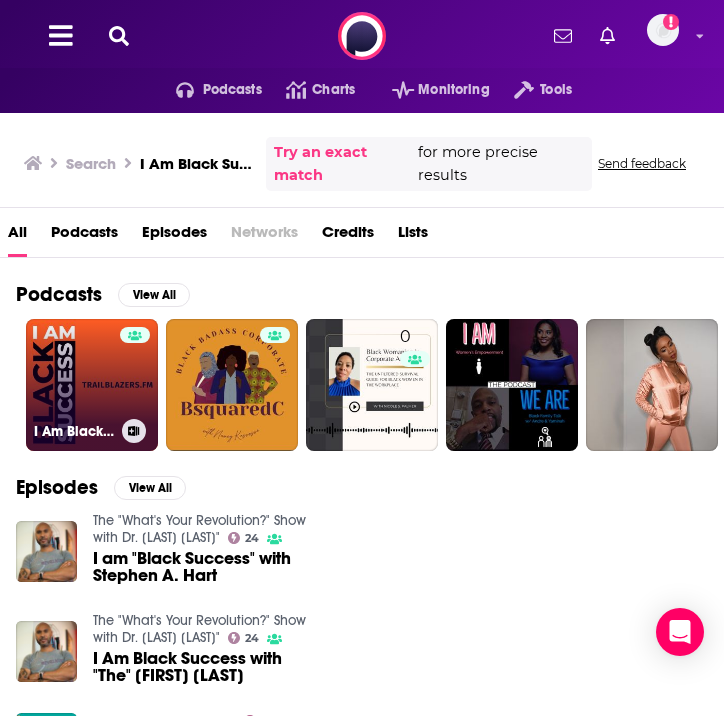 click on "I Am Black Success®" at bounding box center [92, 385] 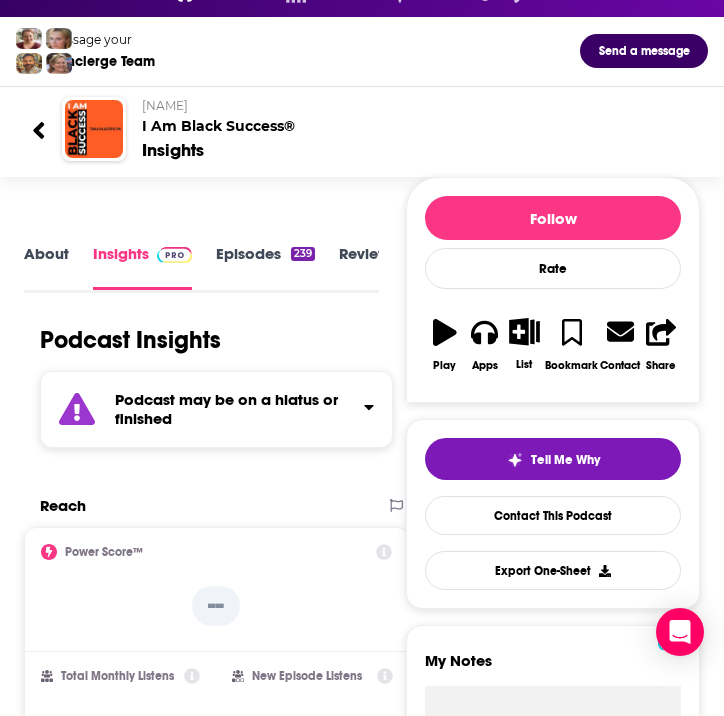 scroll, scrollTop: 101, scrollLeft: 0, axis: vertical 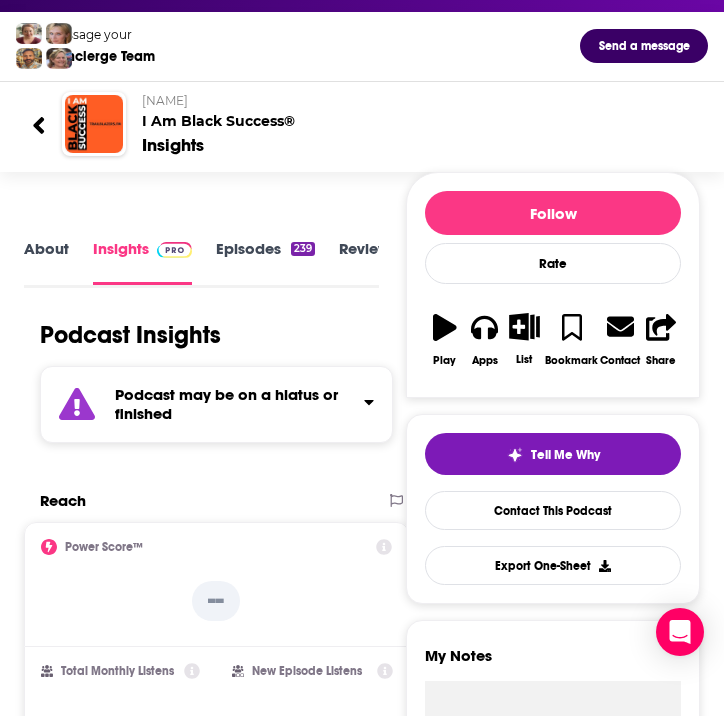 click on "Episodes 239" at bounding box center [265, 262] 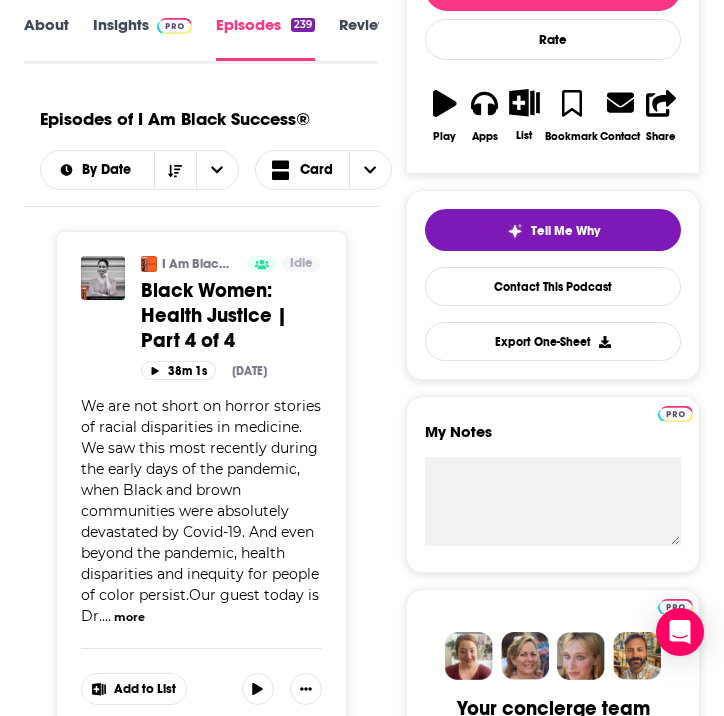 scroll, scrollTop: 0, scrollLeft: 0, axis: both 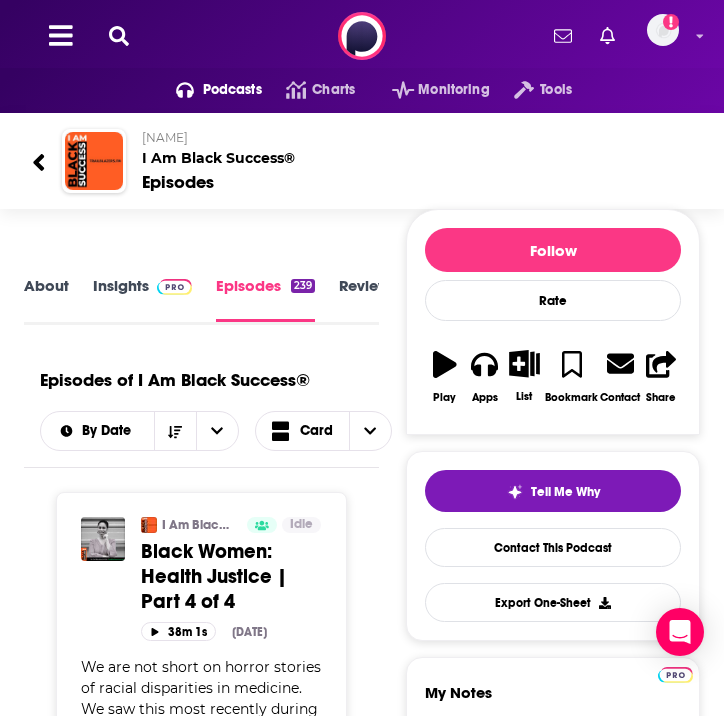 click 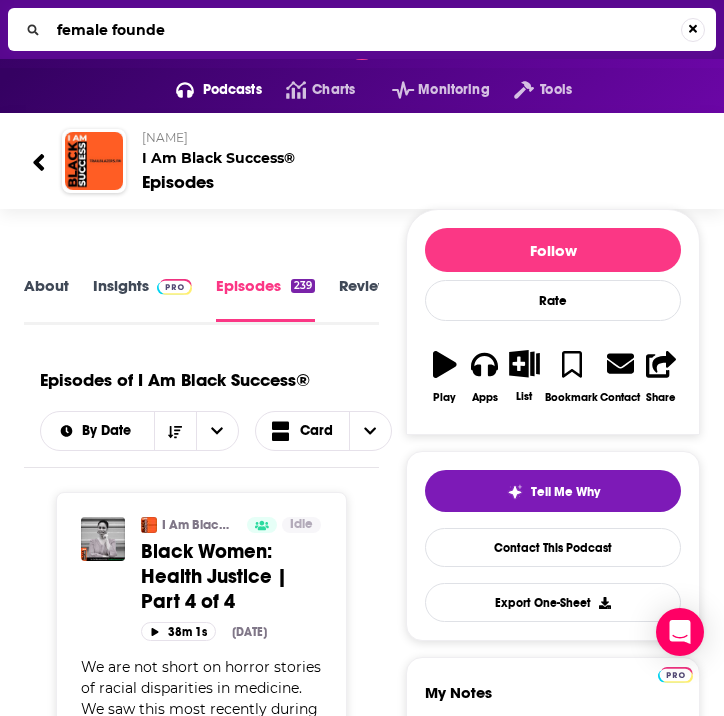 type on "female founder" 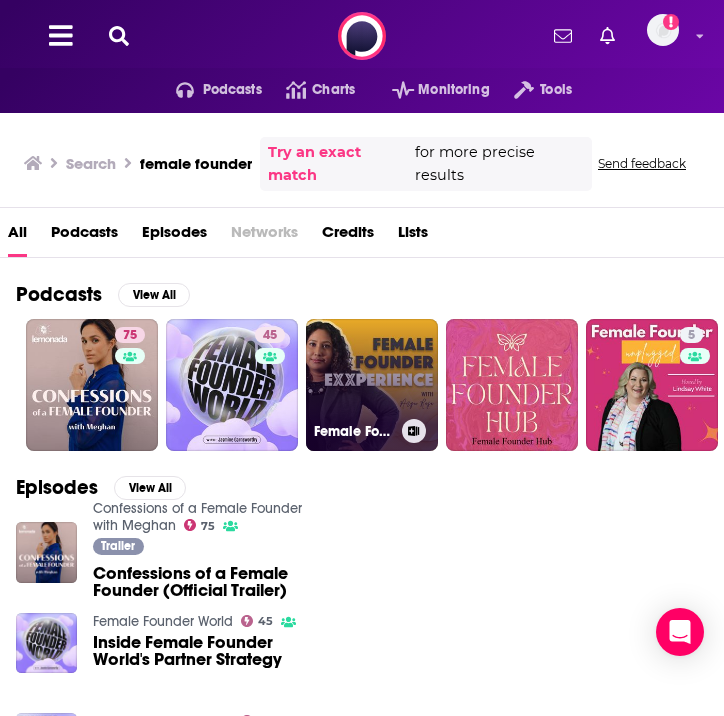 click on "Female Founder Exxperience: Business Building for Female Entrepreneurs" at bounding box center [372, 385] 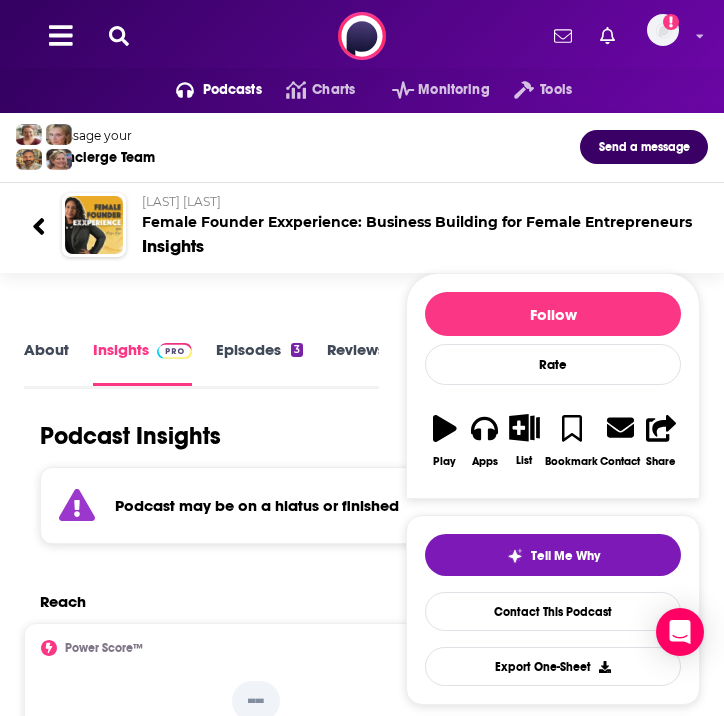 scroll, scrollTop: 3, scrollLeft: 0, axis: vertical 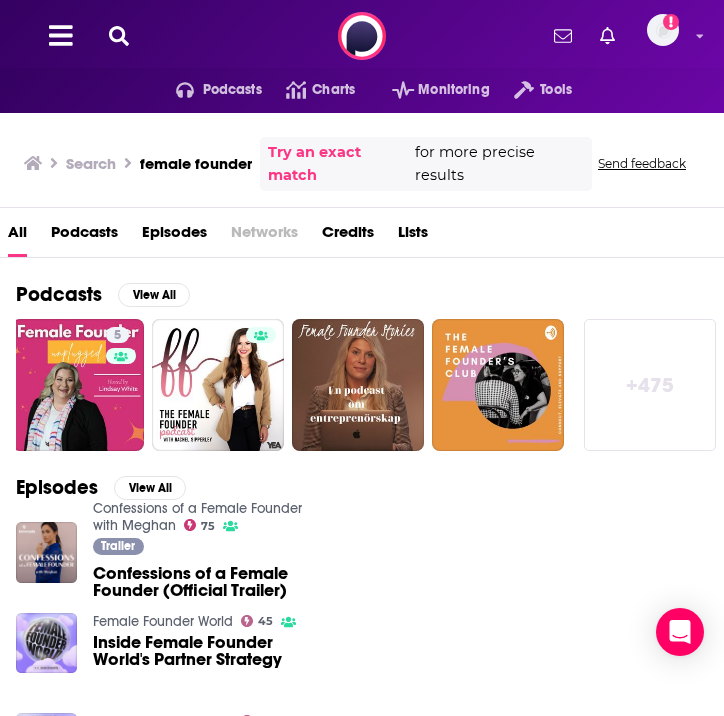 click 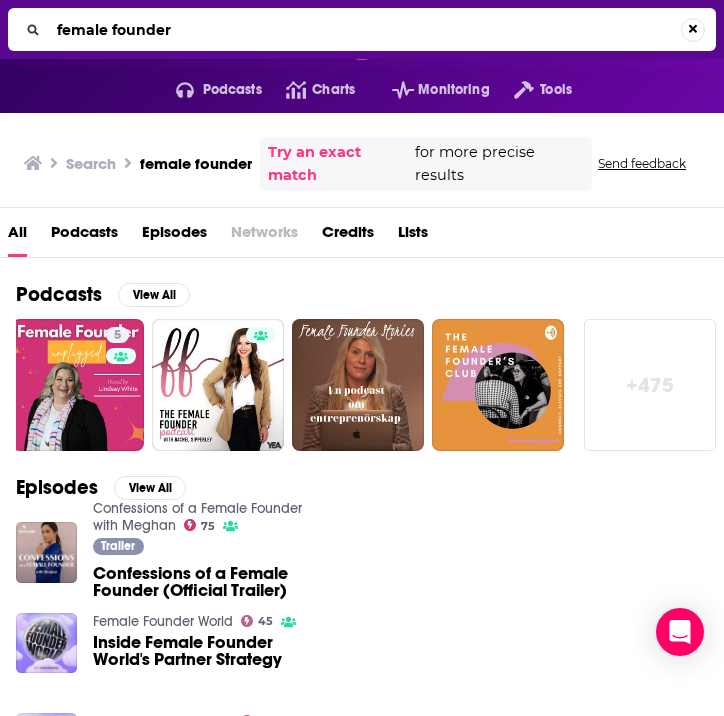 click on "female founder" at bounding box center (365, 30) 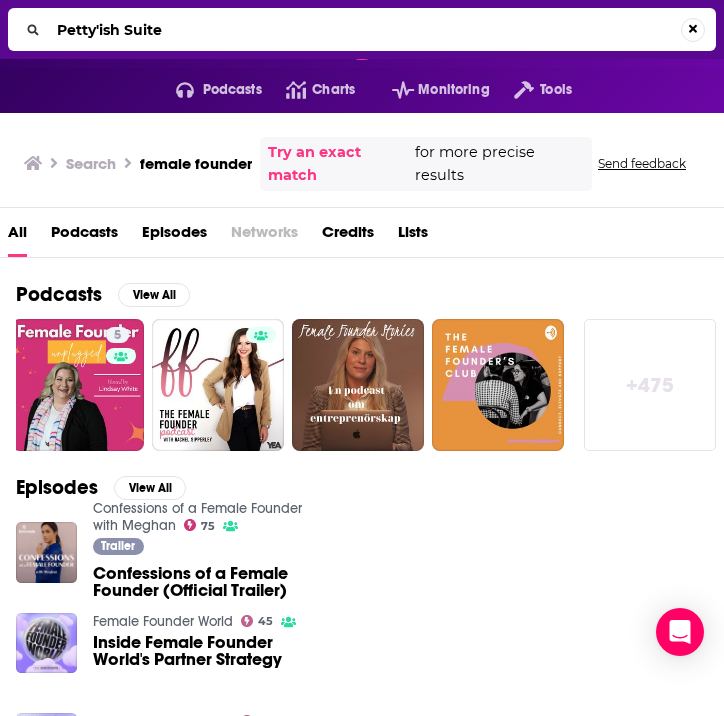 type on "Petty'ish Suite" 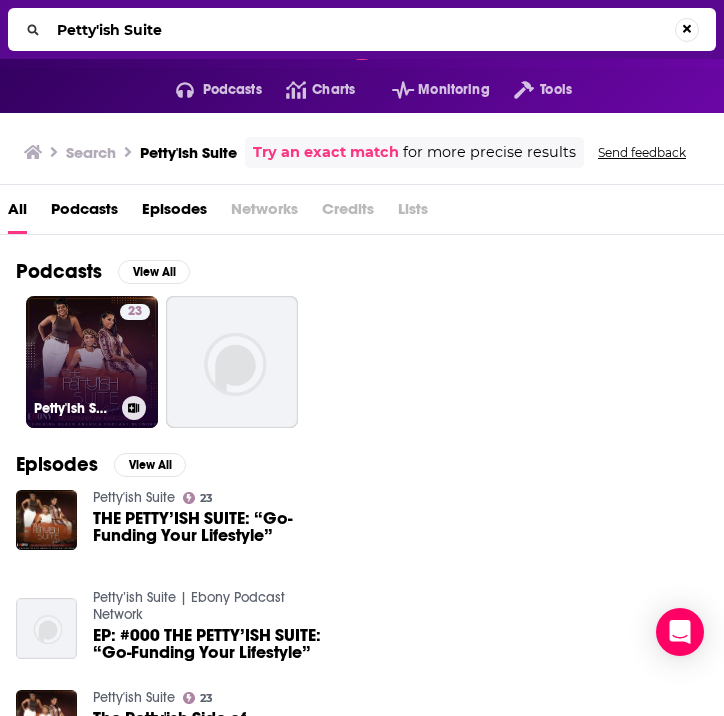 click on "23 Petty'ish Suite" at bounding box center [92, 362] 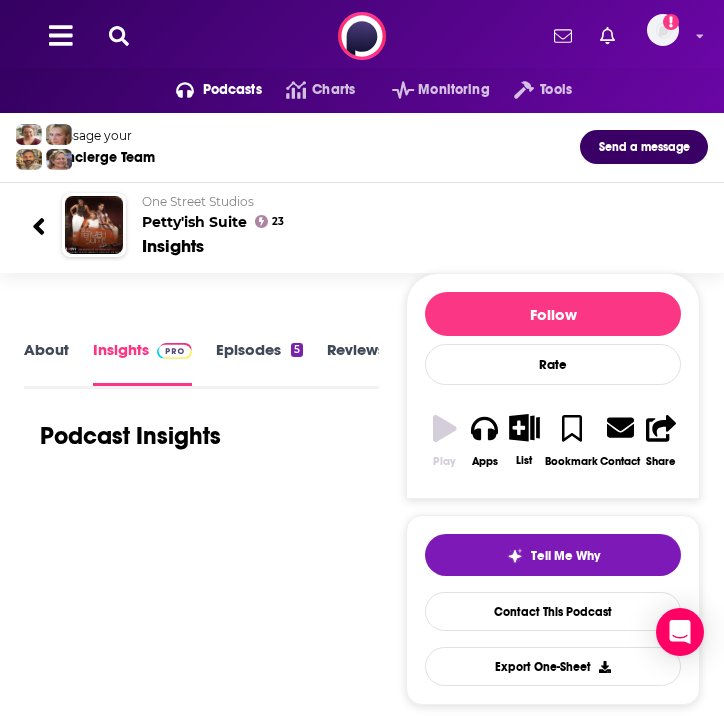 click on "Insights" at bounding box center (142, 362) 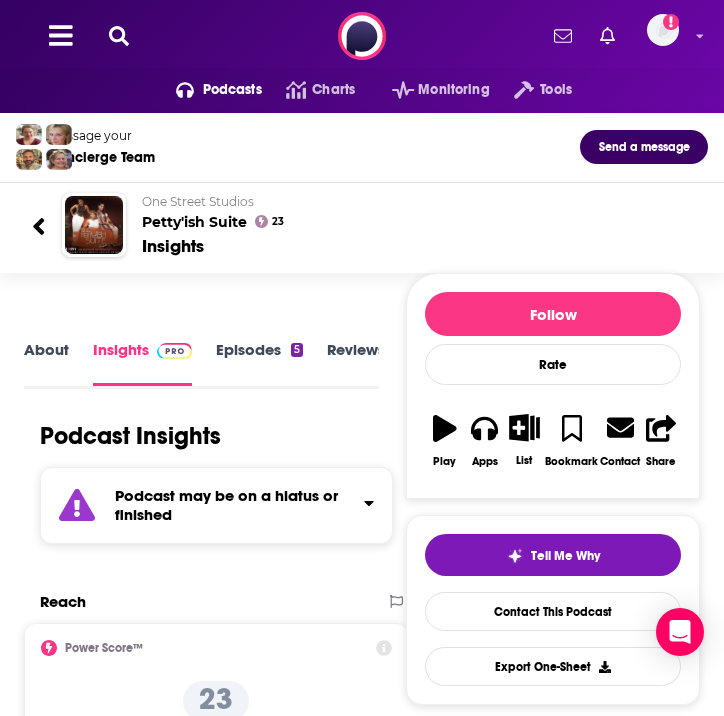 scroll, scrollTop: 3, scrollLeft: 0, axis: vertical 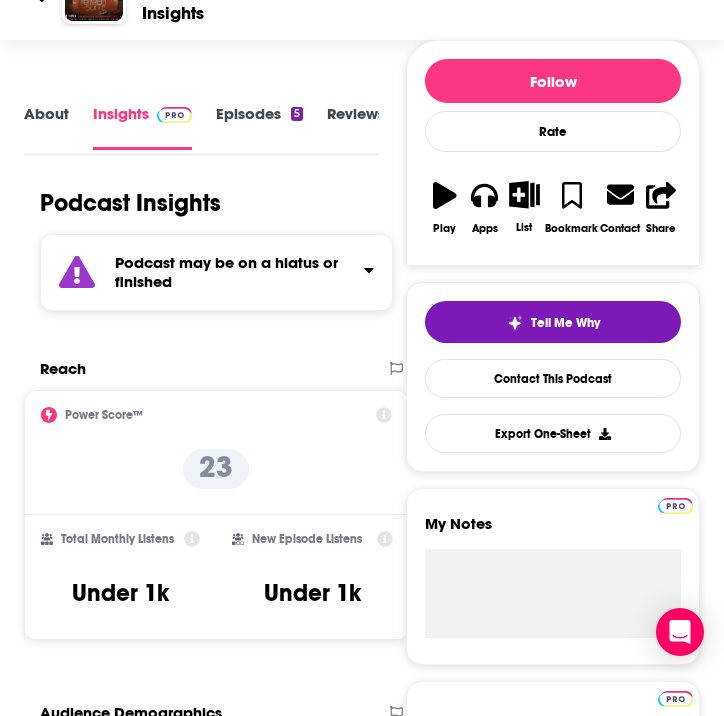 click on "Episodes 5" at bounding box center [259, 127] 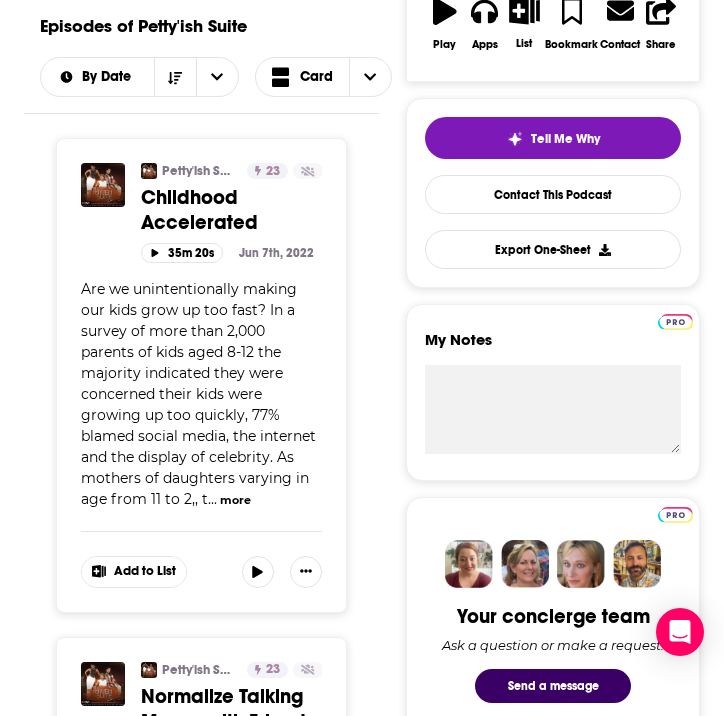 scroll, scrollTop: 0, scrollLeft: 0, axis: both 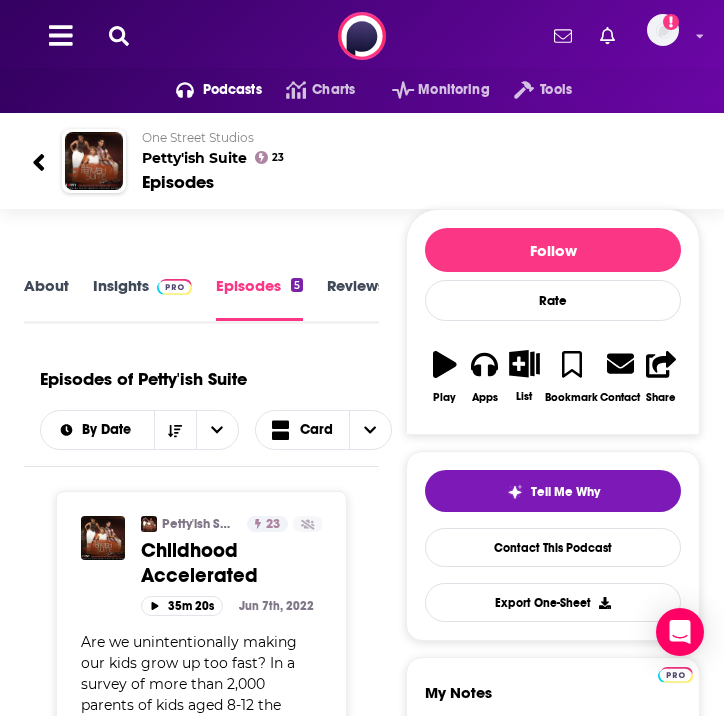 click 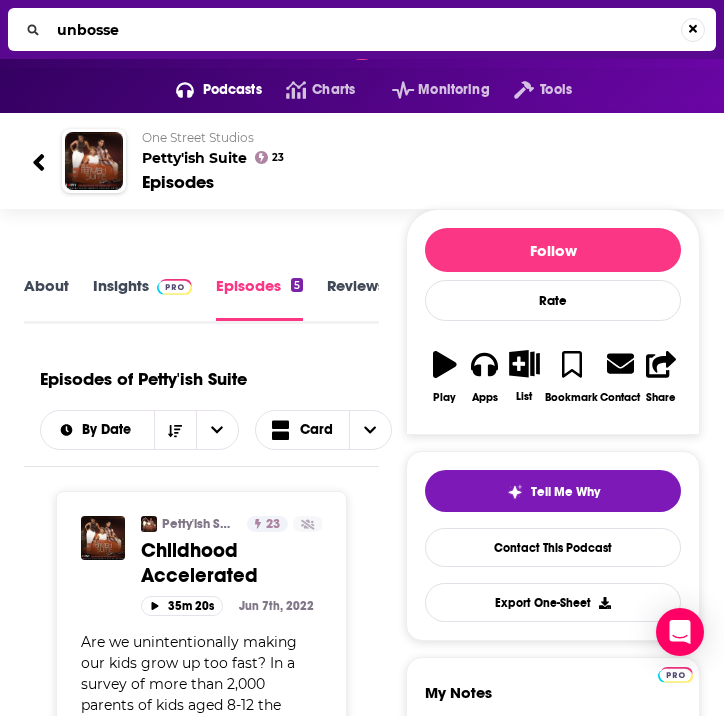 type on "unbossed" 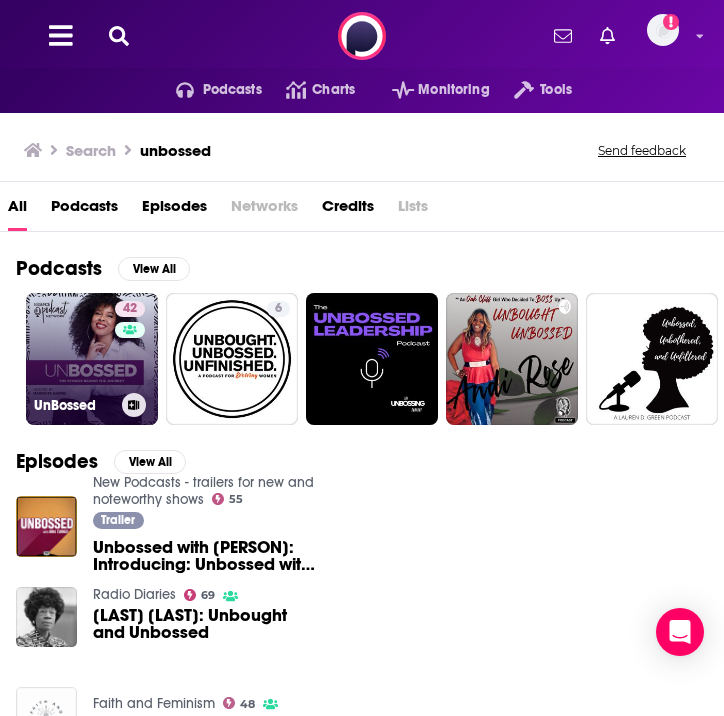 click on "42 UnBossed" at bounding box center [92, 359] 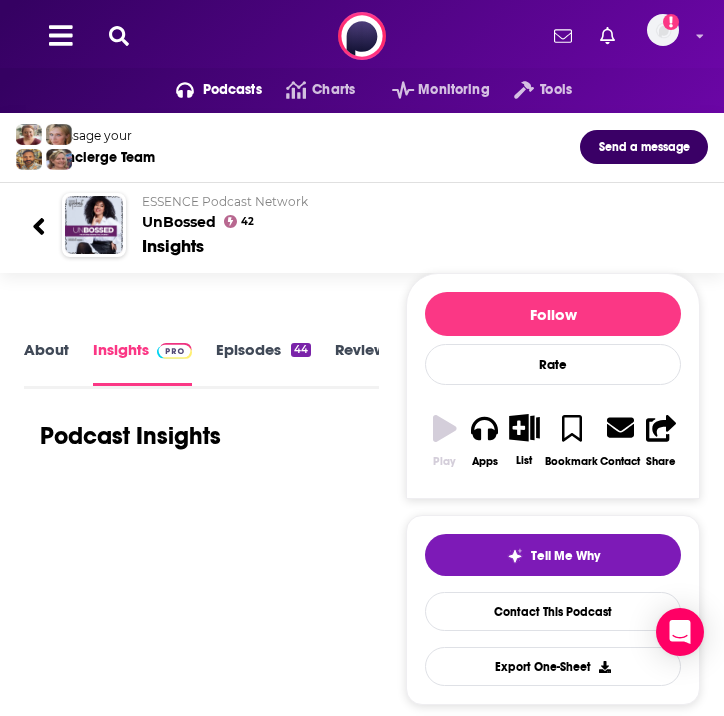 click on "About" at bounding box center [46, 362] 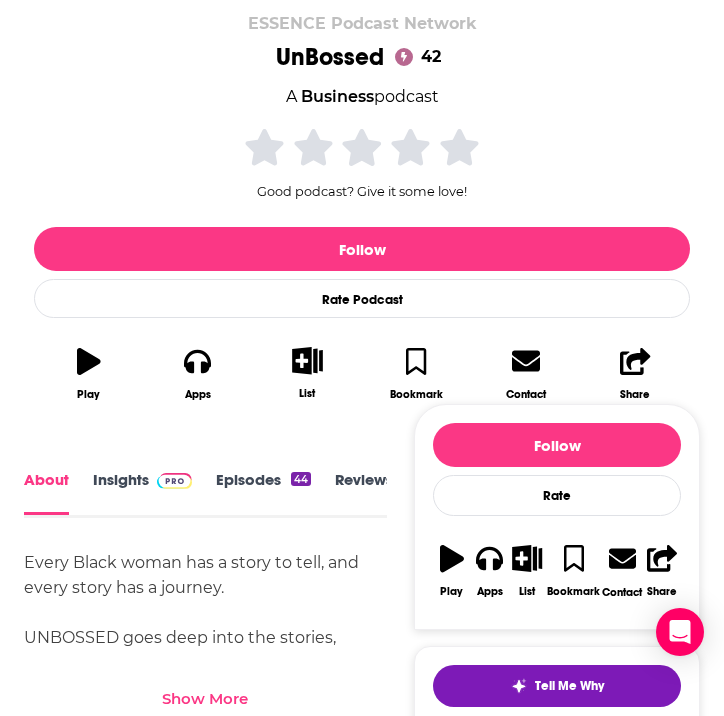 scroll, scrollTop: 396, scrollLeft: 0, axis: vertical 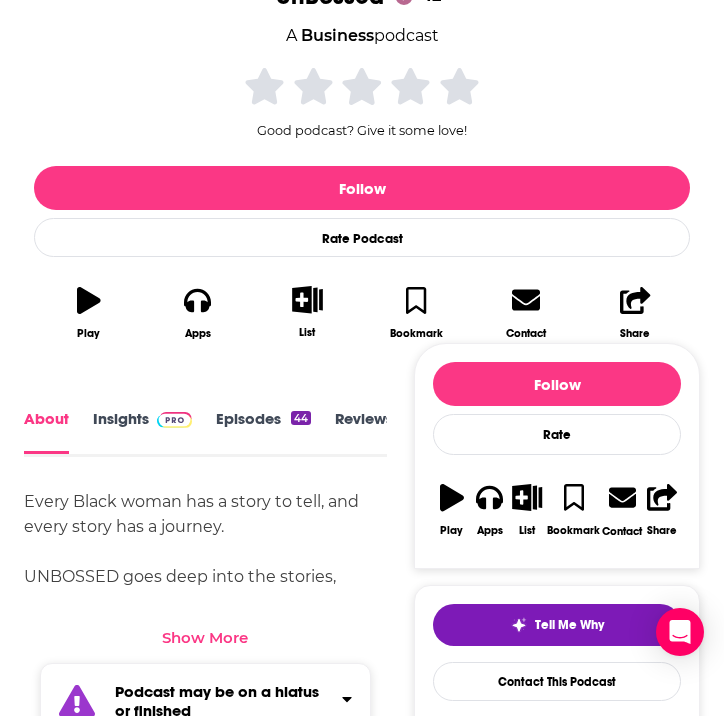 click on "About Insights Episodes 44 Reviews Credits Lists 1 Similar Every Black woman has a story to tell, and every story has a journey.
UNBOSSED goes deep into the stories, beyond the awards and attention, to highlight the known and those you need to know.
Host, Marquita Harris (ESSENCE's Senior Editor of Work and Money) dives into the professional and personal lives of thought leaders, entrepreneurs, self-starters and beyond. Let's talk about it - money, ambition, careers, entrepreneurship, debt and more.
Join the conversation. #unbossedpodcast Show More Podcast may be on a hiatus or finished Creators & Guests We don't know anything about the creators of this podcast yet . You can   add them yourself   so they can be credited for this and other podcasts. Recent Episodes 44 Want To Be A Pioneer In Your Field? Good. Bring Others. Sep 24th, 2020 The Real Cost of Entrepreneurship Sep 16th, 2020 How To Turn Any Obstacle Into Opportunity Sep 9th, 2020 View All Episodes Podcast Reviews add a review   Refresh Feed 1" at bounding box center (362, 1604) 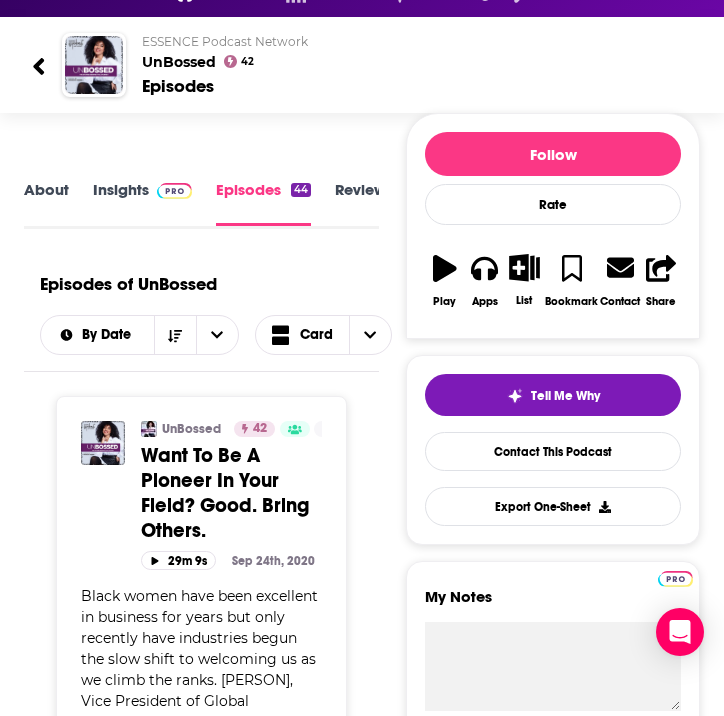 scroll, scrollTop: 0, scrollLeft: 0, axis: both 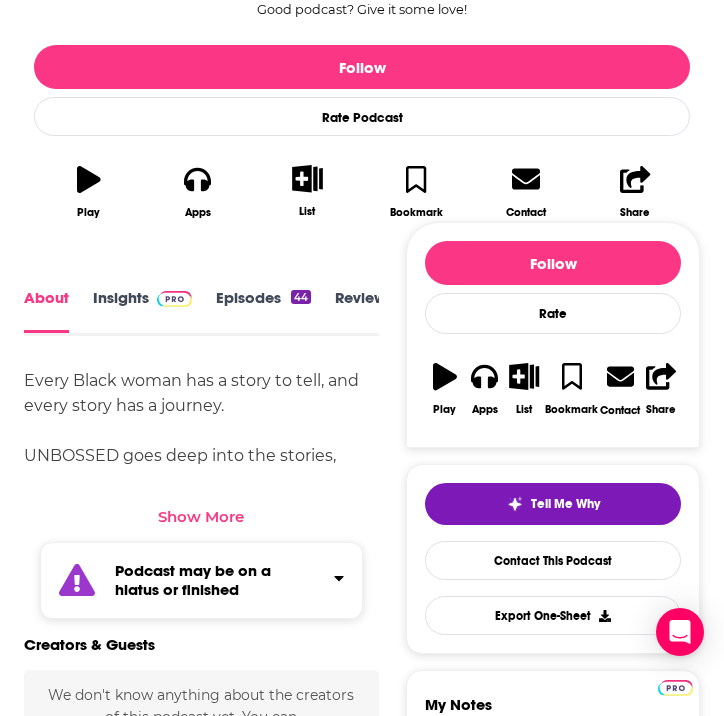 click on "ESSENCE Podcast Network   UnBossed 42 A   Business ,  Careers  and  Investing  podcast 42 Good podcast? Give it some love! Follow Rate Podcast Play Apps List Bookmark Contact Share" at bounding box center [362, 32] 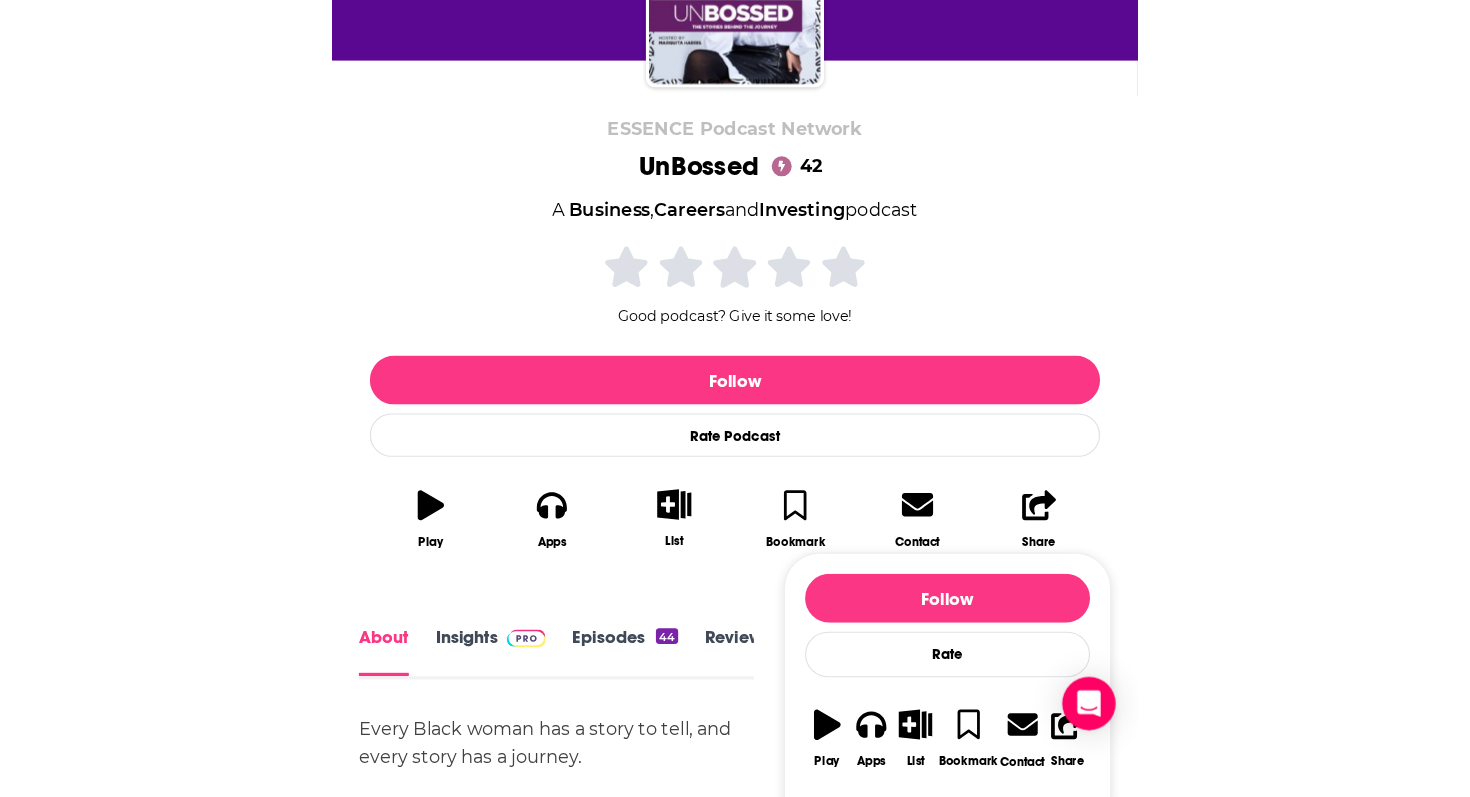 scroll, scrollTop: 0, scrollLeft: 0, axis: both 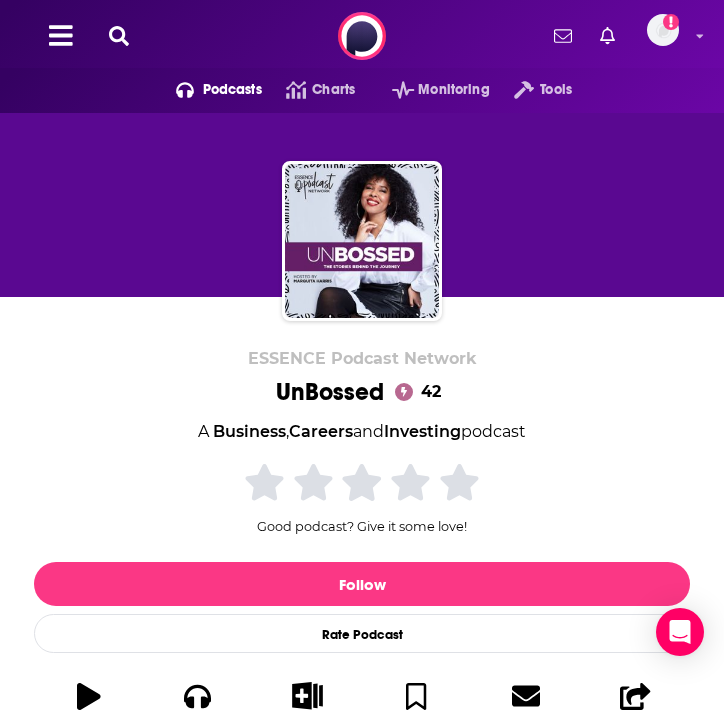 click 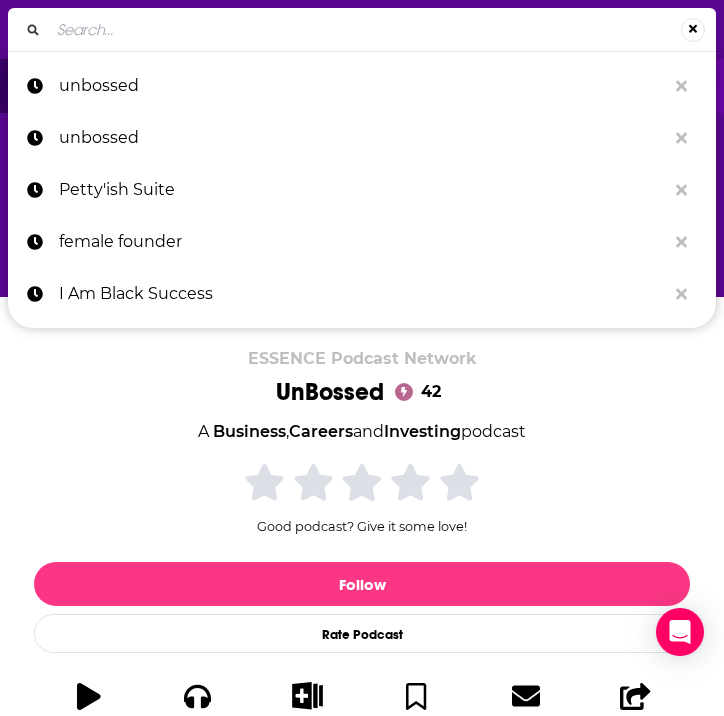 type on "g" 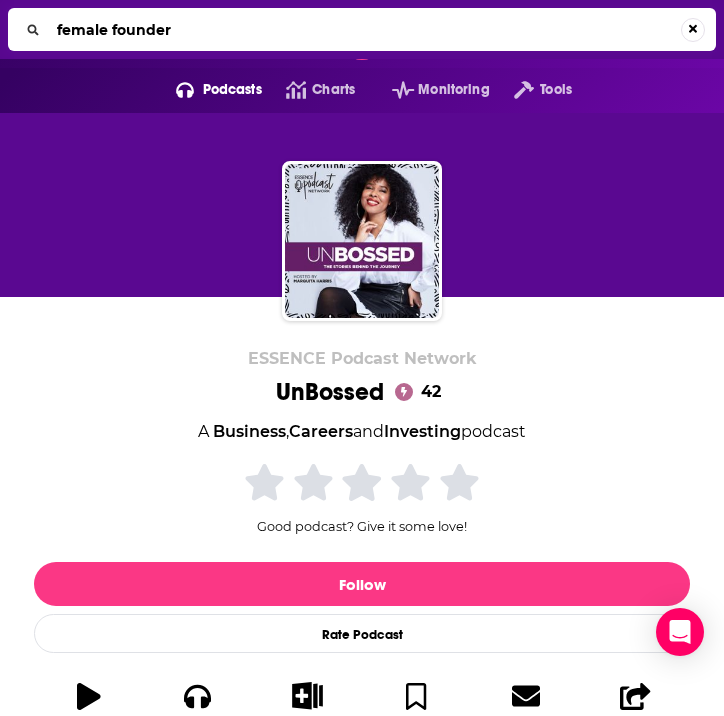 type on "female founders" 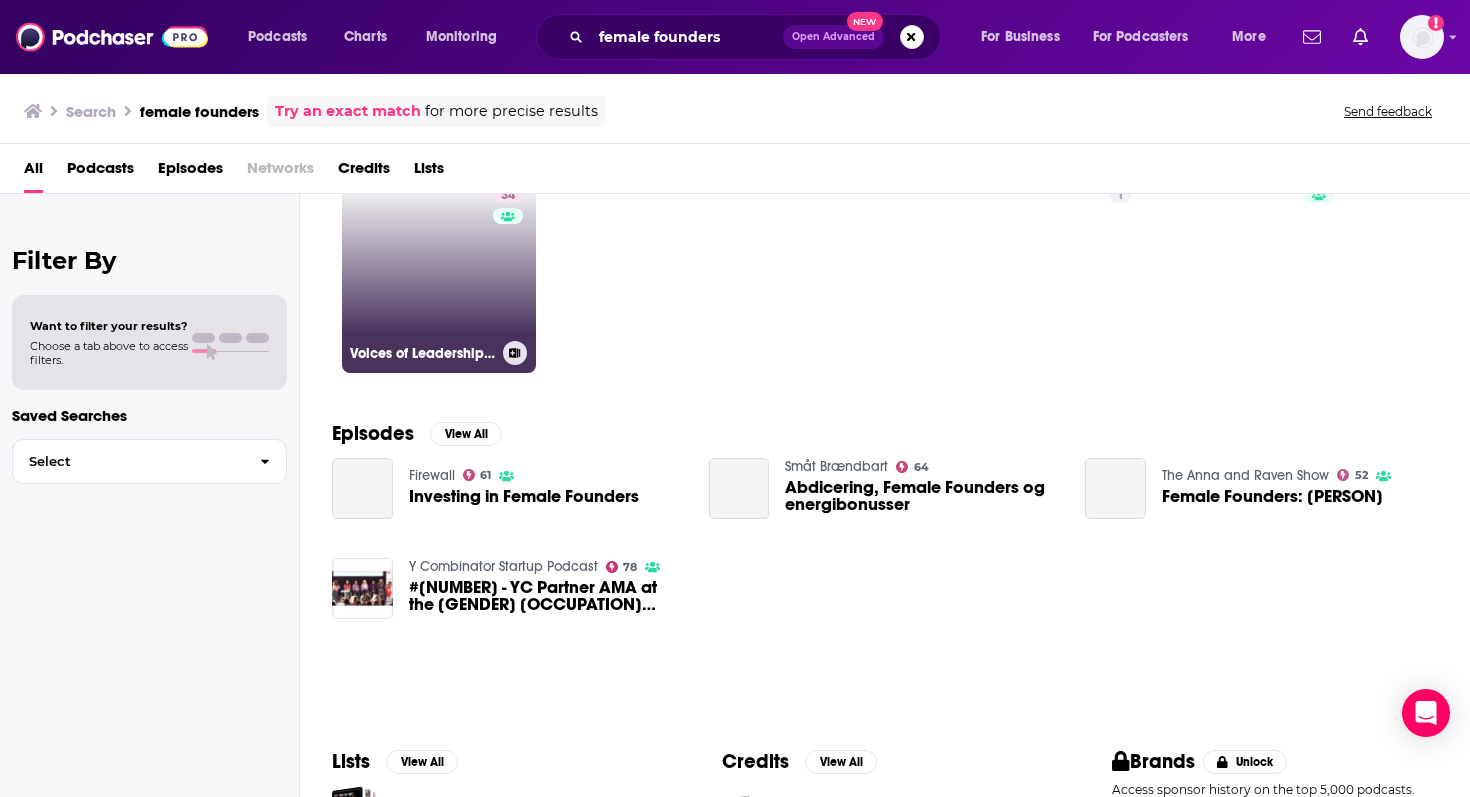 scroll, scrollTop: 77, scrollLeft: 0, axis: vertical 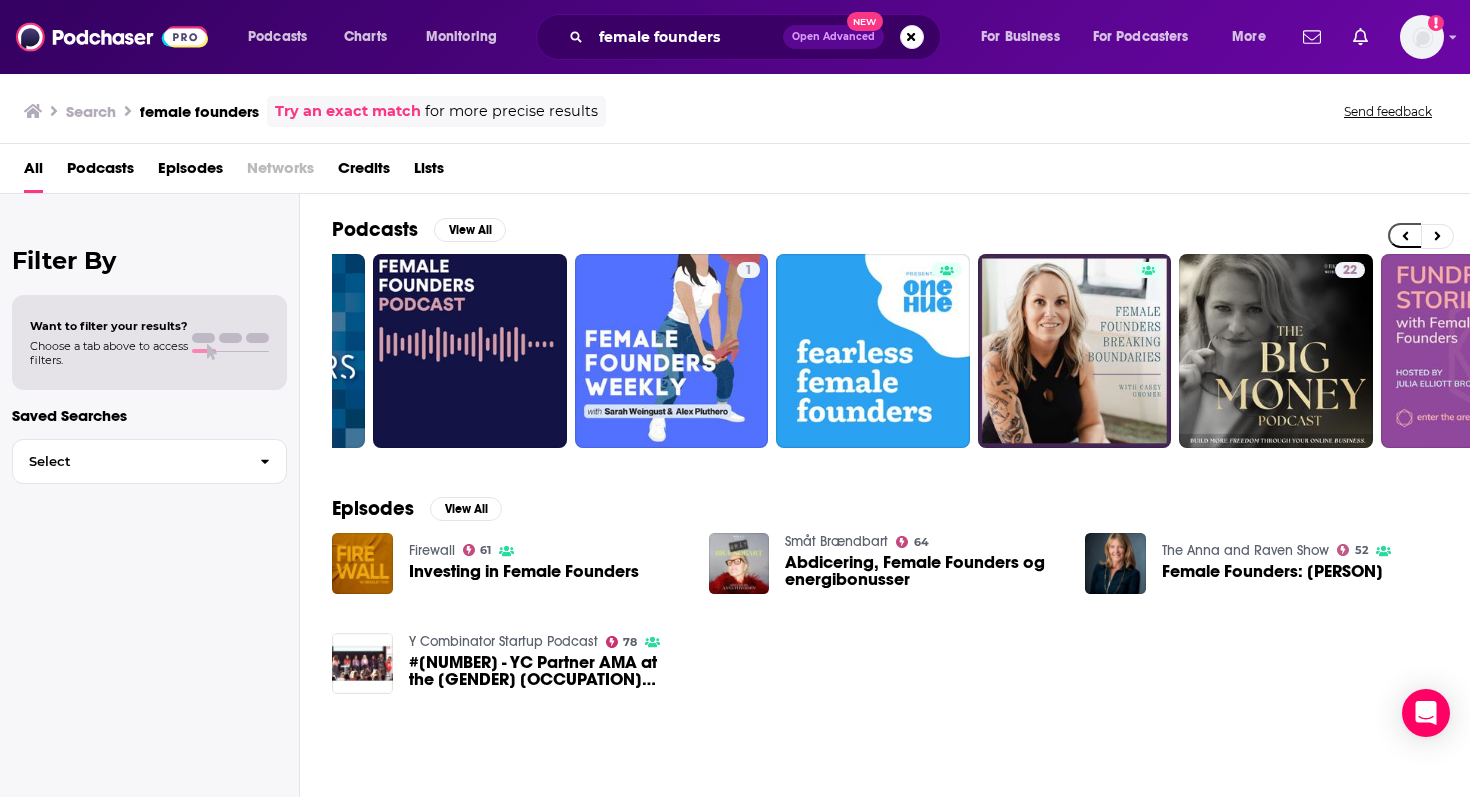 click on "Podcasts View All 34 1 22 + 317" at bounding box center (901, 332) 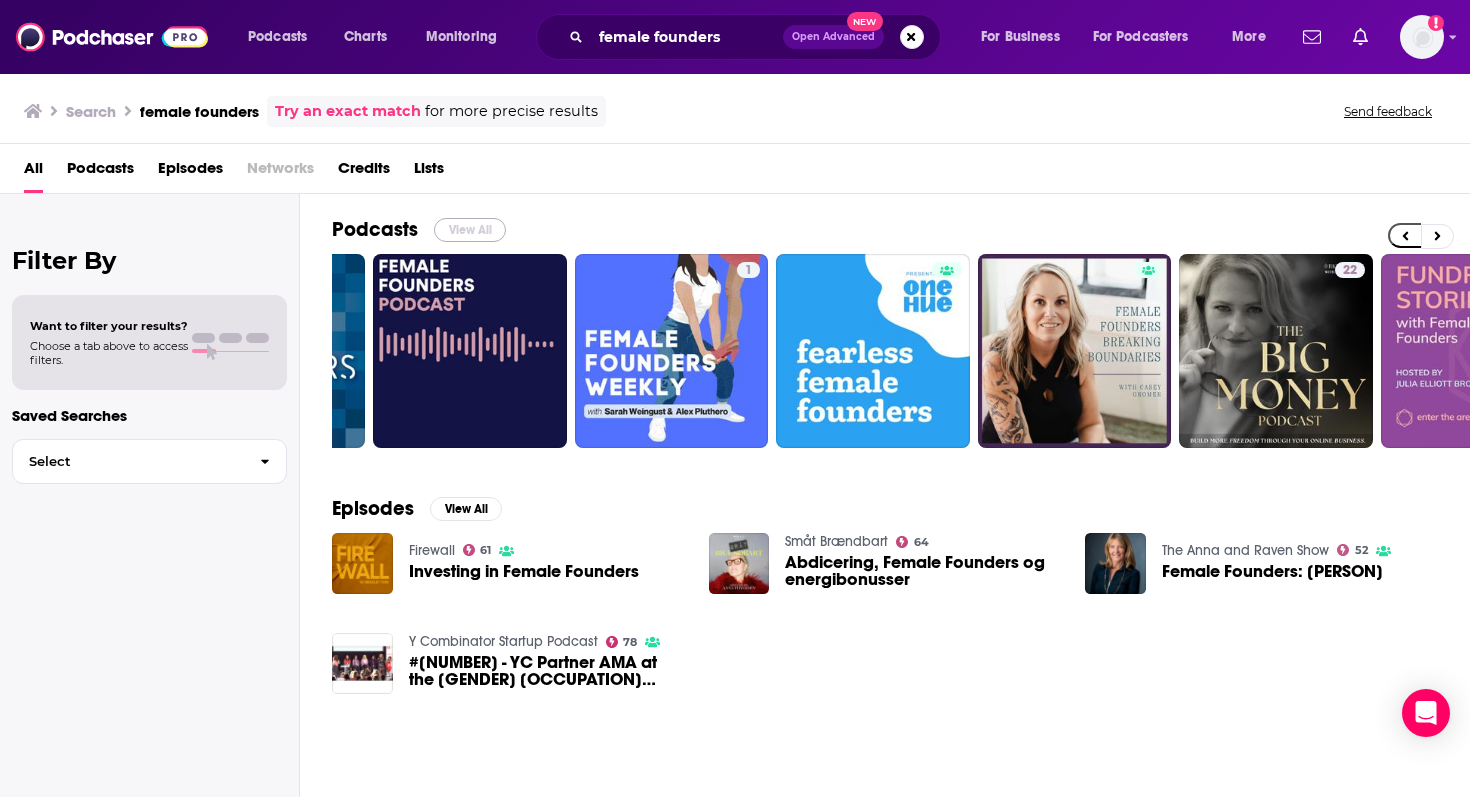 click on "View All" at bounding box center (470, 230) 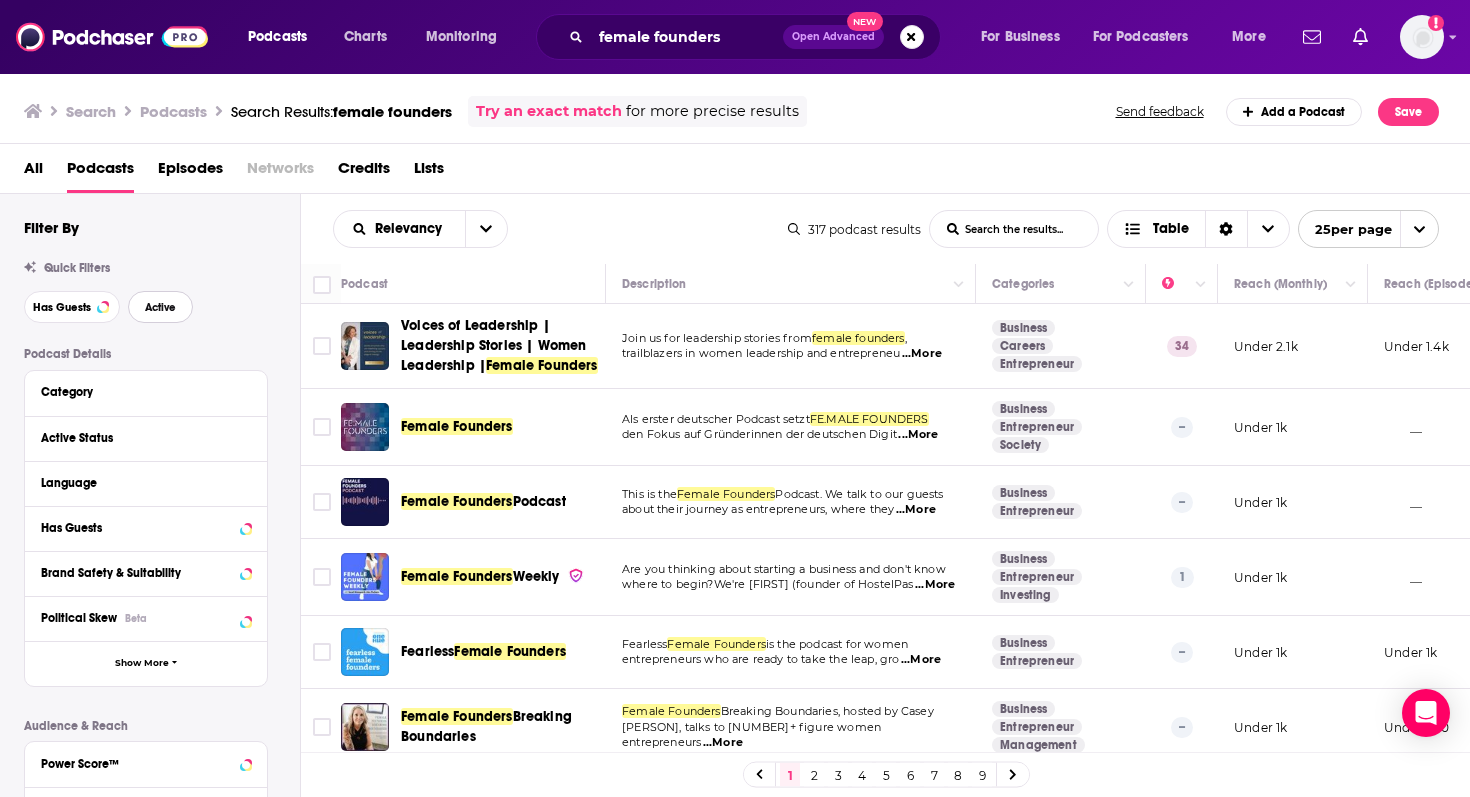 click on "Active" at bounding box center [160, 307] 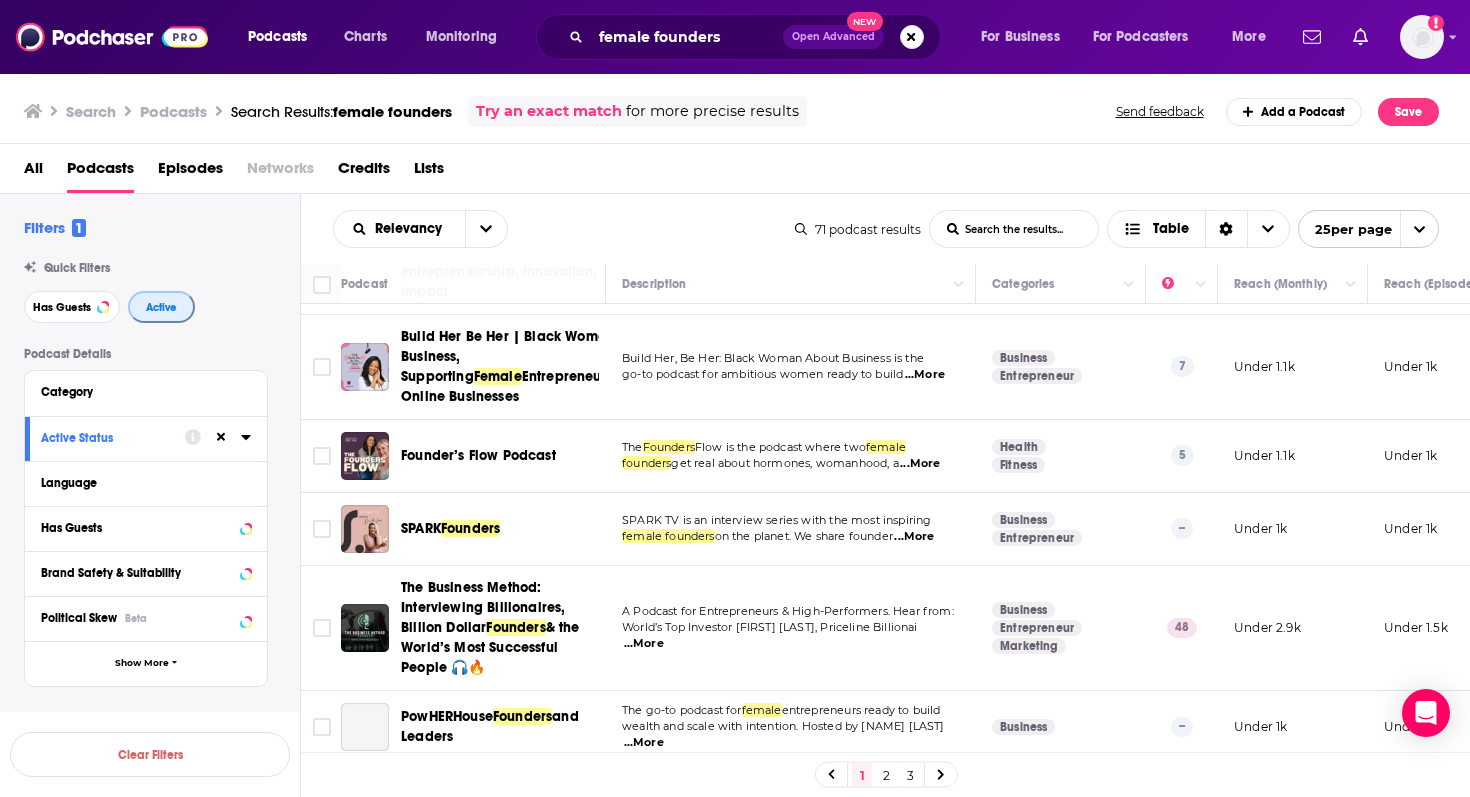 scroll, scrollTop: 247, scrollLeft: 0, axis: vertical 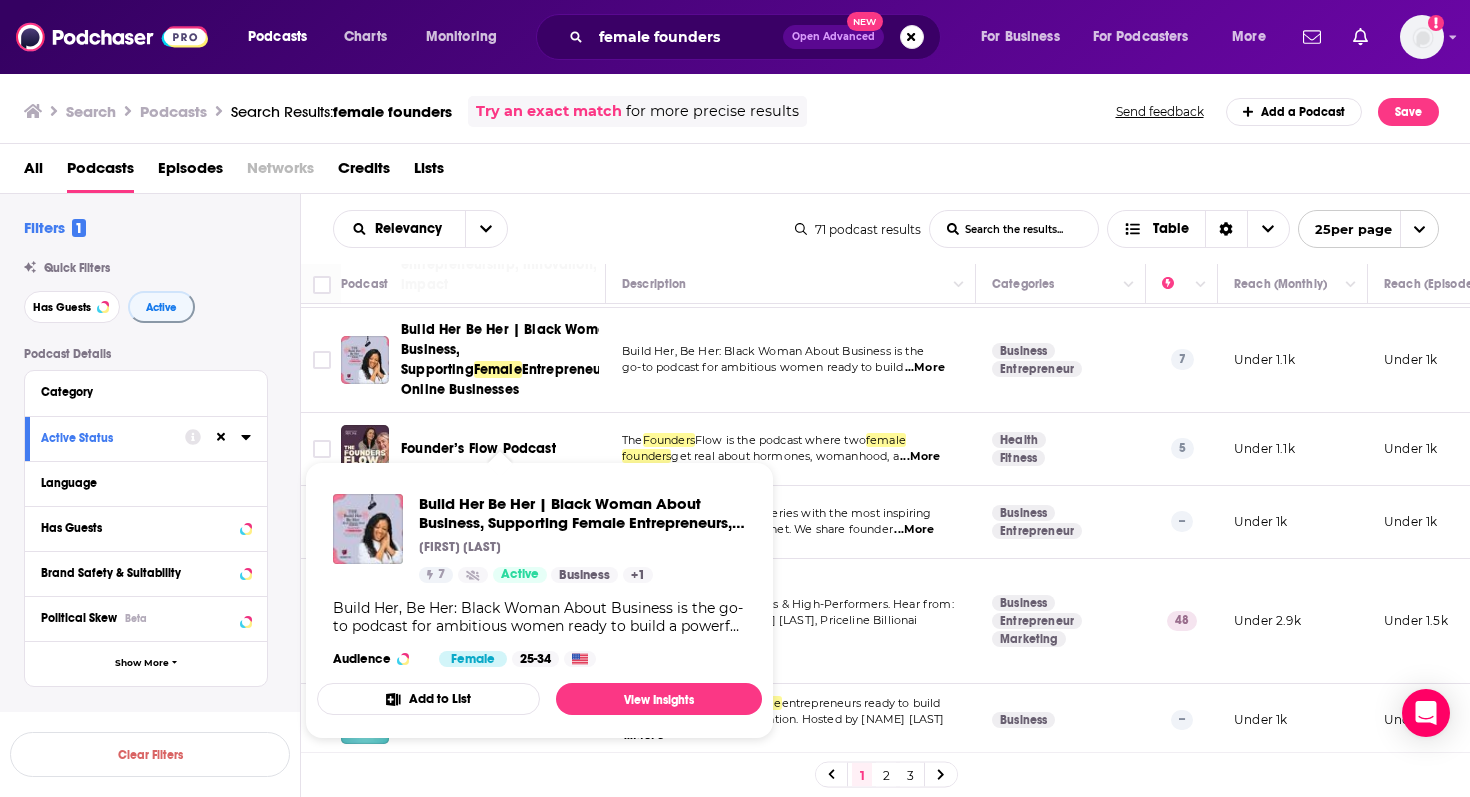 click on "Podcast Details Category Active Status Language Has Guests Brand Safety & Suitability Political Skew Beta Show More Audience & Reach Power Score™ Reach (Monthly) Reach (Episode Average) Gender Age Income Show More" at bounding box center [162, 702] 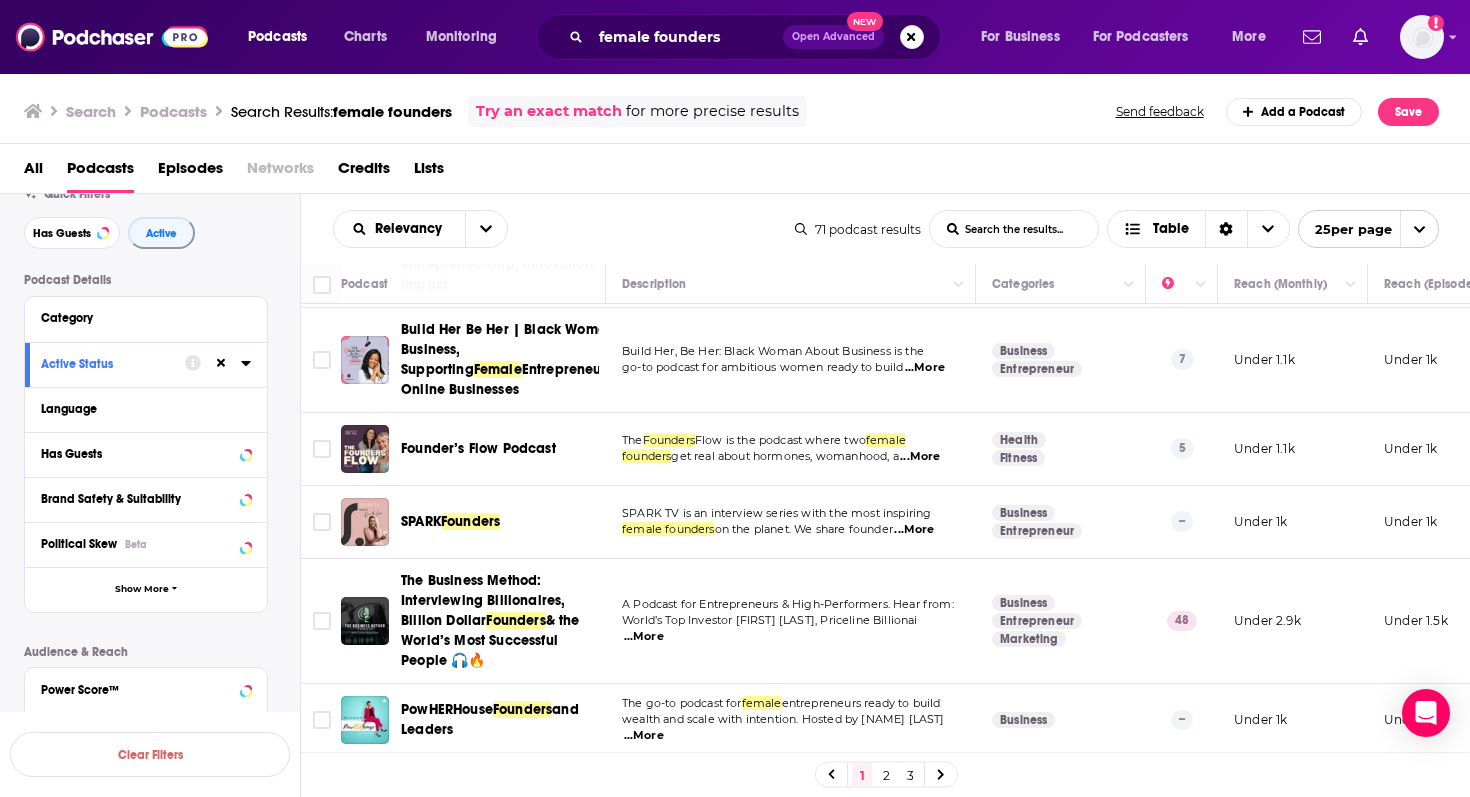 scroll, scrollTop: 70, scrollLeft: 0, axis: vertical 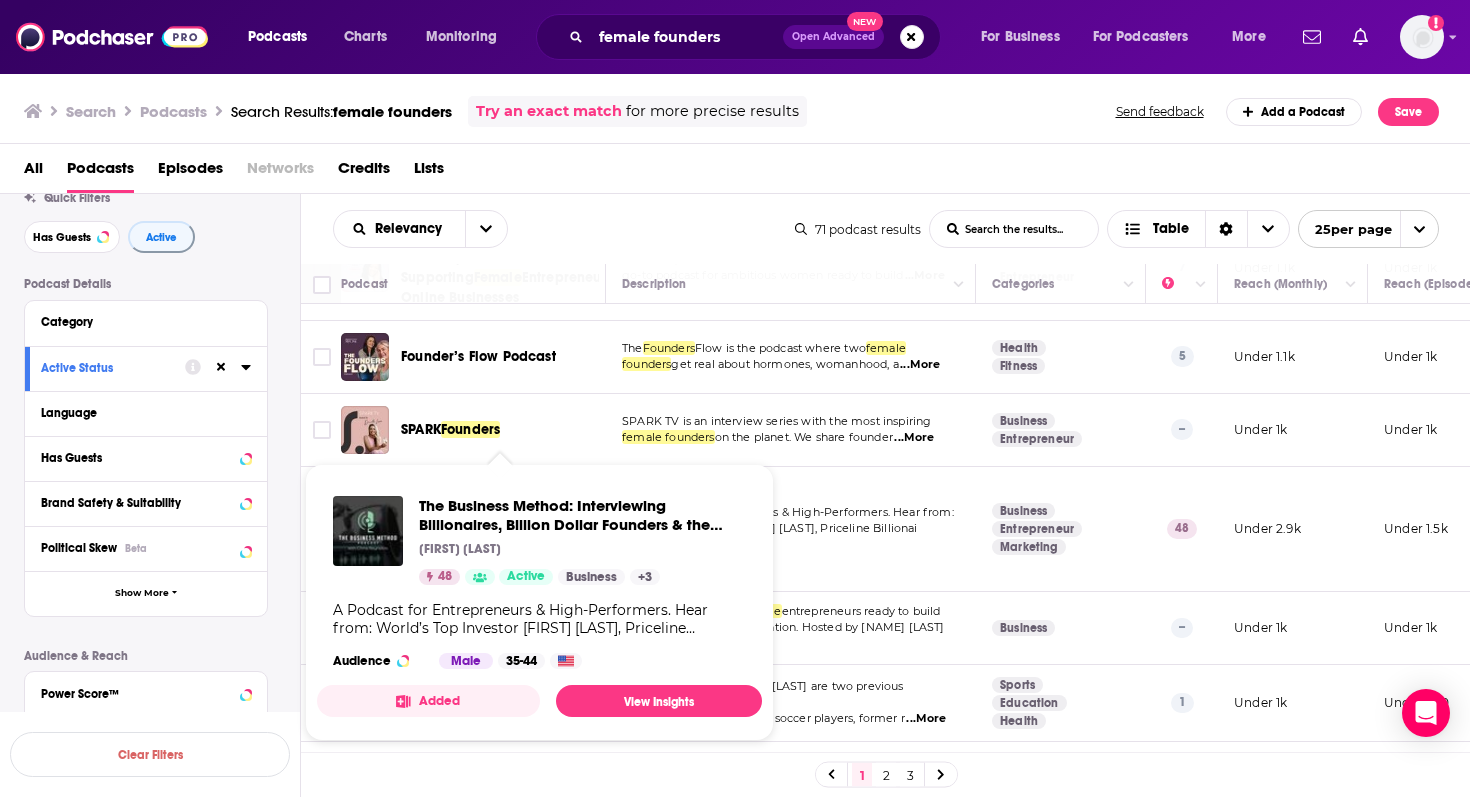 click on "Brand Safety & Suitability" at bounding box center (146, 503) 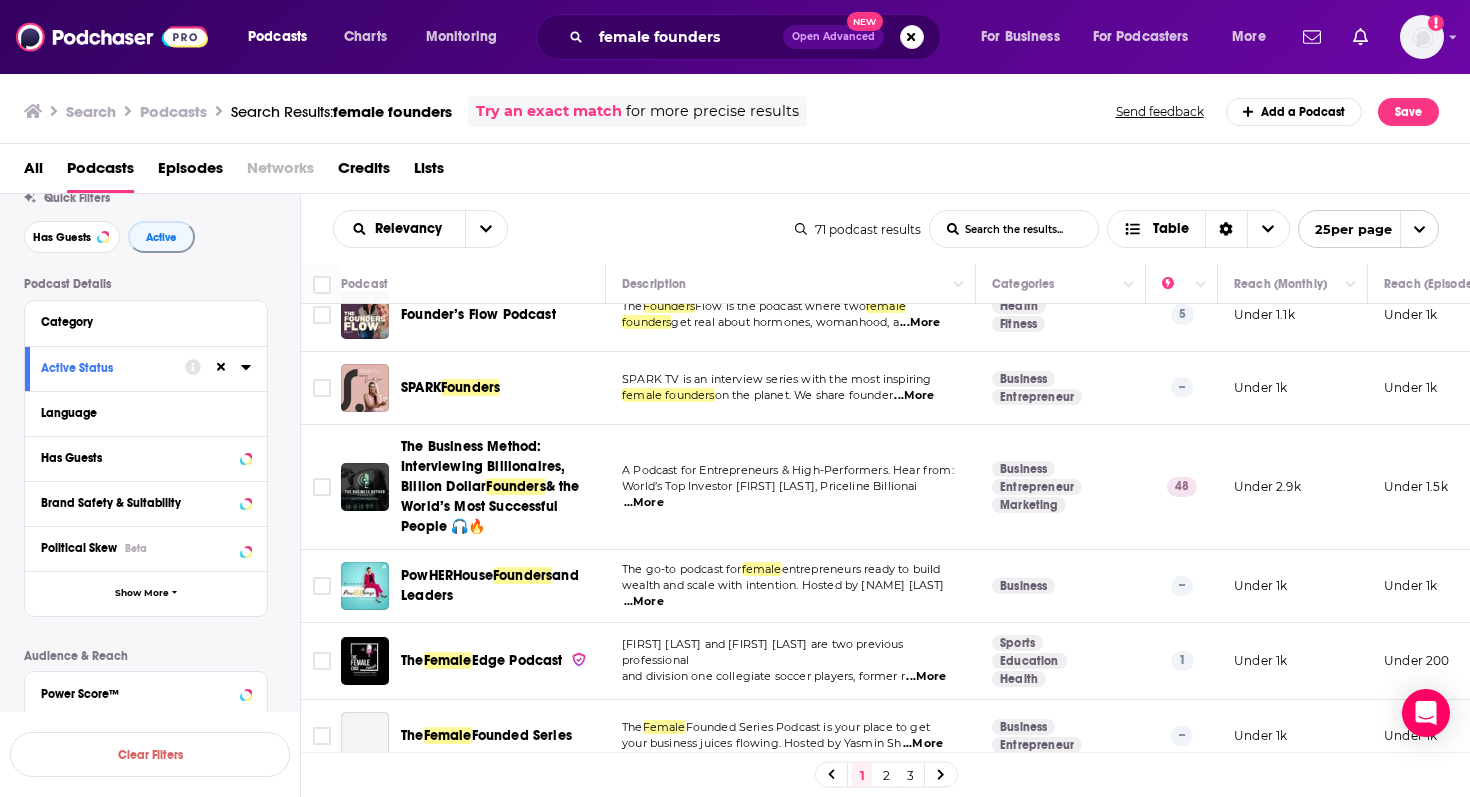 scroll, scrollTop: 392, scrollLeft: 0, axis: vertical 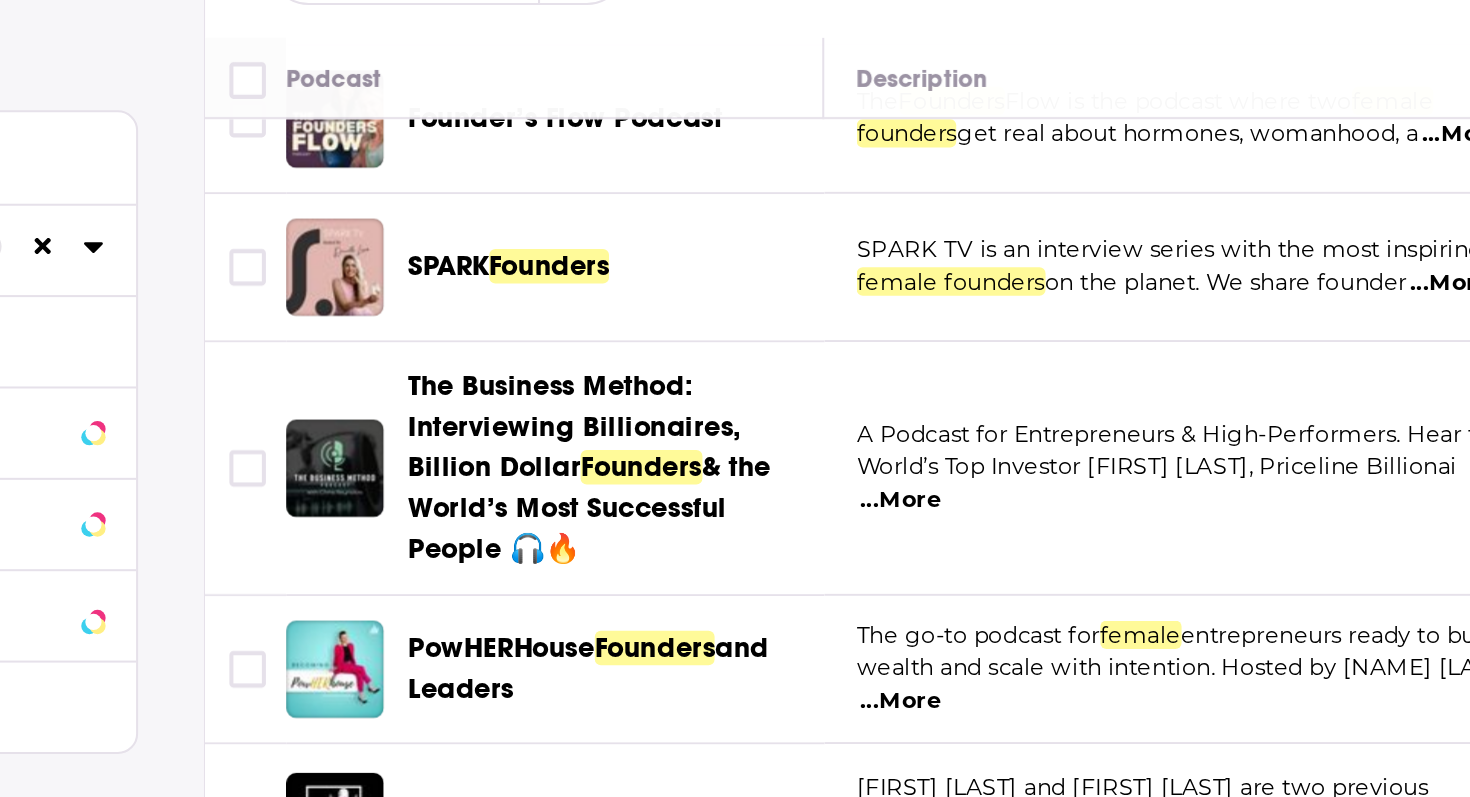 click on "Podcast Details Category Active Status Language Has Guests Brand Safety & Suitability Political Skew Beta Show More Audience & Reach Power Score™ Reach (Monthly) Reach (Episode Average) Gender Age Income Show More" at bounding box center [162, 632] 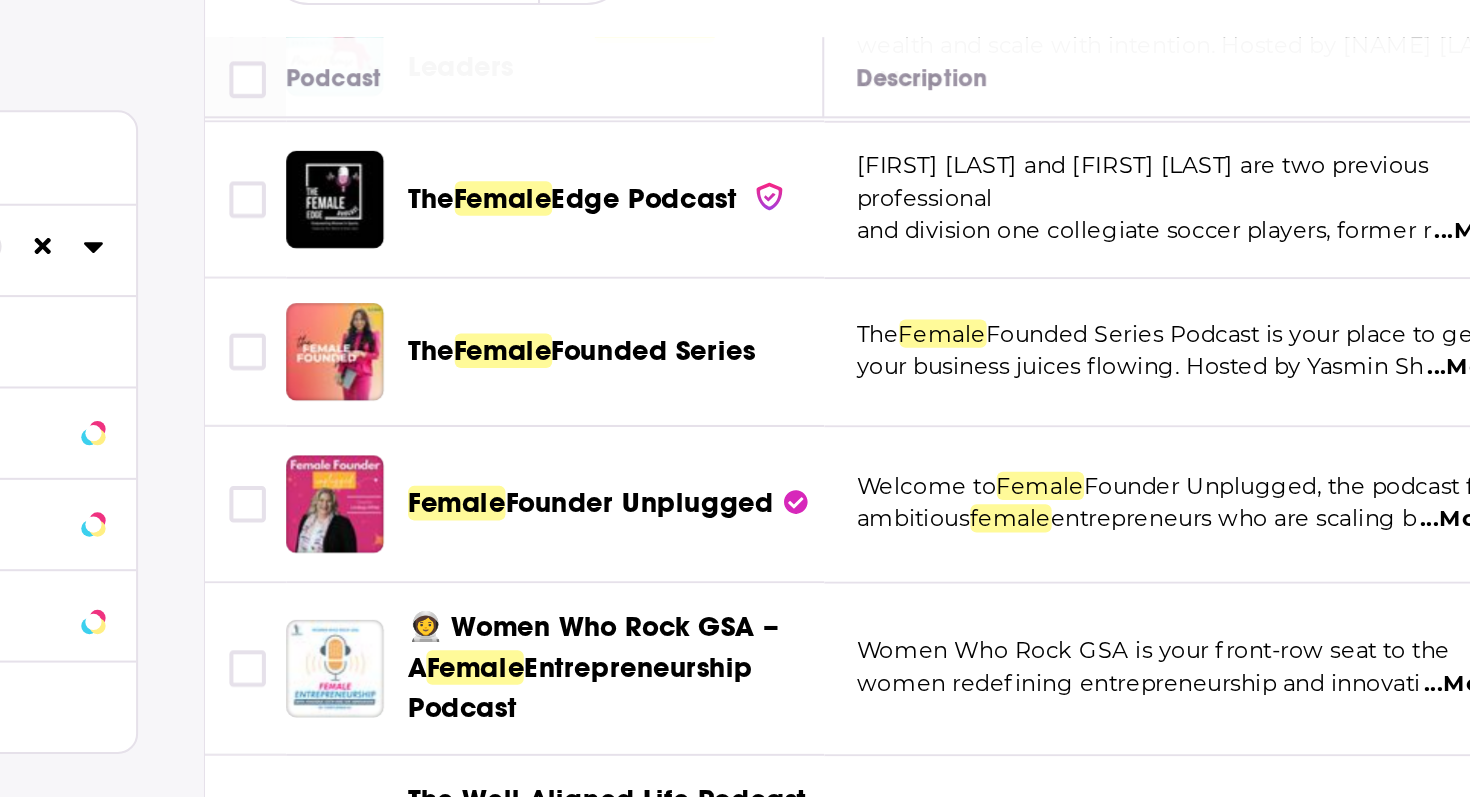 scroll, scrollTop: 702, scrollLeft: 0, axis: vertical 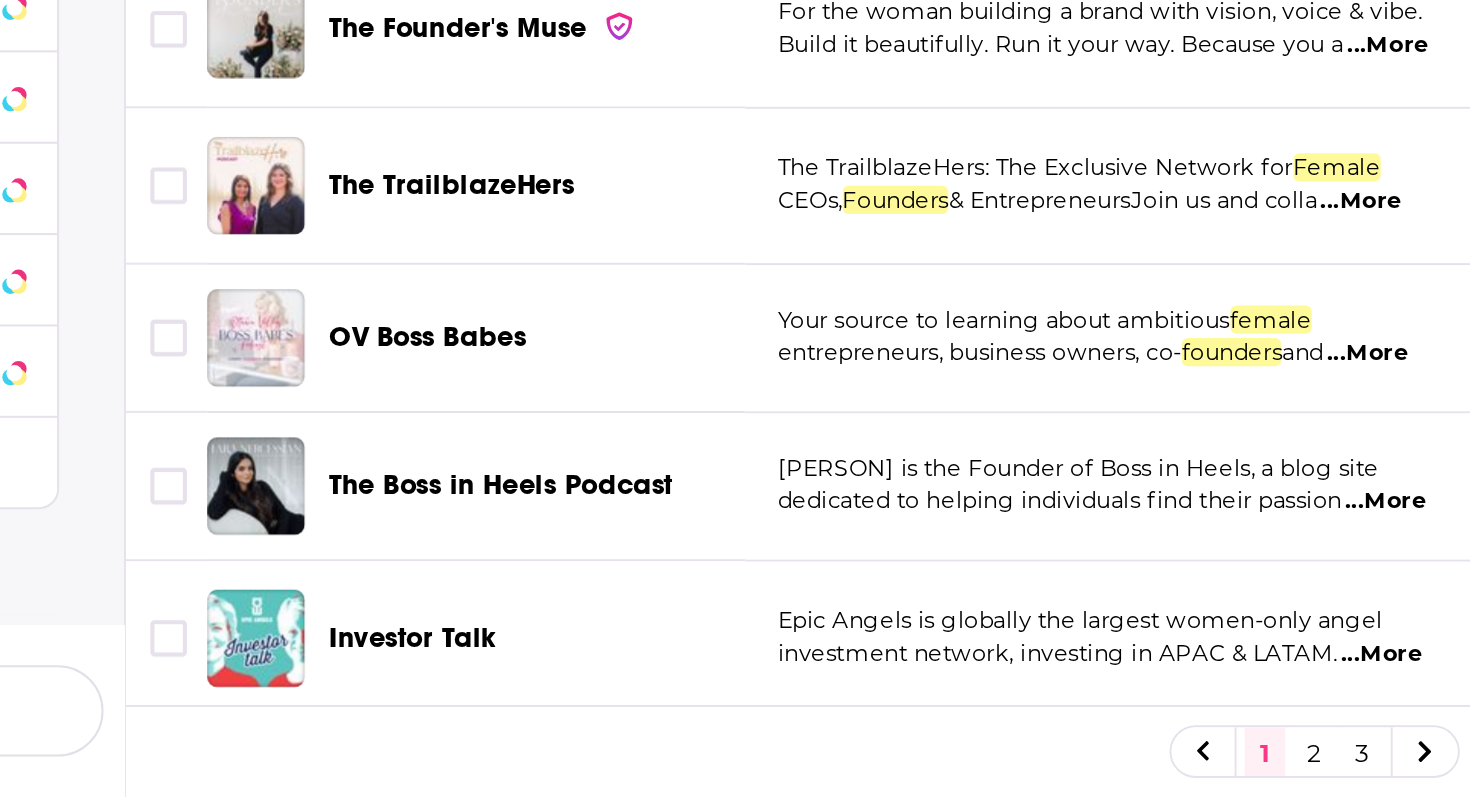 click on "2" at bounding box center (886, 775) 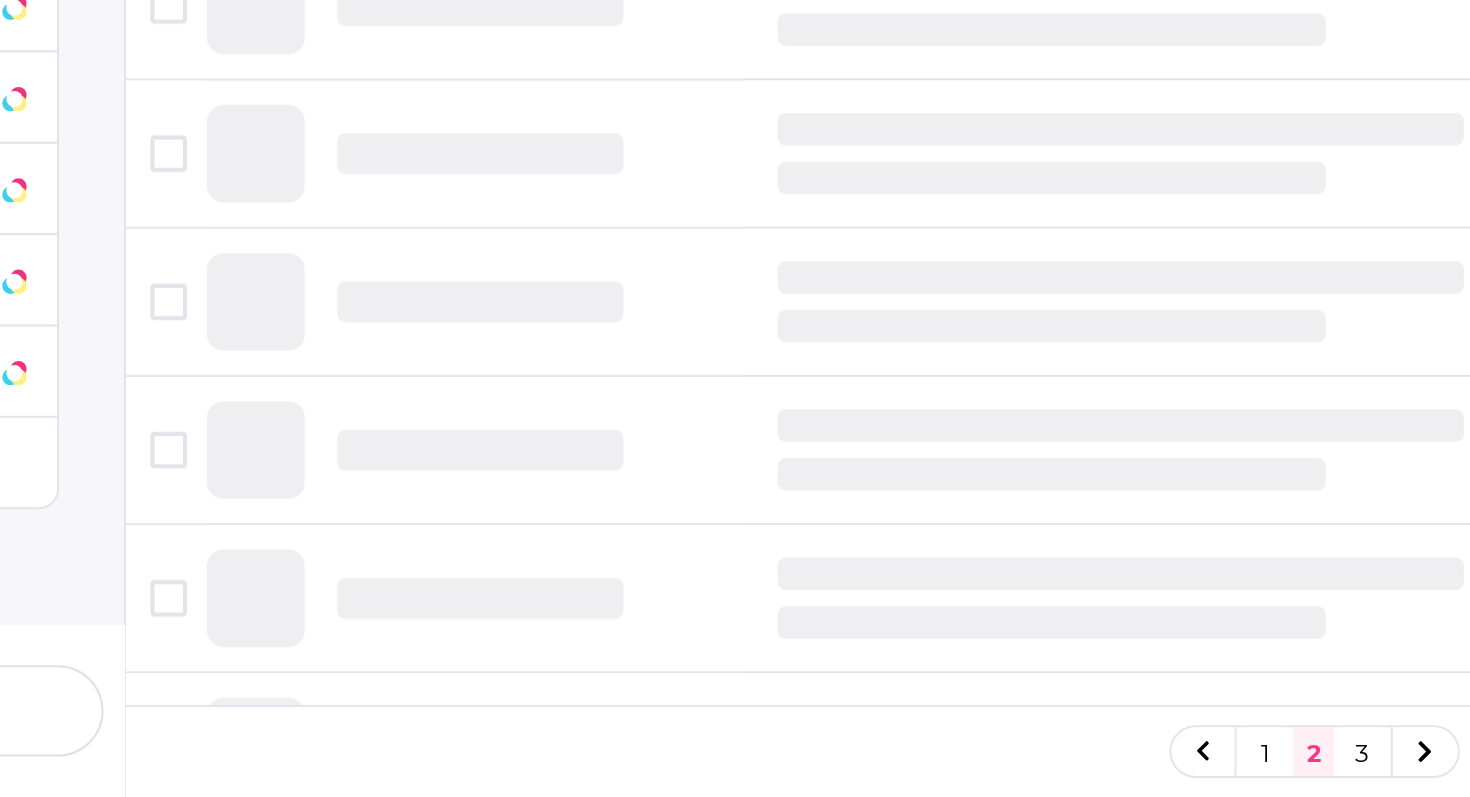 scroll, scrollTop: 0, scrollLeft: 0, axis: both 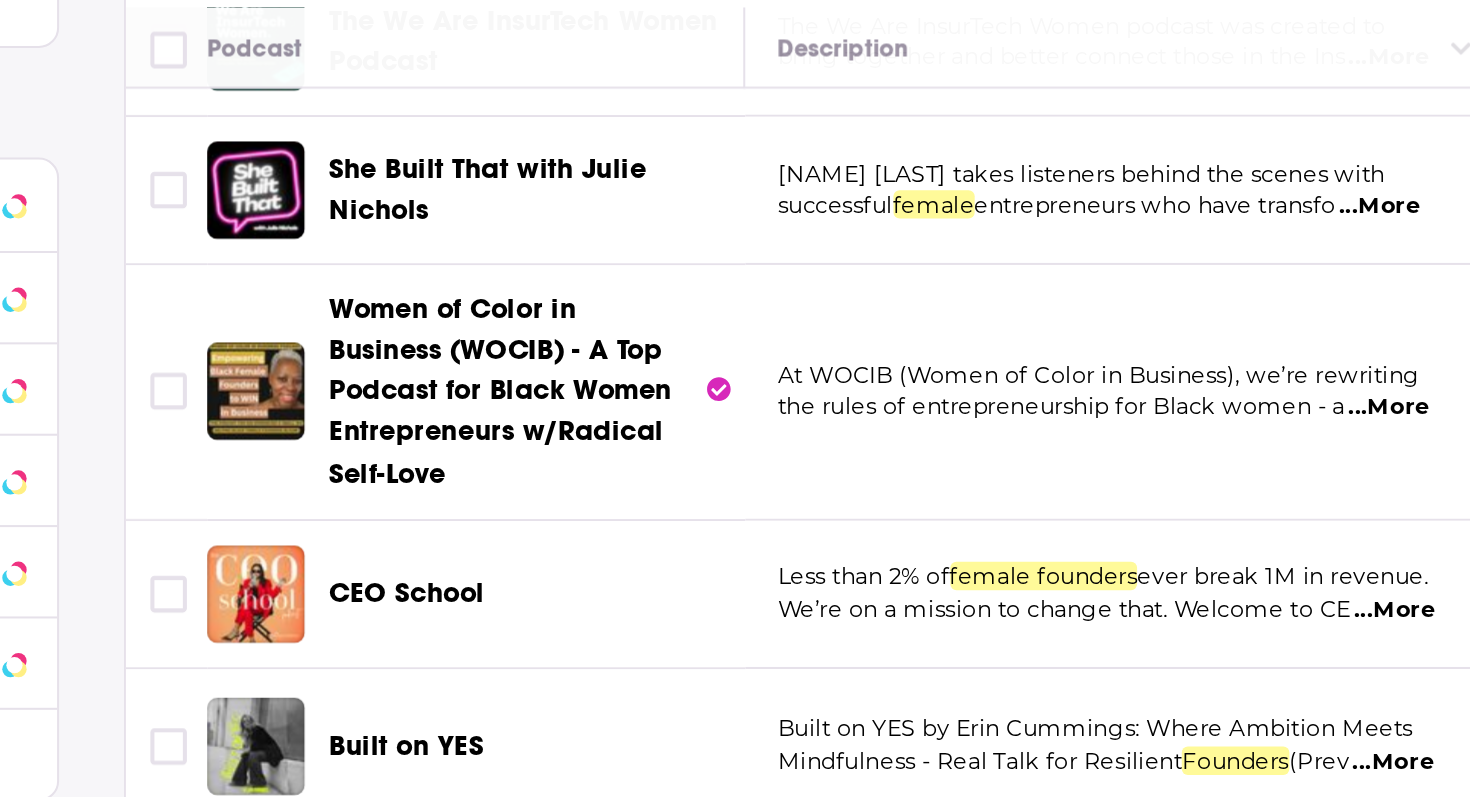 click on "...More" at bounding box center [918, 362] 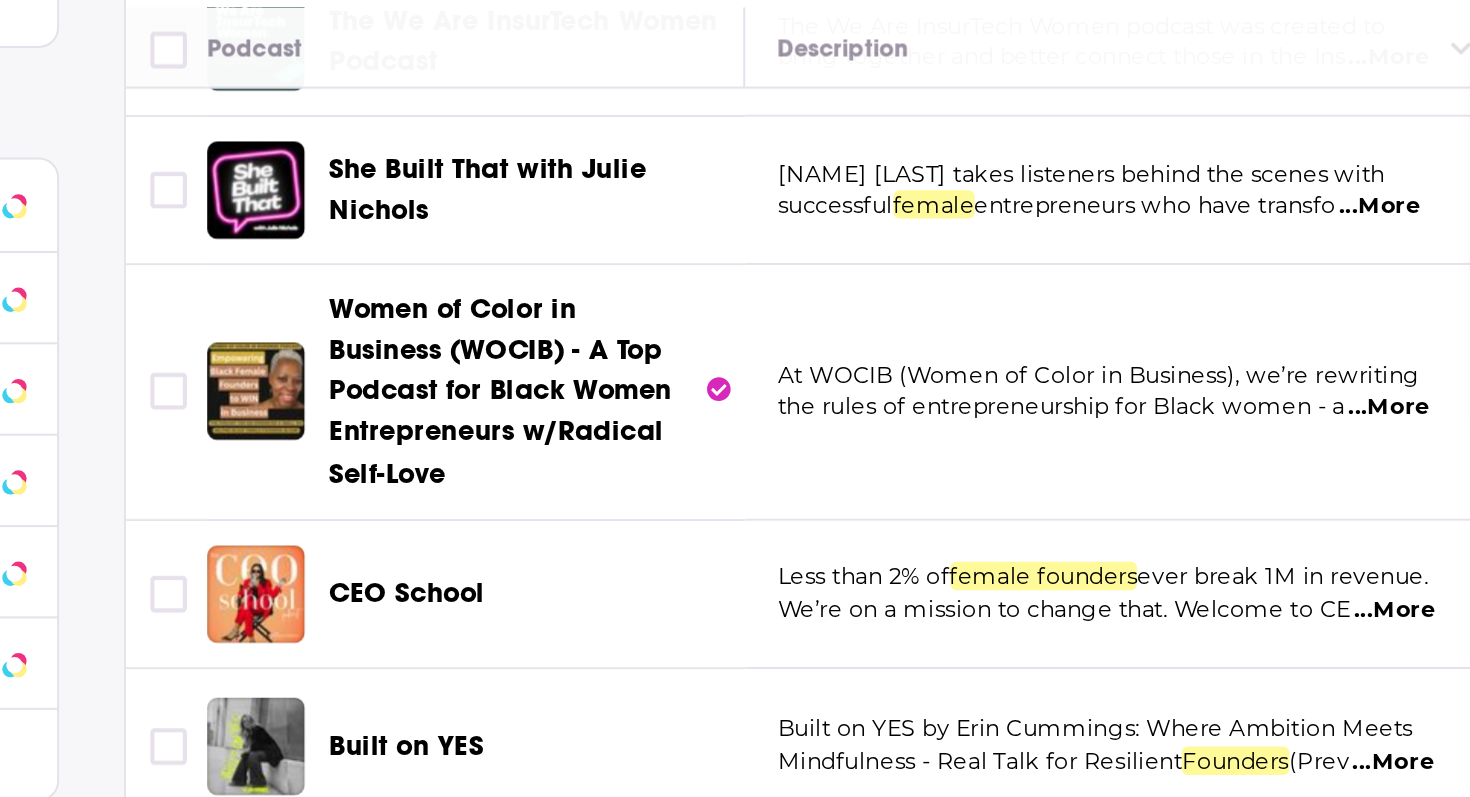 click on "...More" at bounding box center (918, 362) 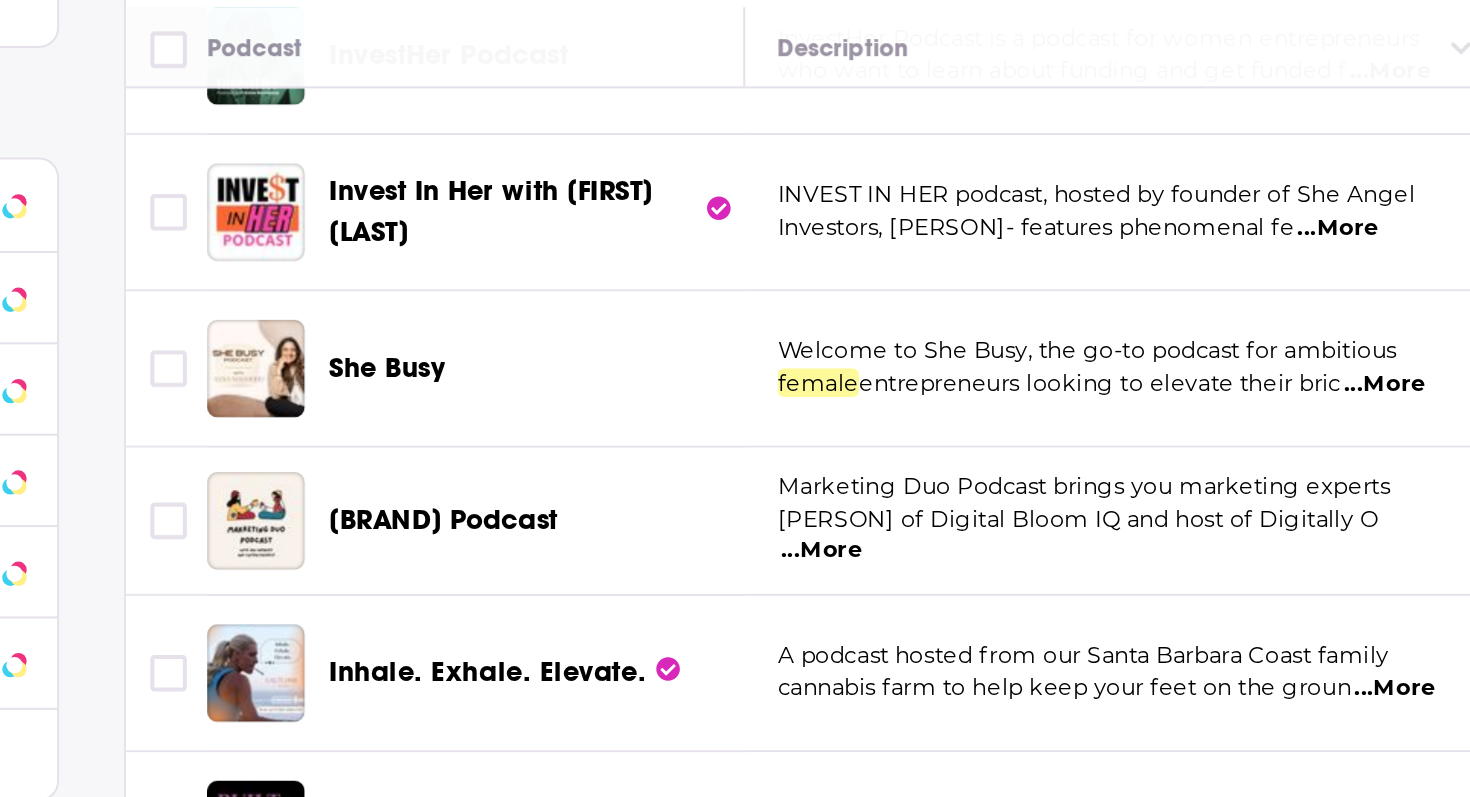 scroll, scrollTop: 1485, scrollLeft: 0, axis: vertical 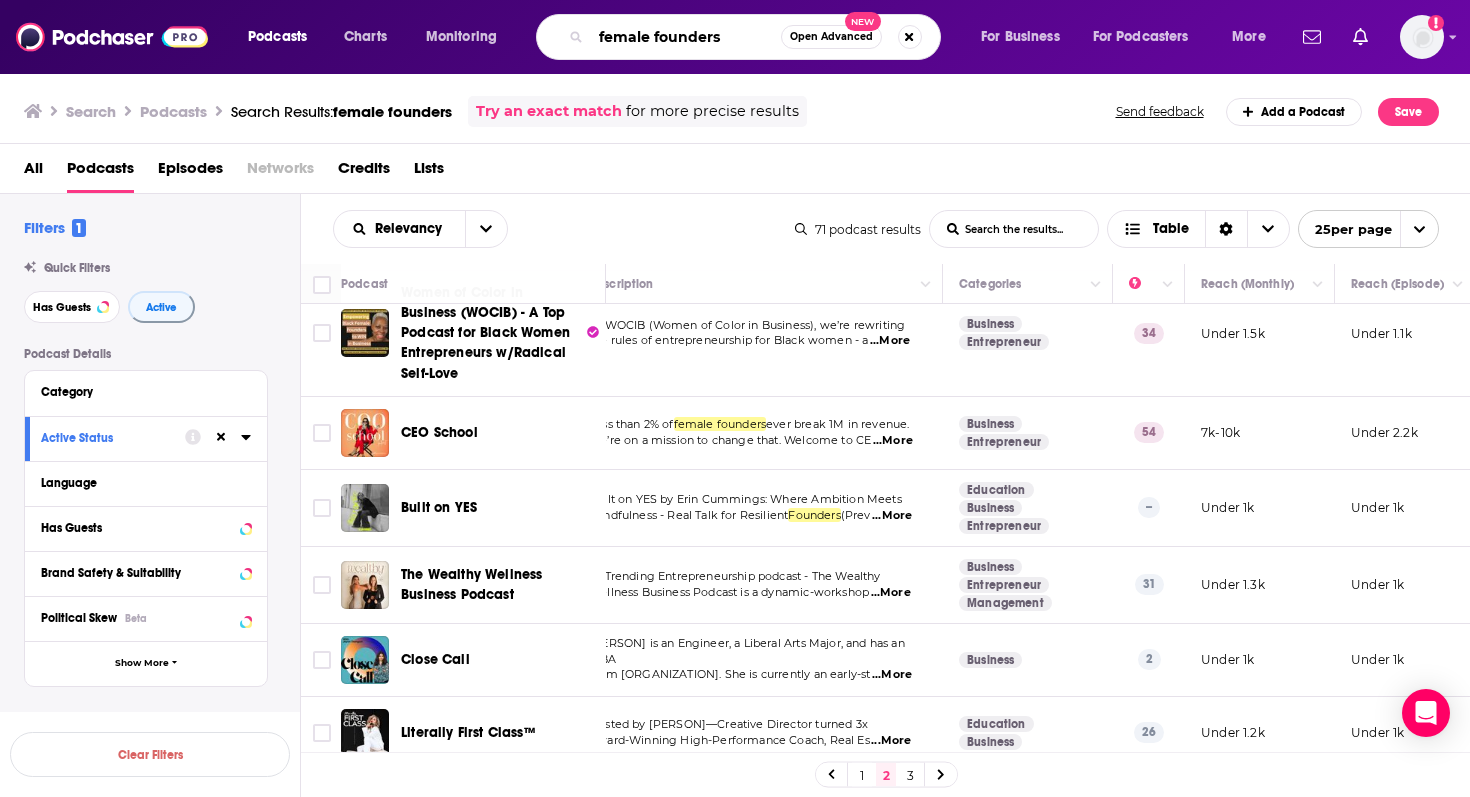click on "female founders" at bounding box center (686, 37) 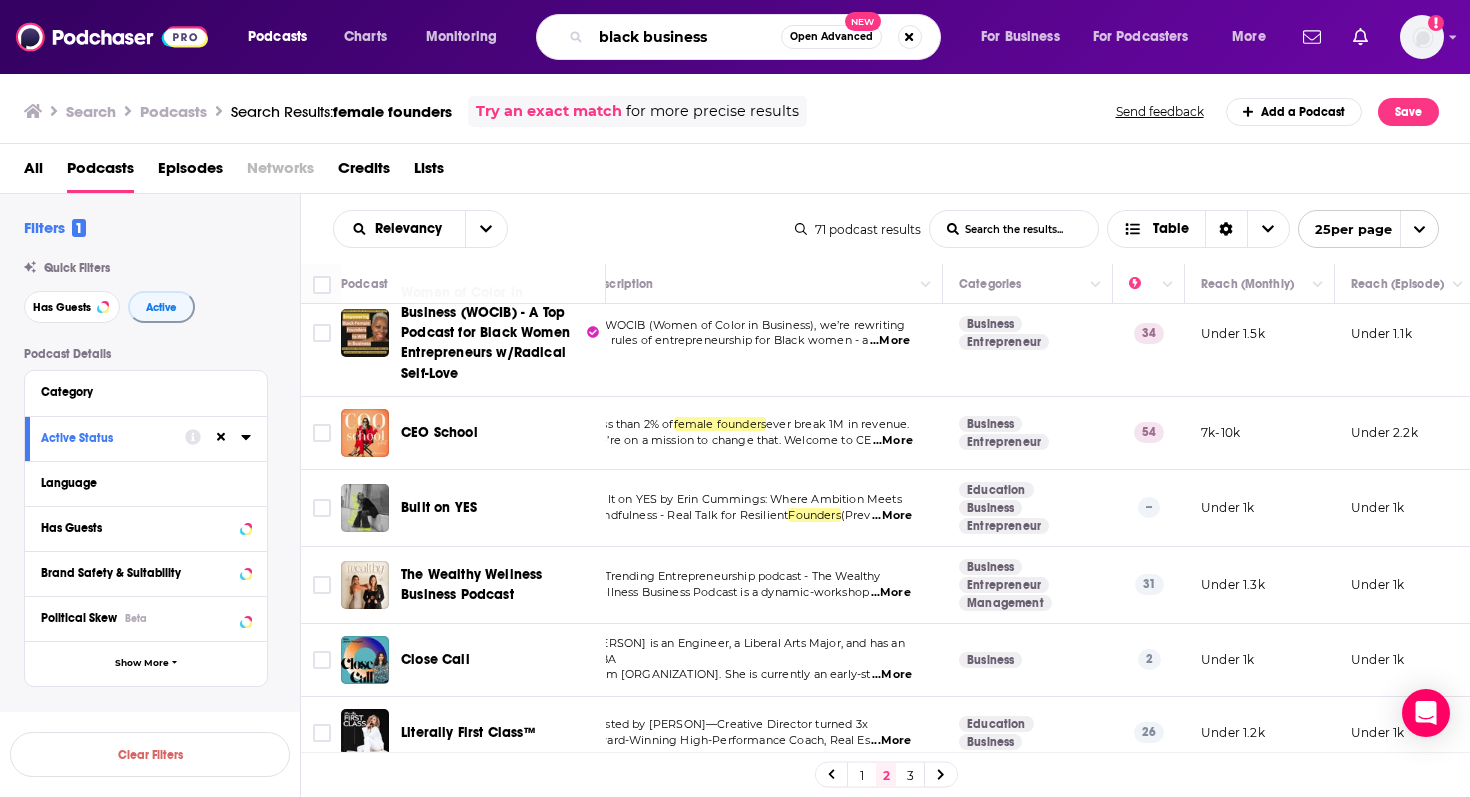 type on "black business" 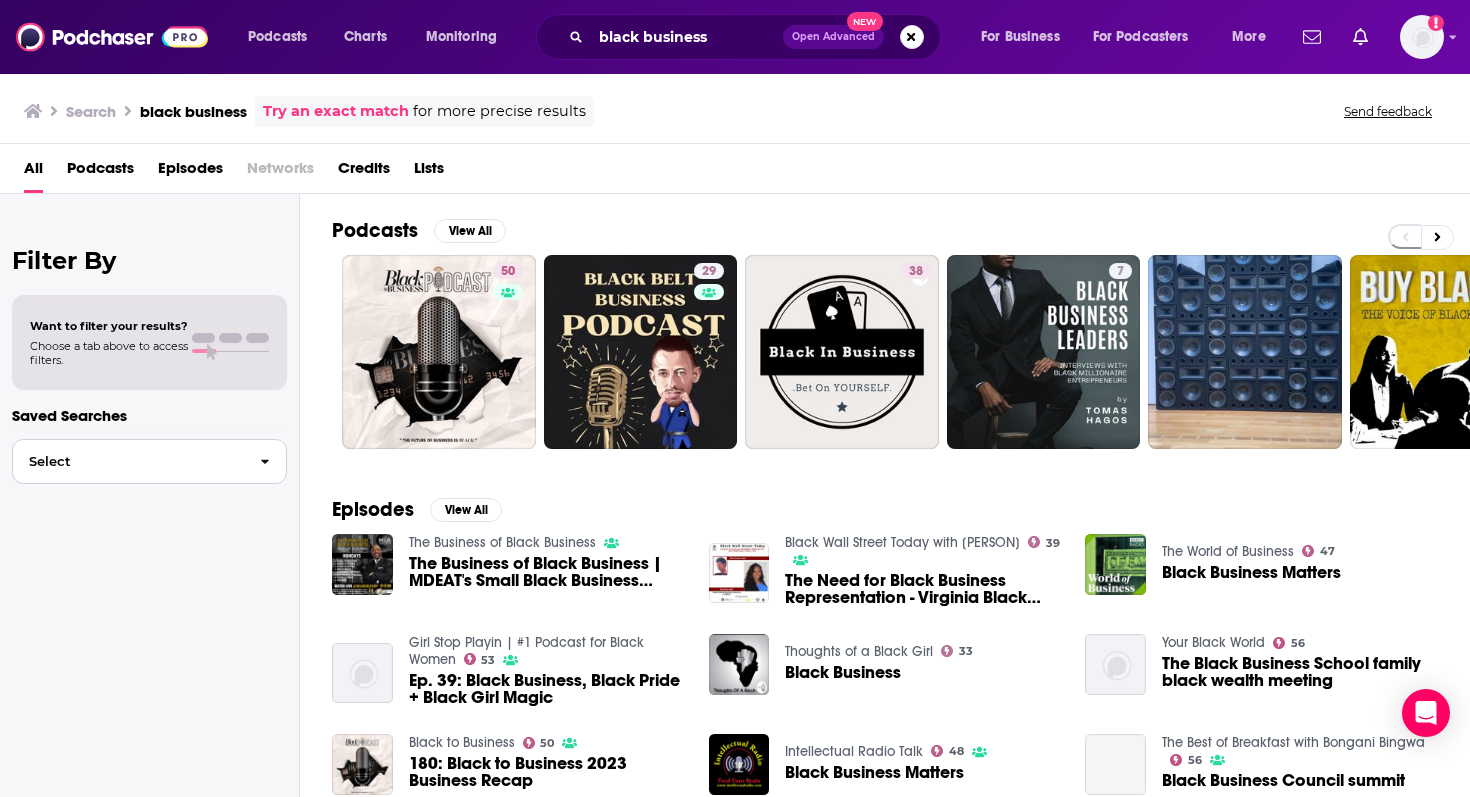 click on "Select" at bounding box center (149, 461) 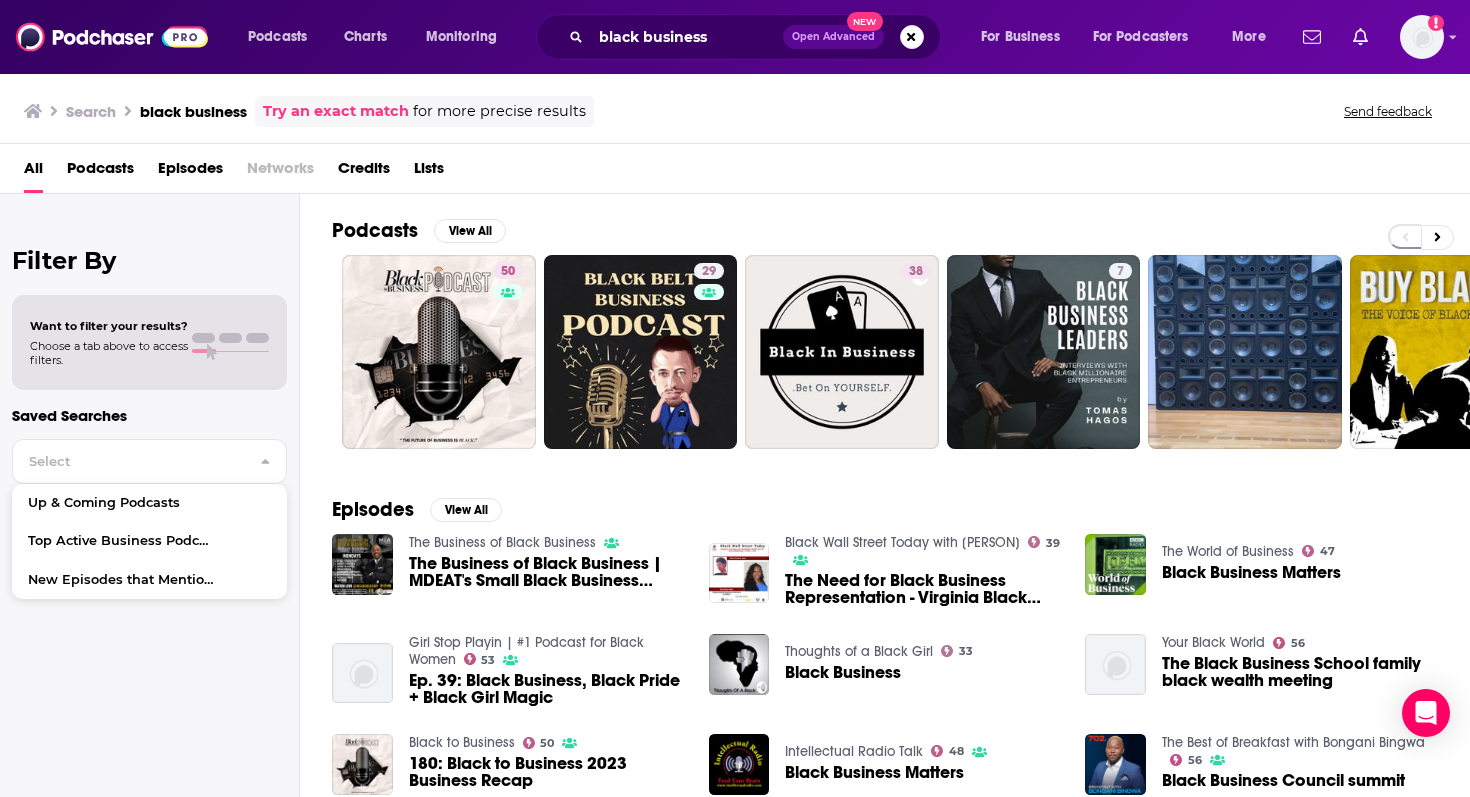click on "Podcasts" at bounding box center (100, 172) 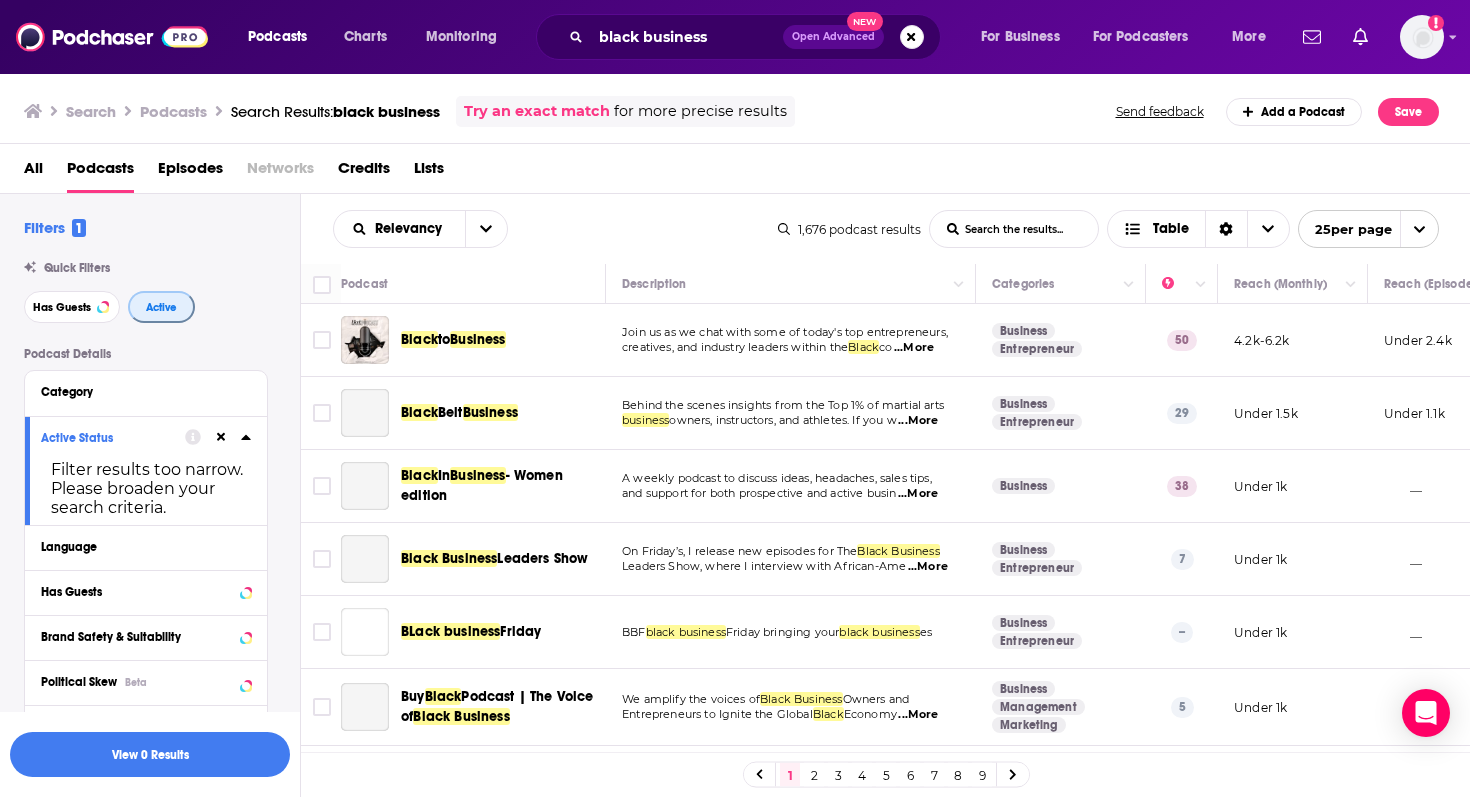 click on "Active" at bounding box center (161, 307) 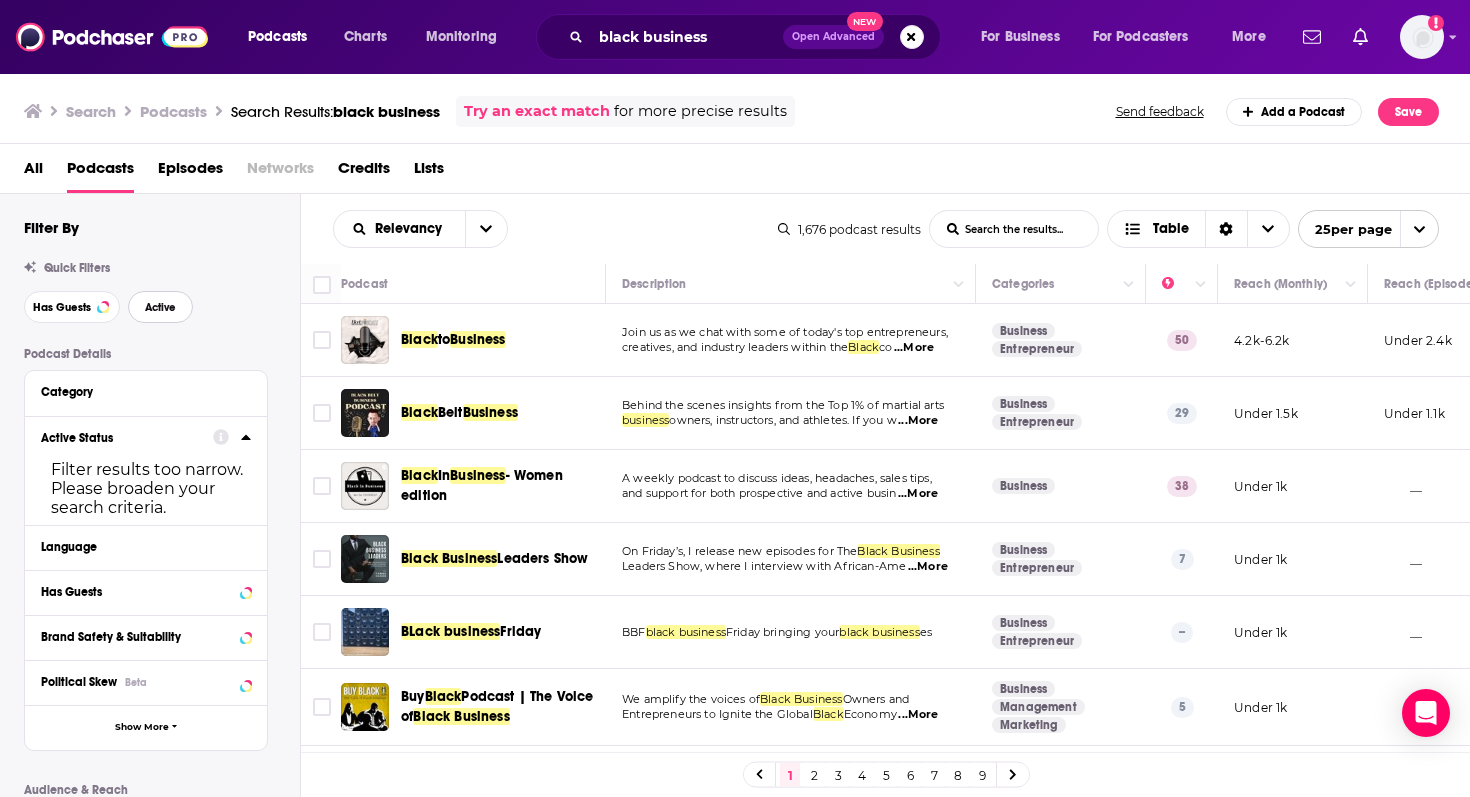 click on "Active" at bounding box center [160, 307] 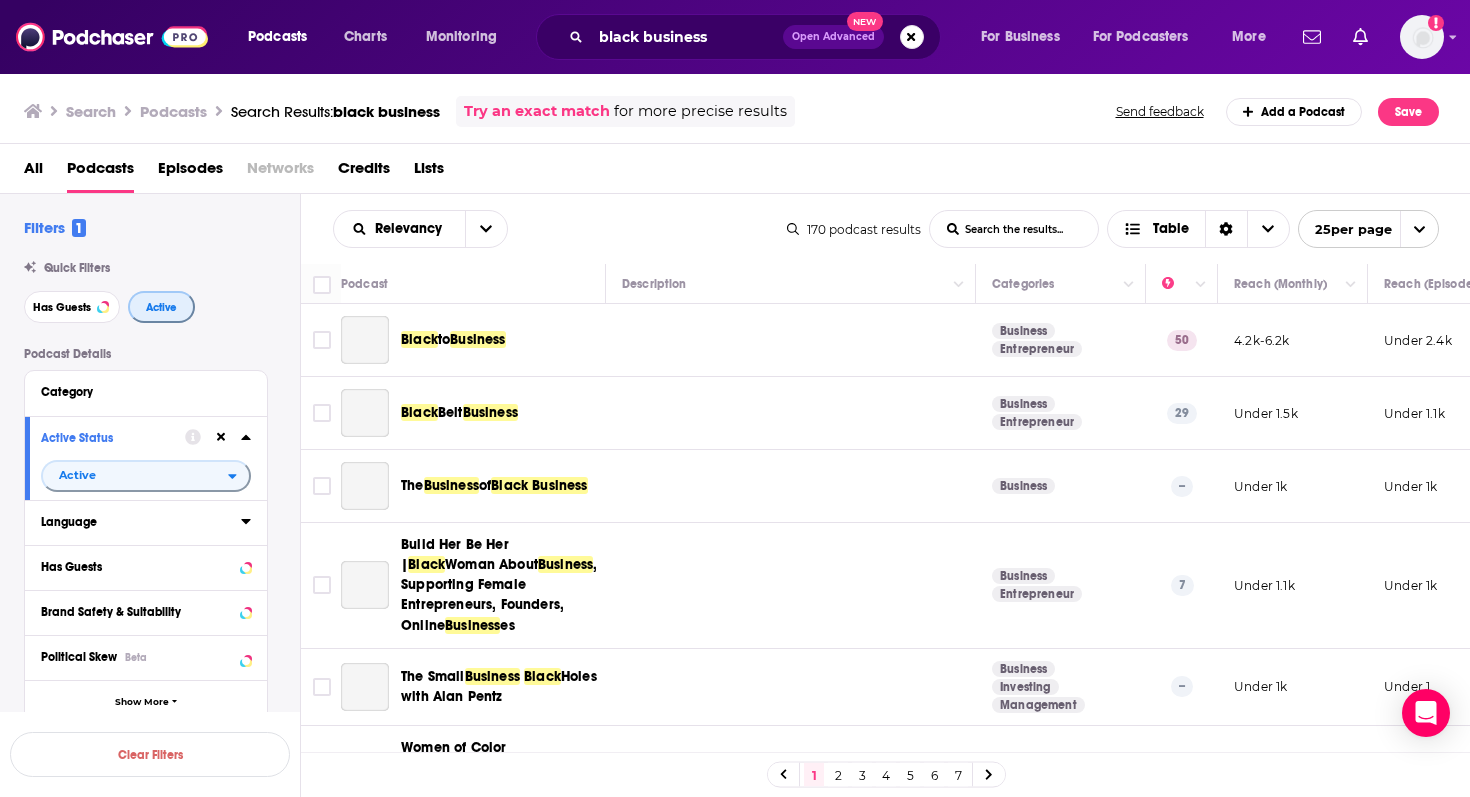 scroll, scrollTop: 121, scrollLeft: 0, axis: vertical 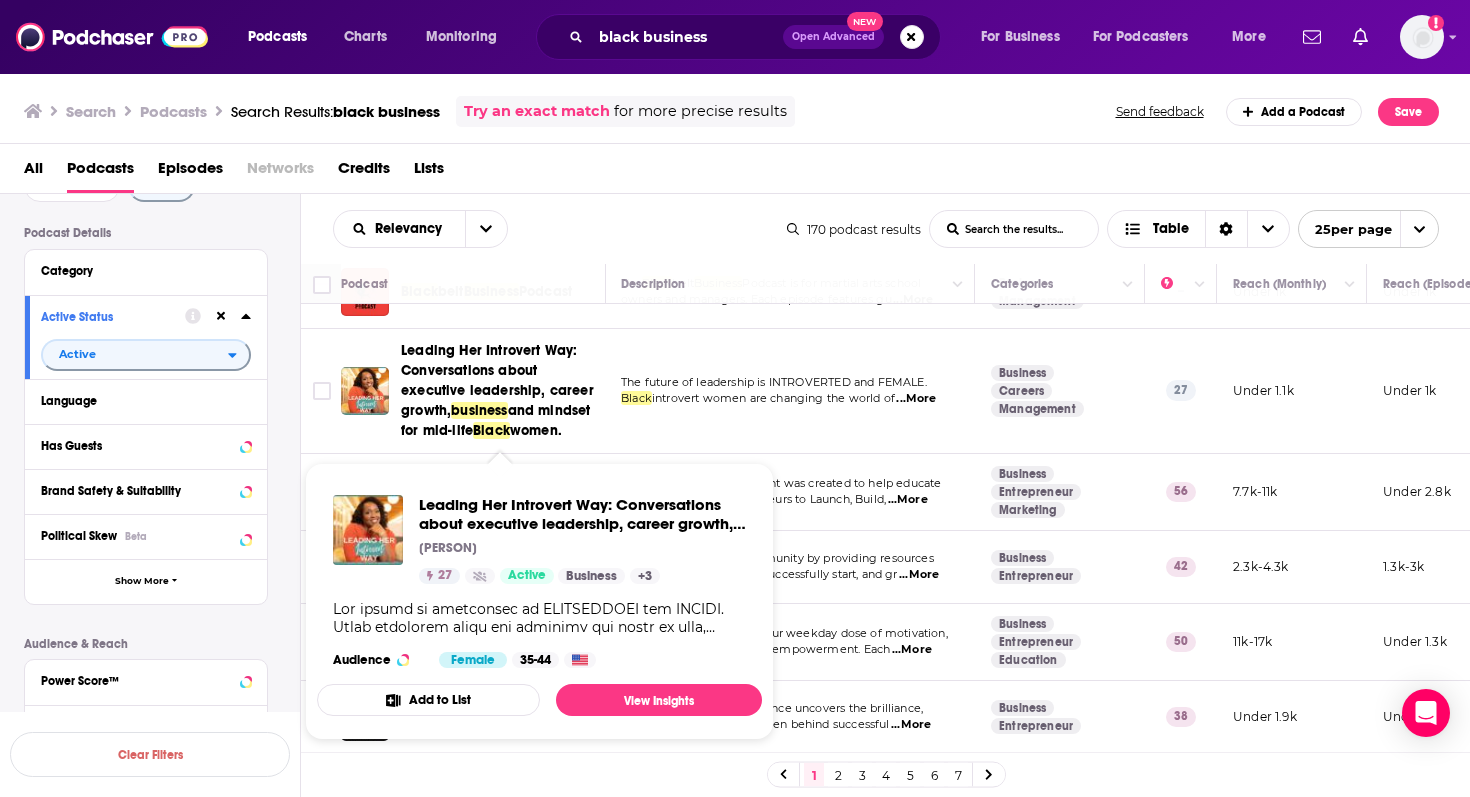 click on "Podcast Details Category Active Status Active Language Has Guests Brand Safety & Suitability Political Skew Beta Show More Audience & Reach Power Score™ Reach (Monthly) Reach (Episode Average) Gender Age Income Show More" at bounding box center (162, 601) 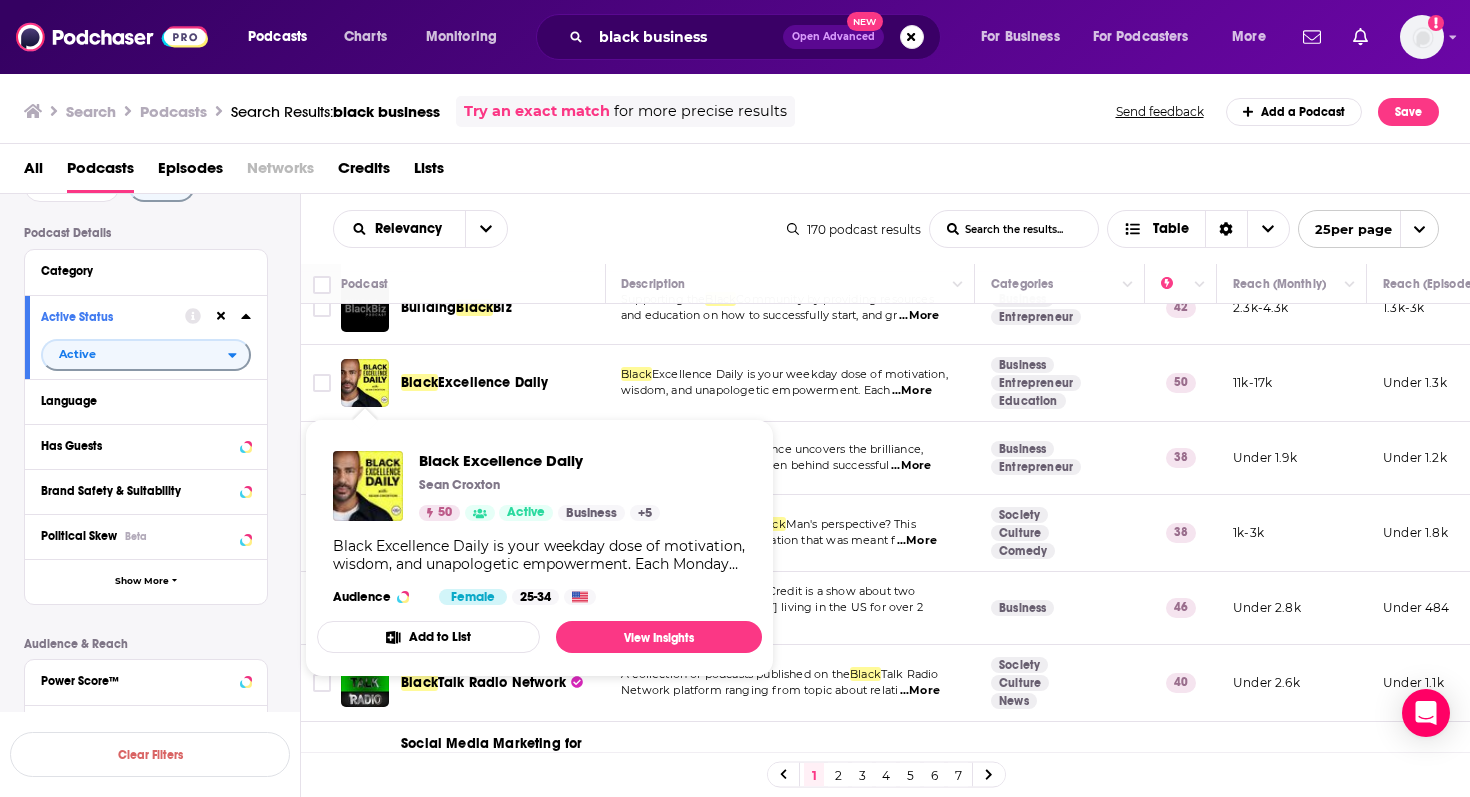 scroll, scrollTop: 1014, scrollLeft: 1, axis: both 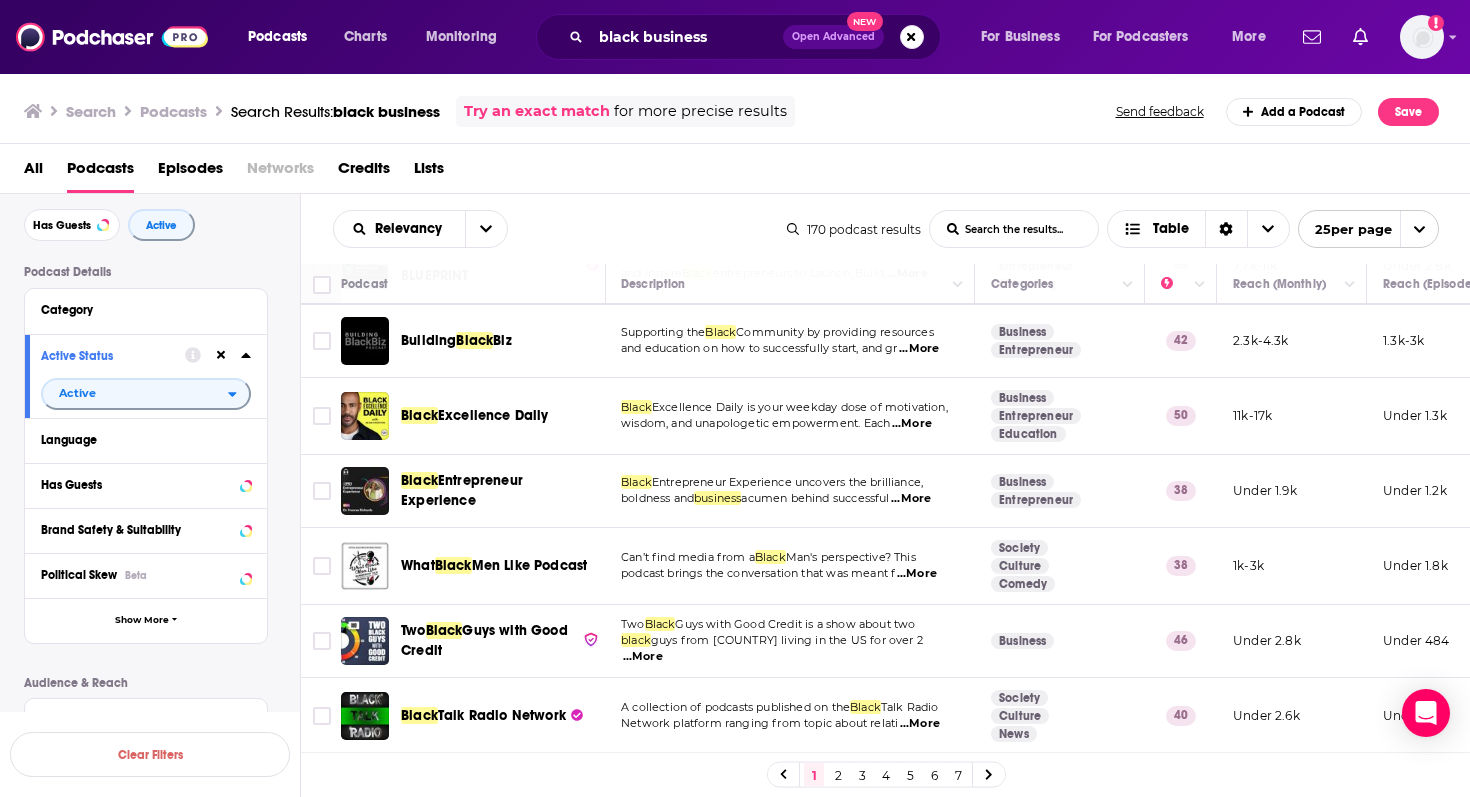 click on "...More" at bounding box center (912, 424) 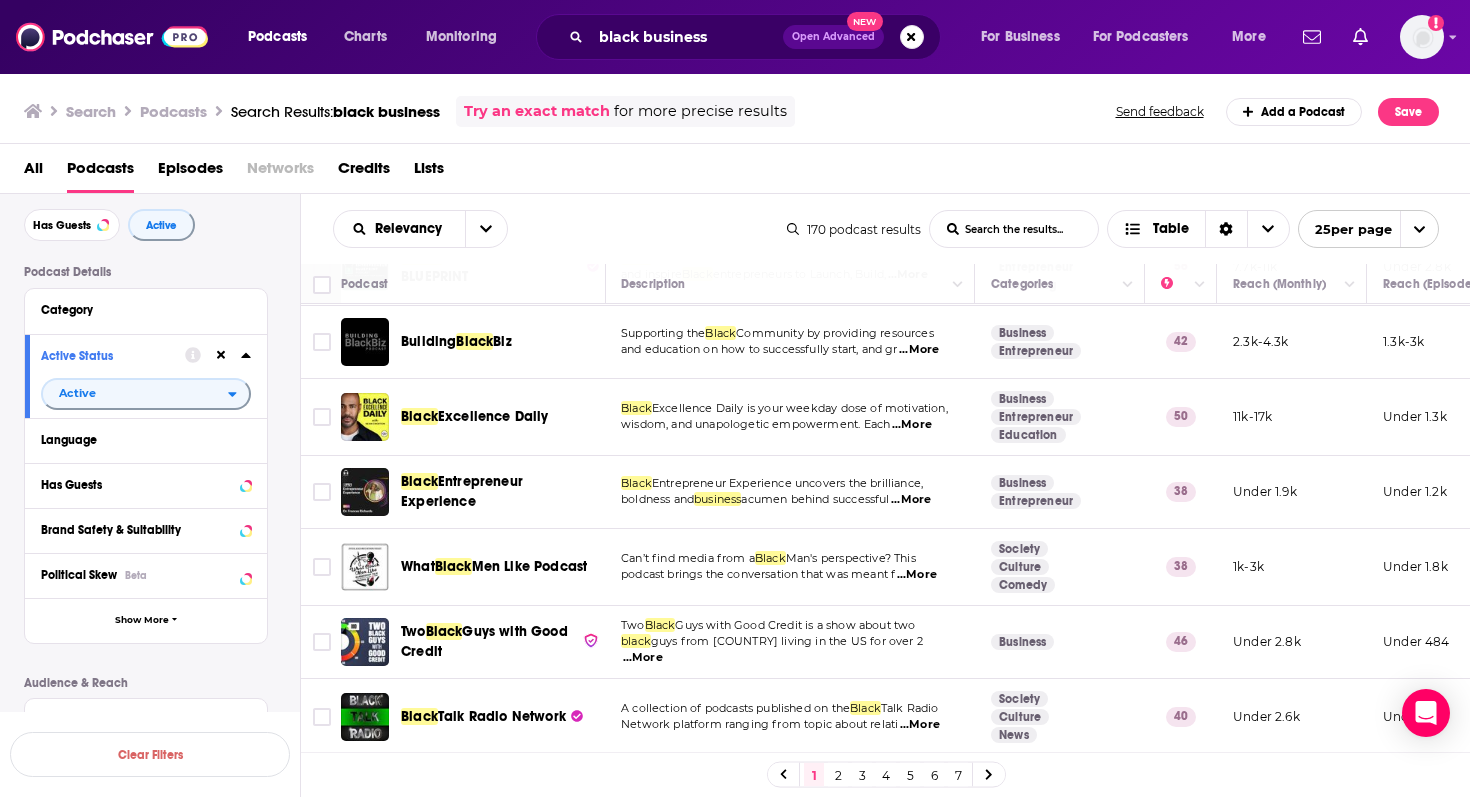 scroll, scrollTop: 967, scrollLeft: 1, axis: both 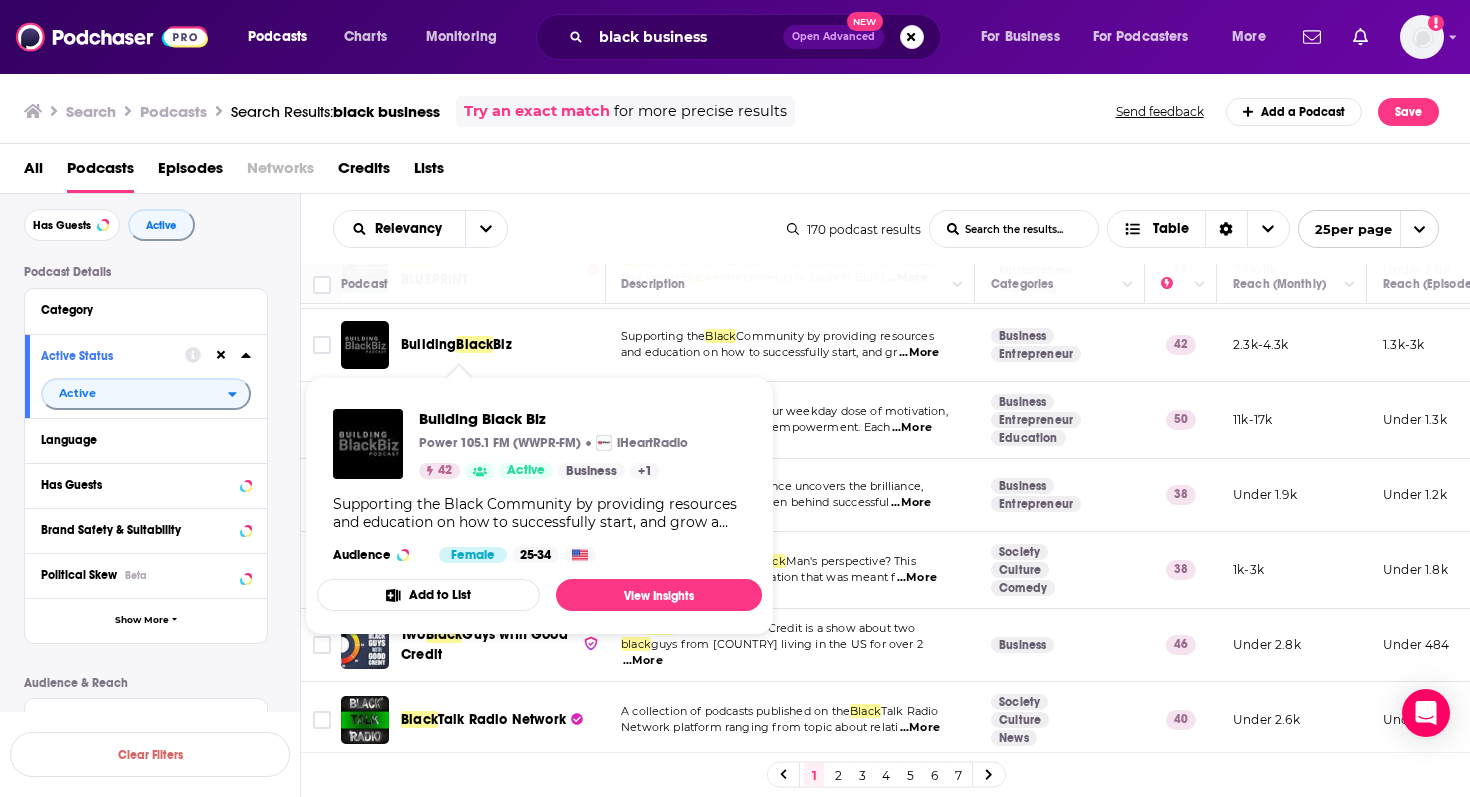 click on "wisdom, and unapologetic empowerment. Each" at bounding box center [755, 427] 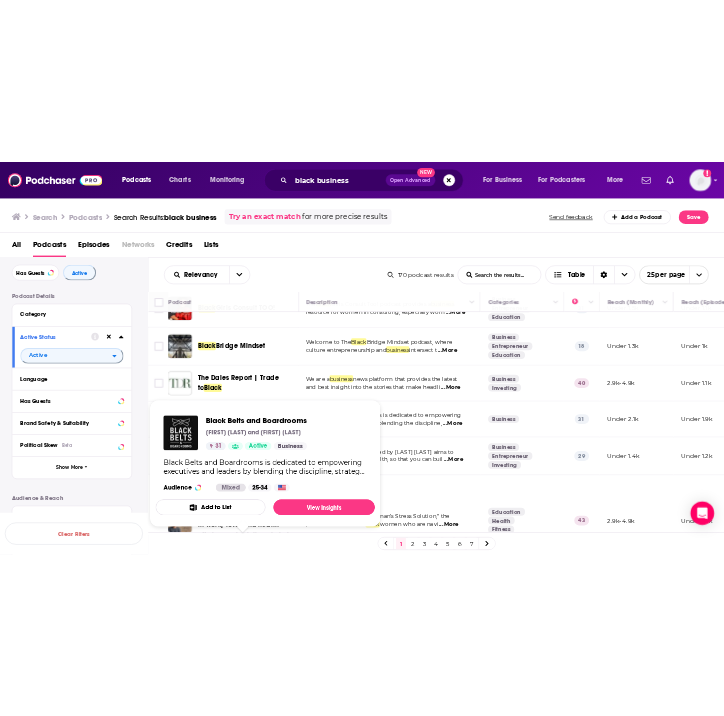 scroll, scrollTop: 1709, scrollLeft: 1, axis: both 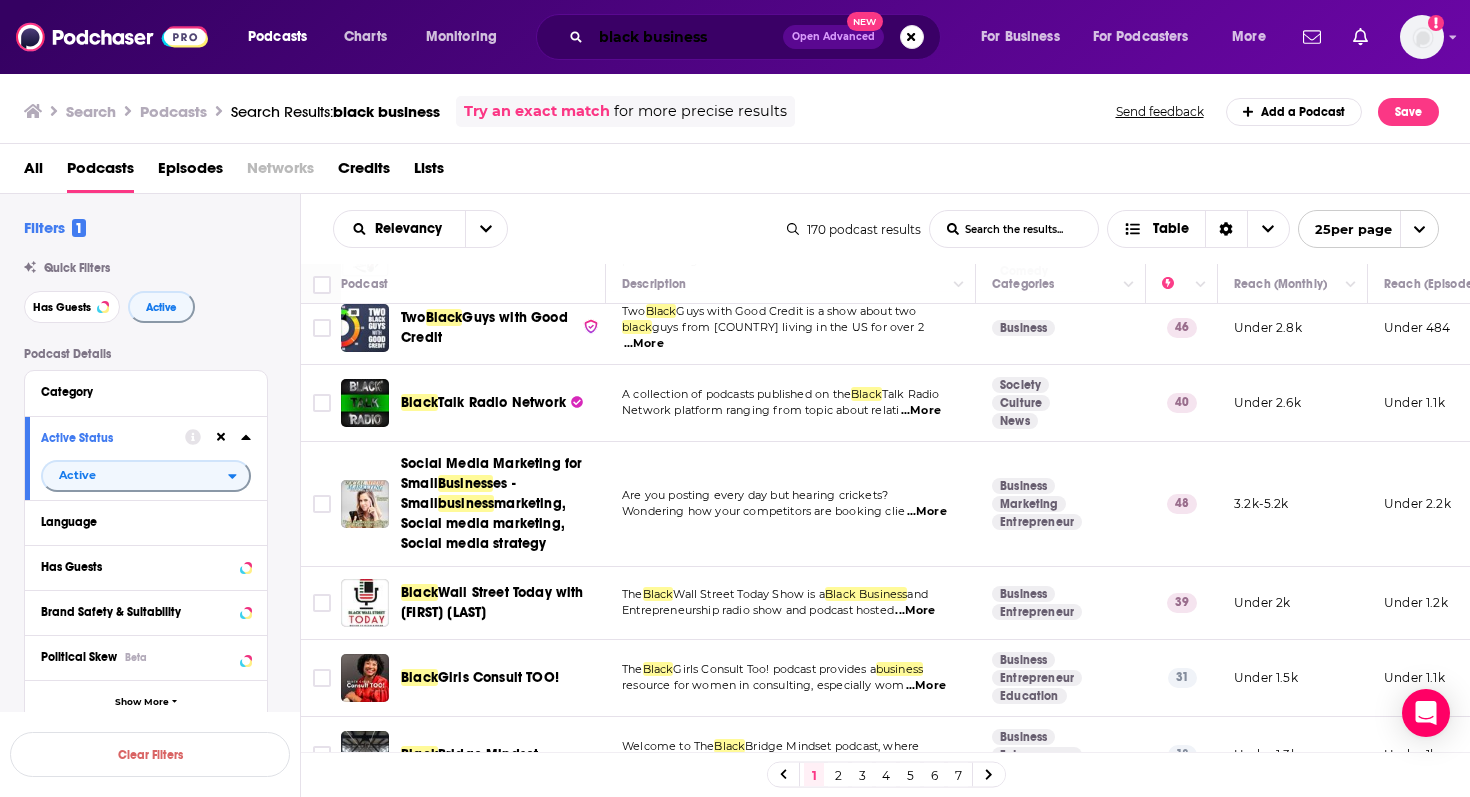 click on "black business" at bounding box center [687, 37] 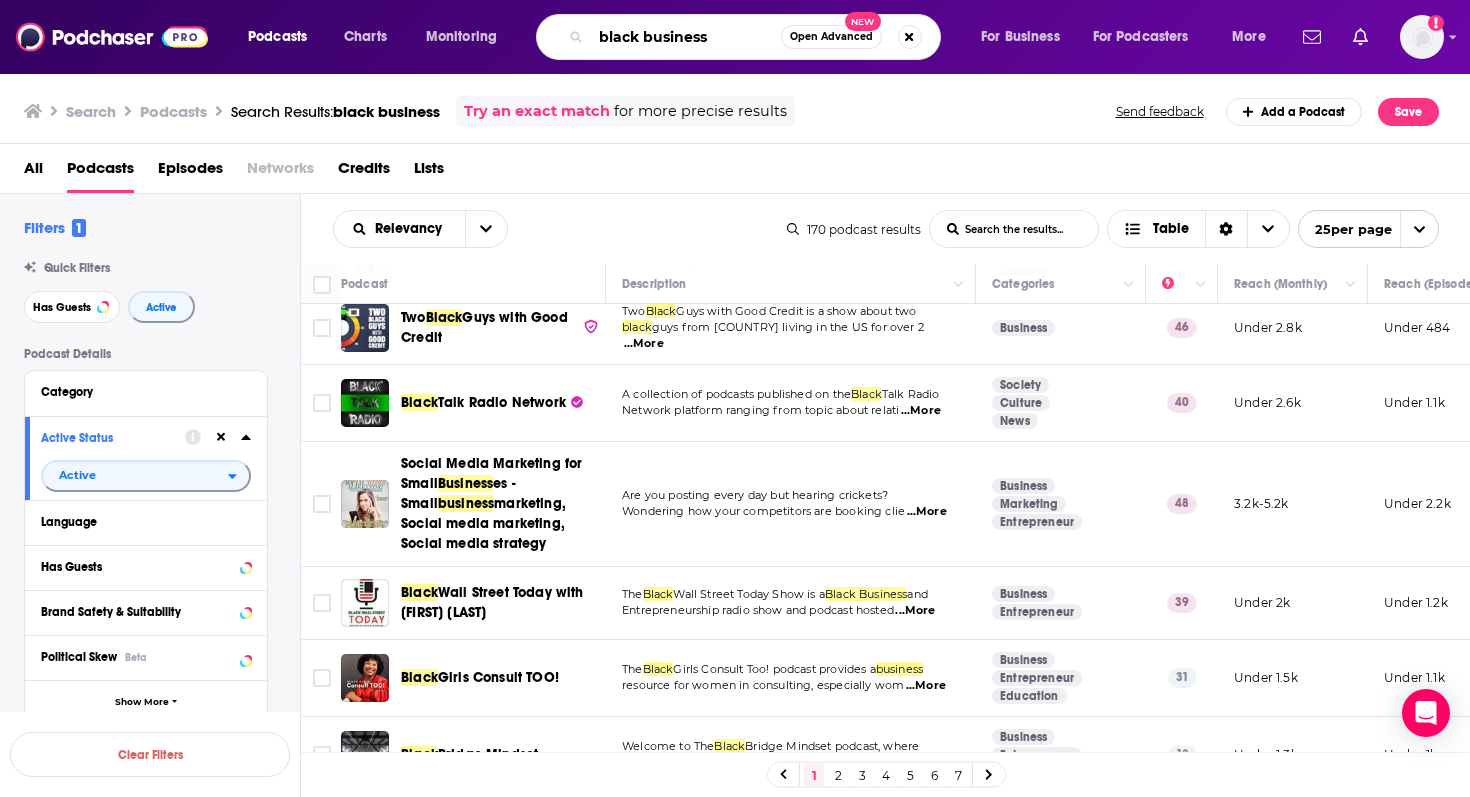click on "black business" at bounding box center [686, 37] 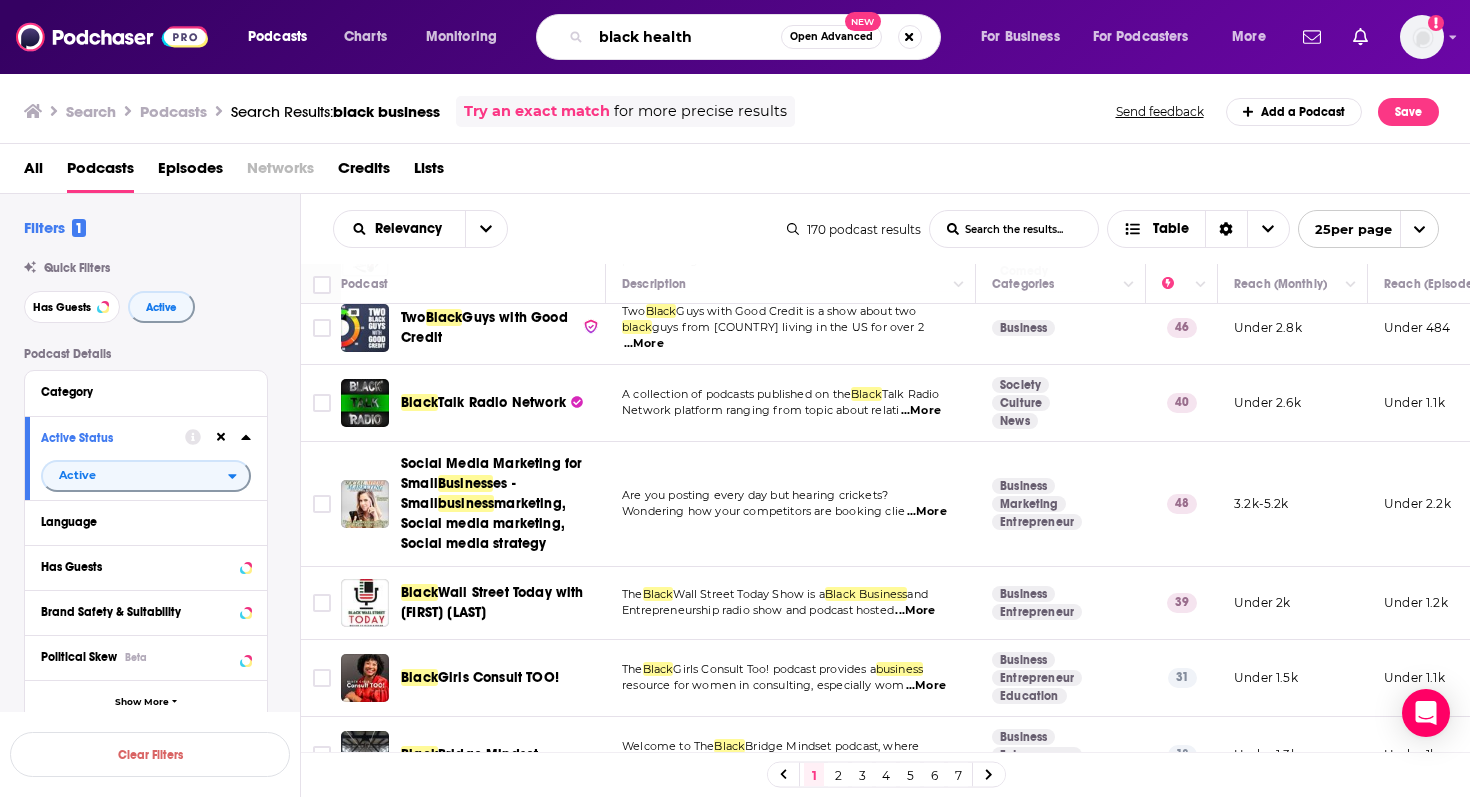 type on "black health" 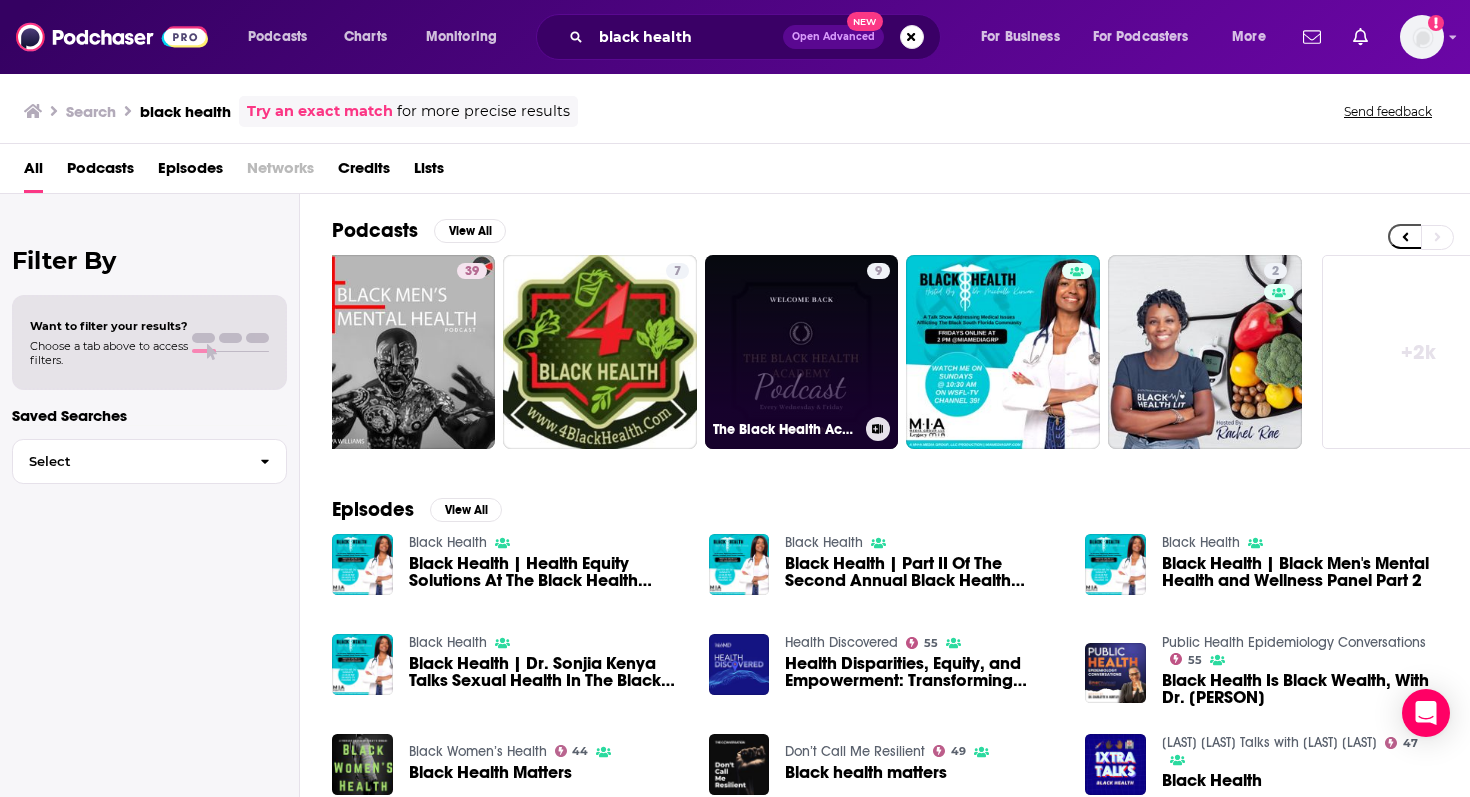 scroll, scrollTop: 0, scrollLeft: 699, axis: horizontal 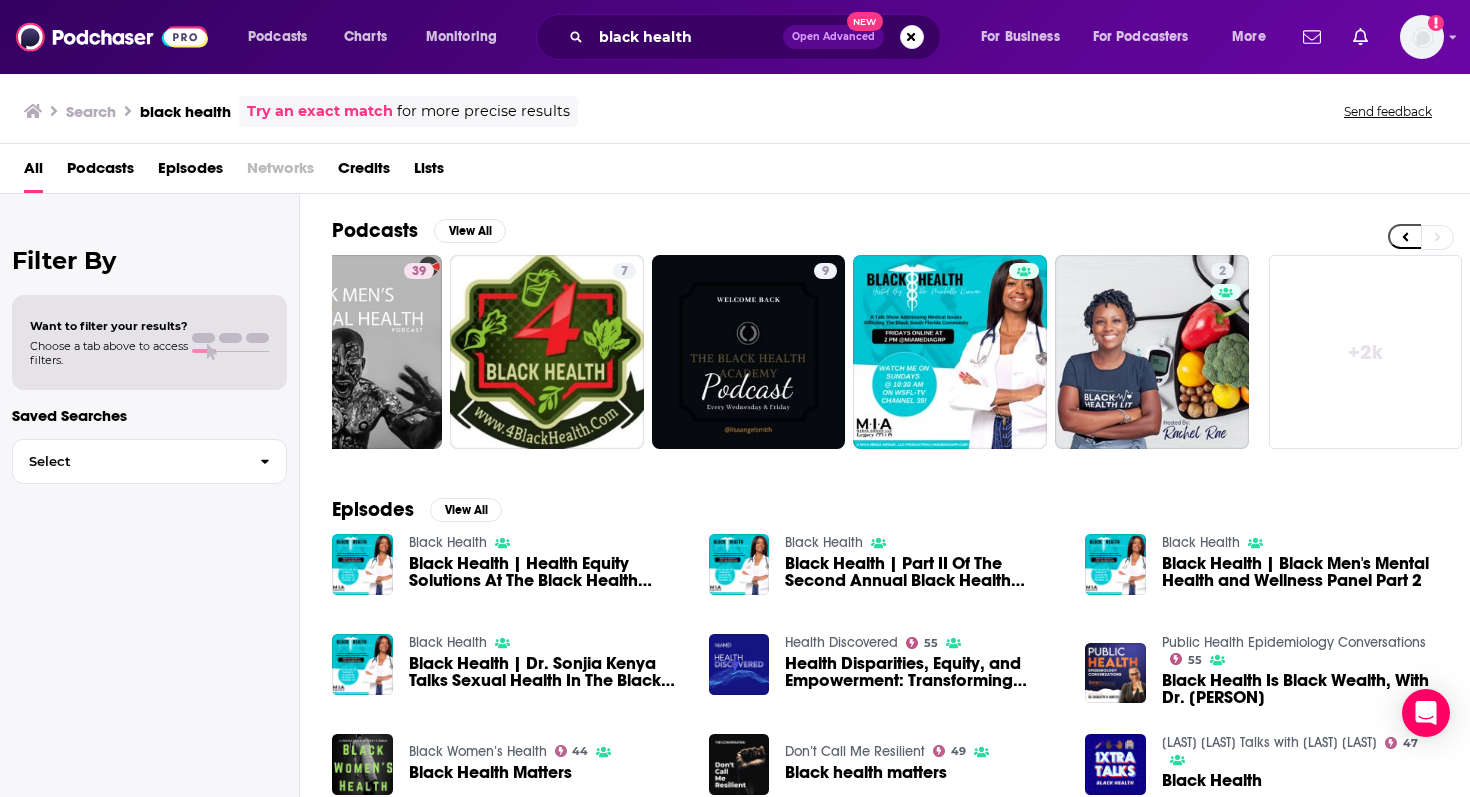 click on "Podcasts" at bounding box center (100, 172) 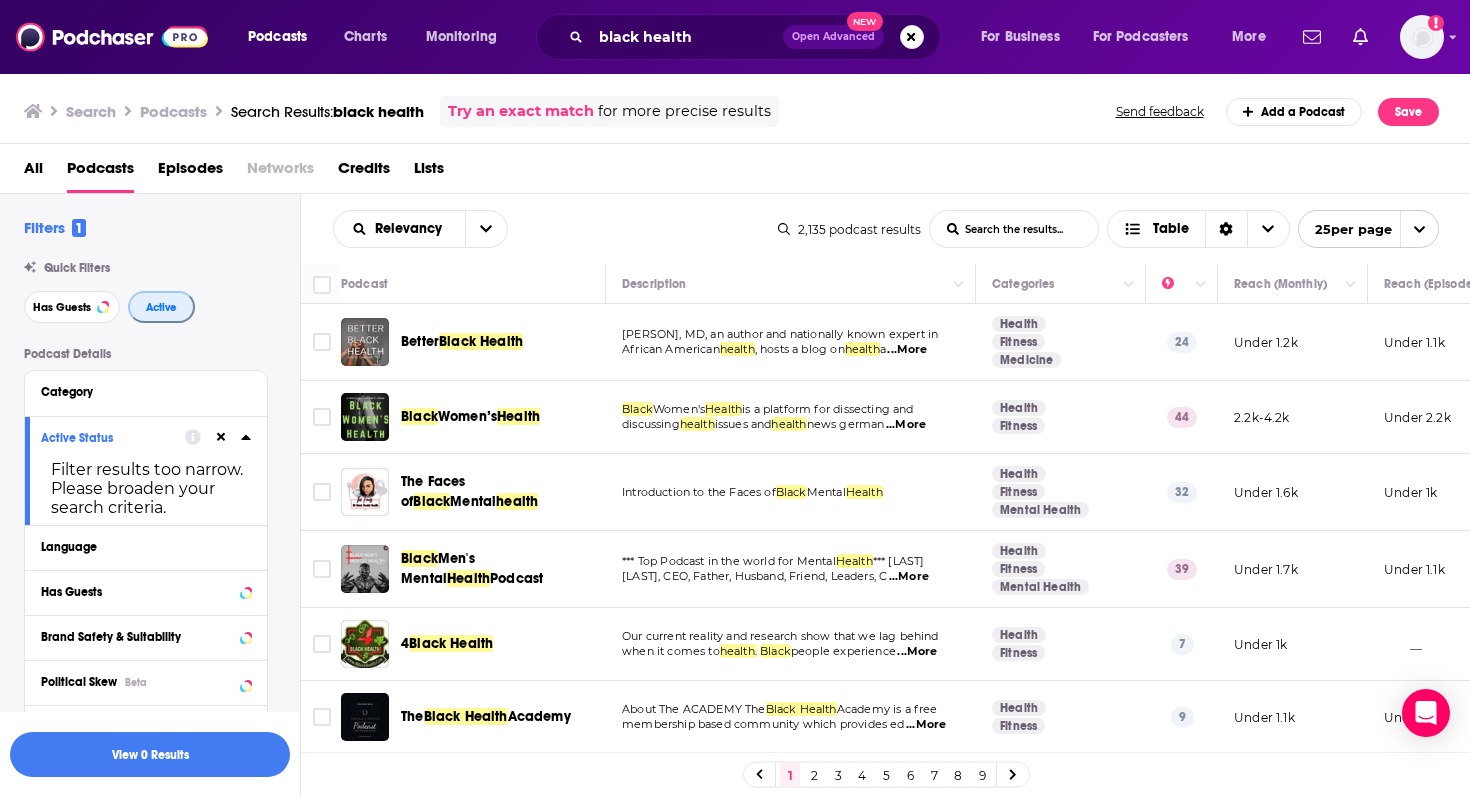 click on "Active" at bounding box center [161, 307] 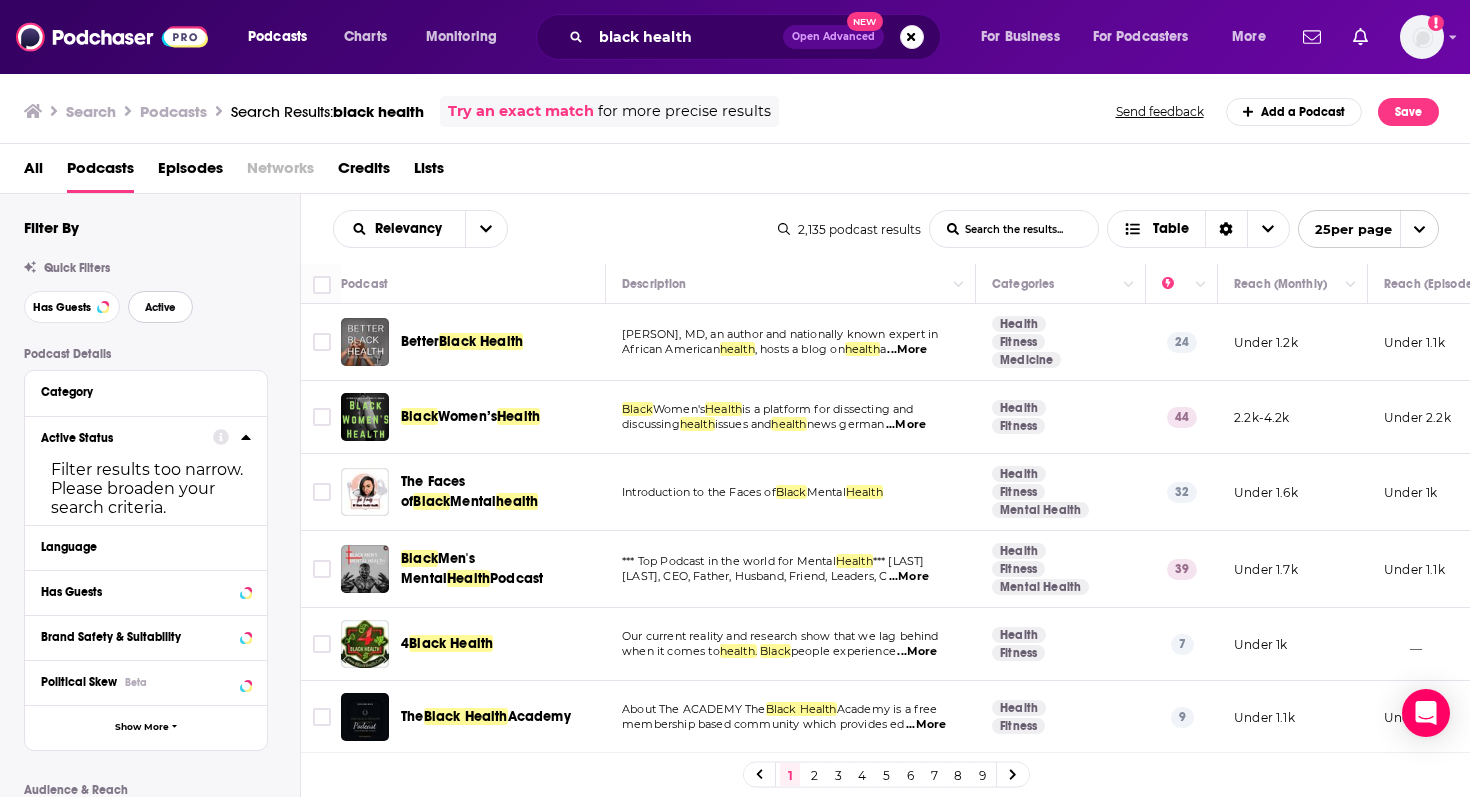 click on "Active" at bounding box center (160, 307) 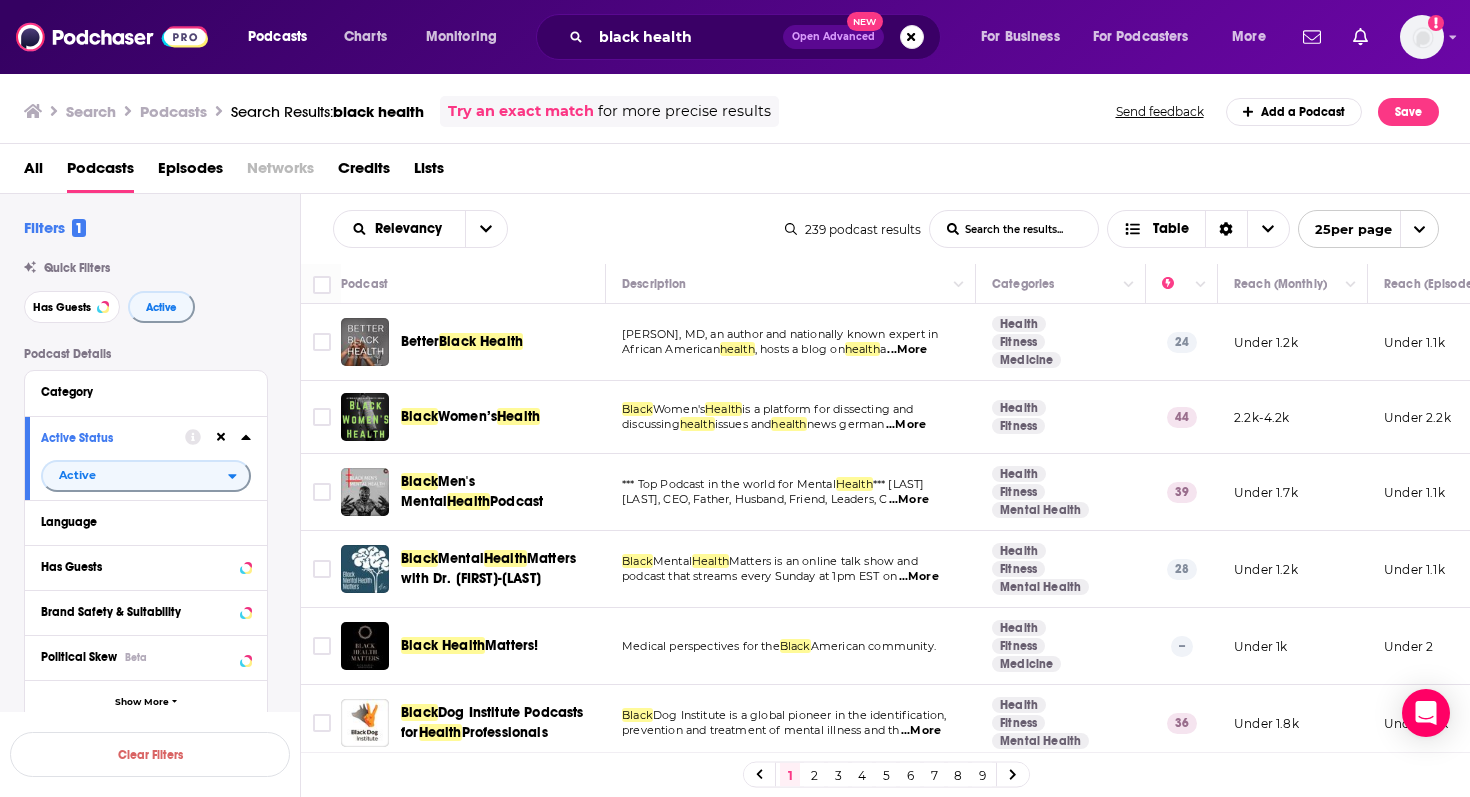 click on "2" at bounding box center (814, 775) 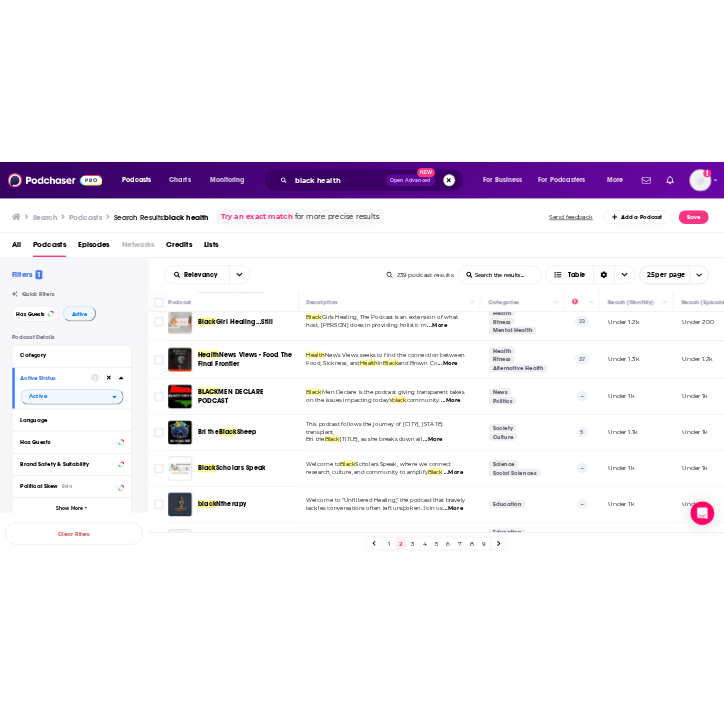 scroll, scrollTop: 1187, scrollLeft: 0, axis: vertical 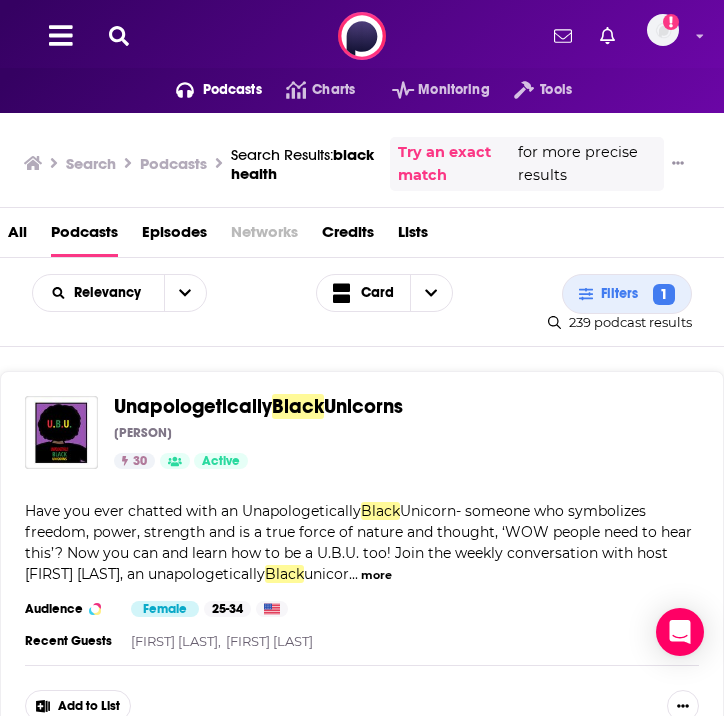 click at bounding box center [119, 36] 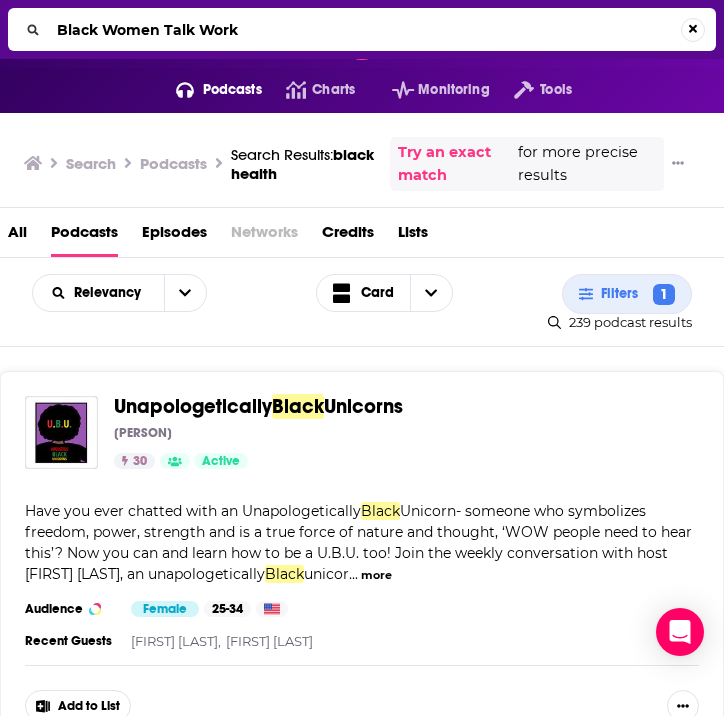 type on "Black Women Talk Work" 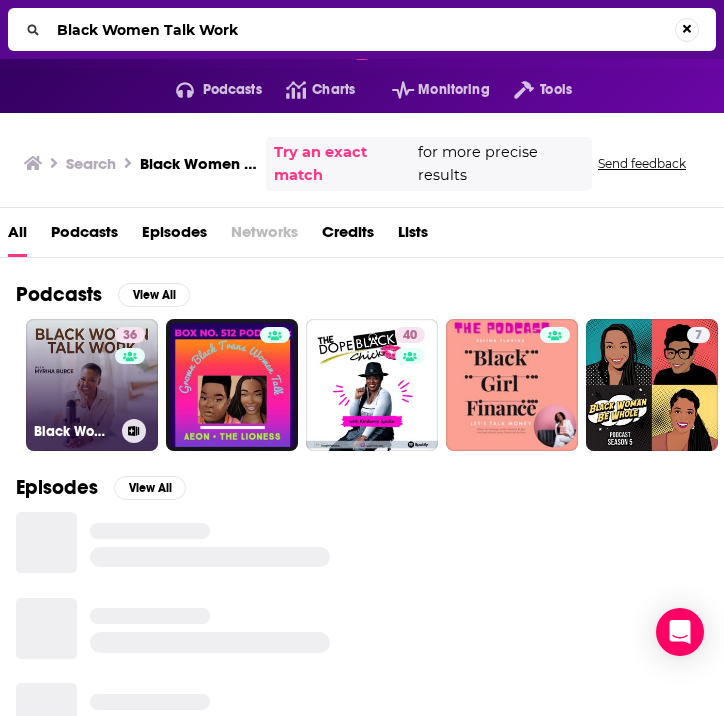 click on "36 Black Women Talk Work" at bounding box center (92, 385) 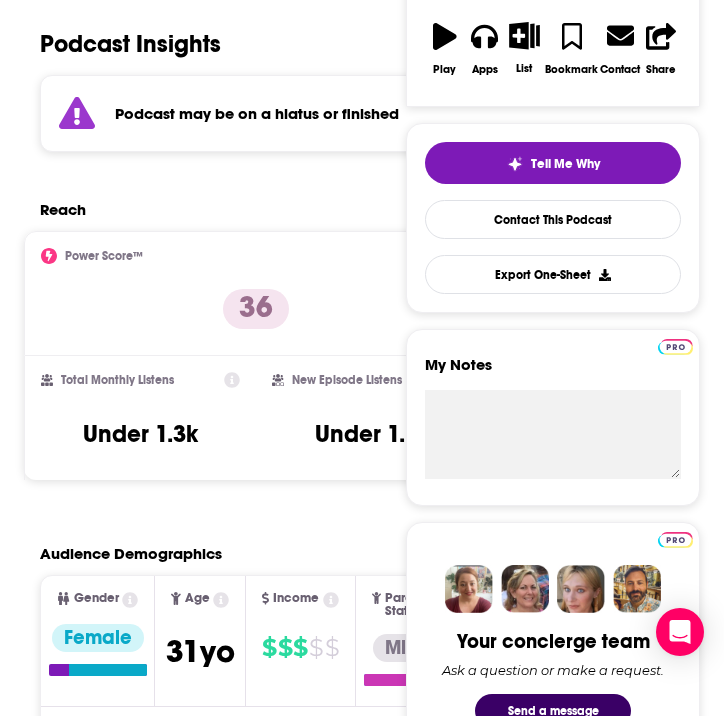 scroll, scrollTop: 0, scrollLeft: 0, axis: both 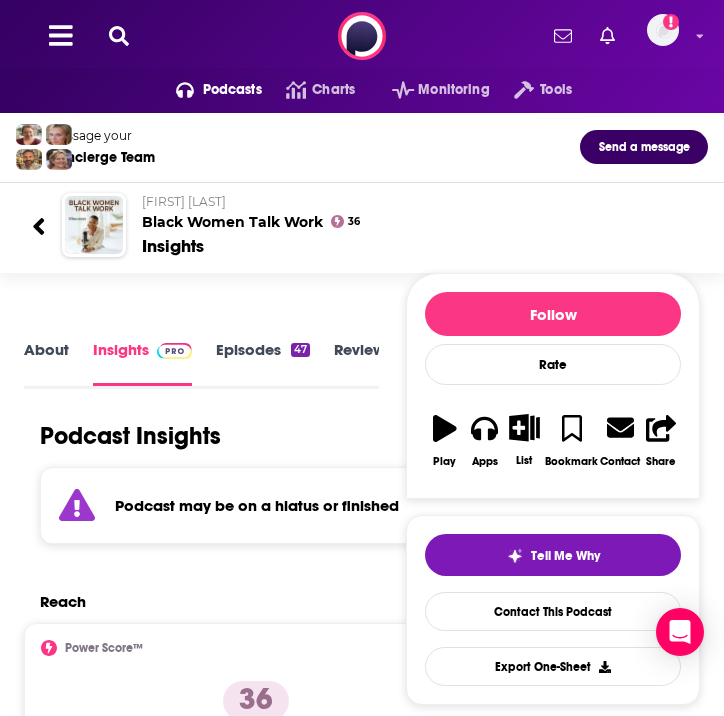 click on "About Insights Episodes 47 Reviews Credits Lists 3 Similar Podcast Insights Reach & Audience Content Social Contacts Charts Sponsors Details Similar Contact Podcast Open Website  Podcast may be on a hiatus or finished Reach Power Score™ 36 Total Monthly Listens Under 1.3k New Episode Listens Under 1.1k Export One-Sheet Audience Demographics Gender Female Age 31 yo Income $ $ $ $ $ Parental Status Mixed Countries 1 United States 2 Canada 3 United Kingdom 4 India 5 Australia Top Cities Dublin , Melbourne , Sydney , Los Angeles, CA , New York, NY , London Interests Education , Pop , Charity , Friends, Family & Relationships , Restaurants, Food & Grocery , Society - Work Jobs Technicians , Journalists/Reporters , Medical Technologists , Biologists , Authors/Writers , Nurses Ethnicities White / Caucasian , Asian , Hispanic , African American Show More Content Political Skew Low Left Socials Youtube @blackwomentalkwork 29 X/Twitter @blkwomentlkwork 32 Instagram @blackwomentalkwork 39k Facebook @blackwomentalkwork" at bounding box center (362, 3275) 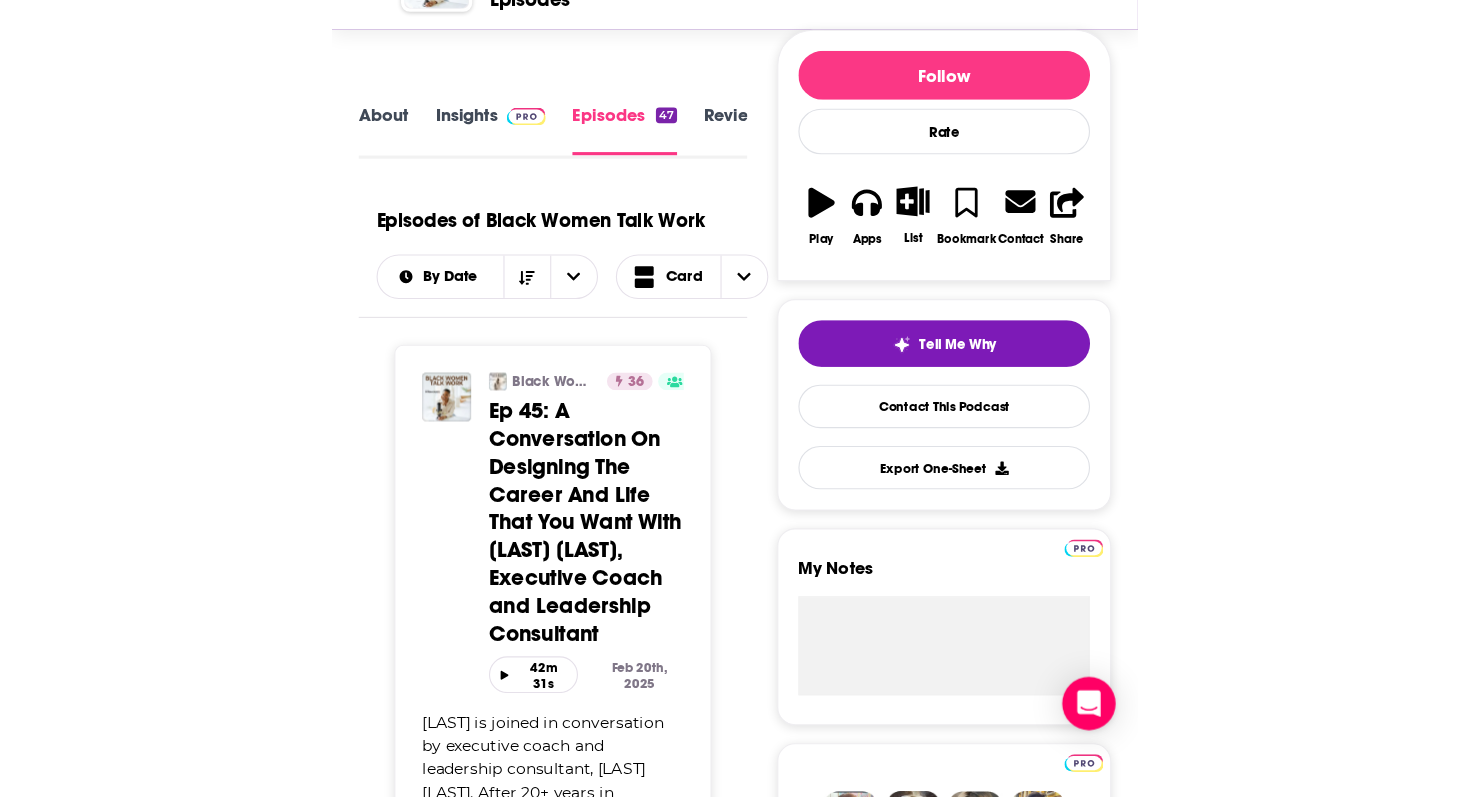 scroll, scrollTop: 0, scrollLeft: 0, axis: both 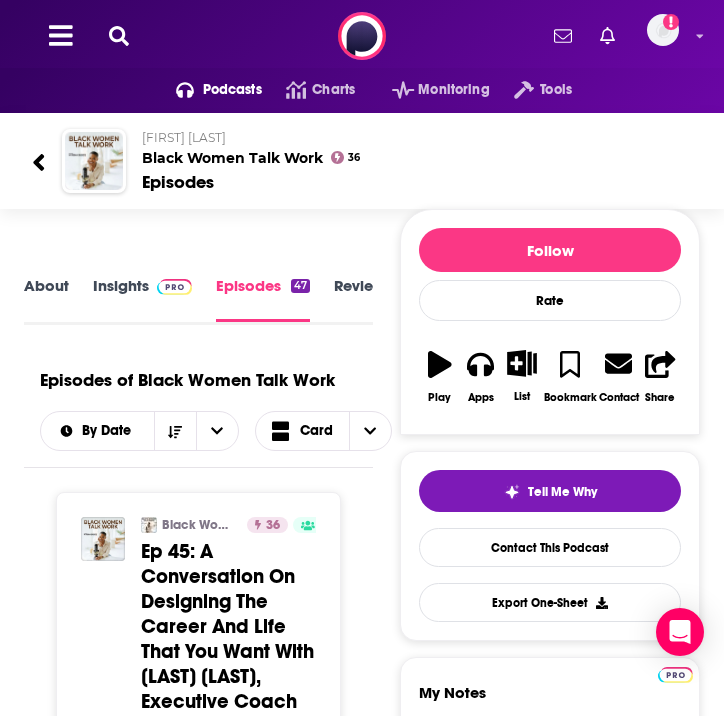 click on "Podcasts Charts Monitoring Tools For Business For Podcasters More Add a profile image" at bounding box center (362, 36) 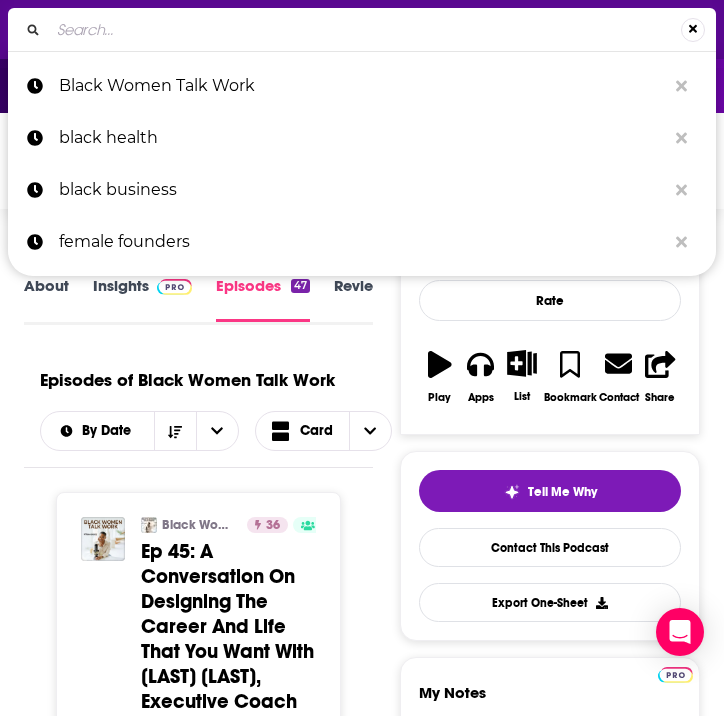 type on "Black to Business  I Am Black Success®  Your First Million Your First Million" 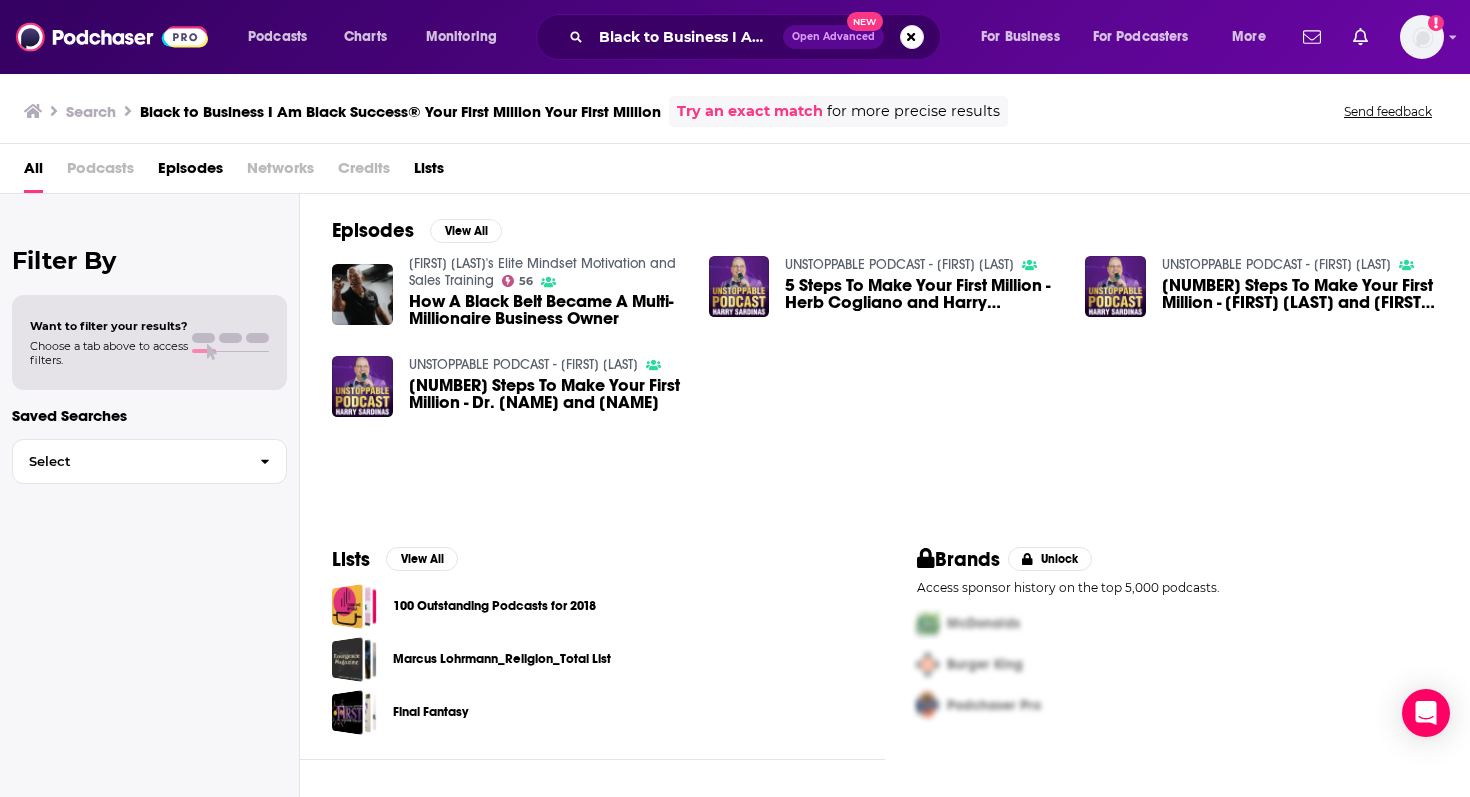 click 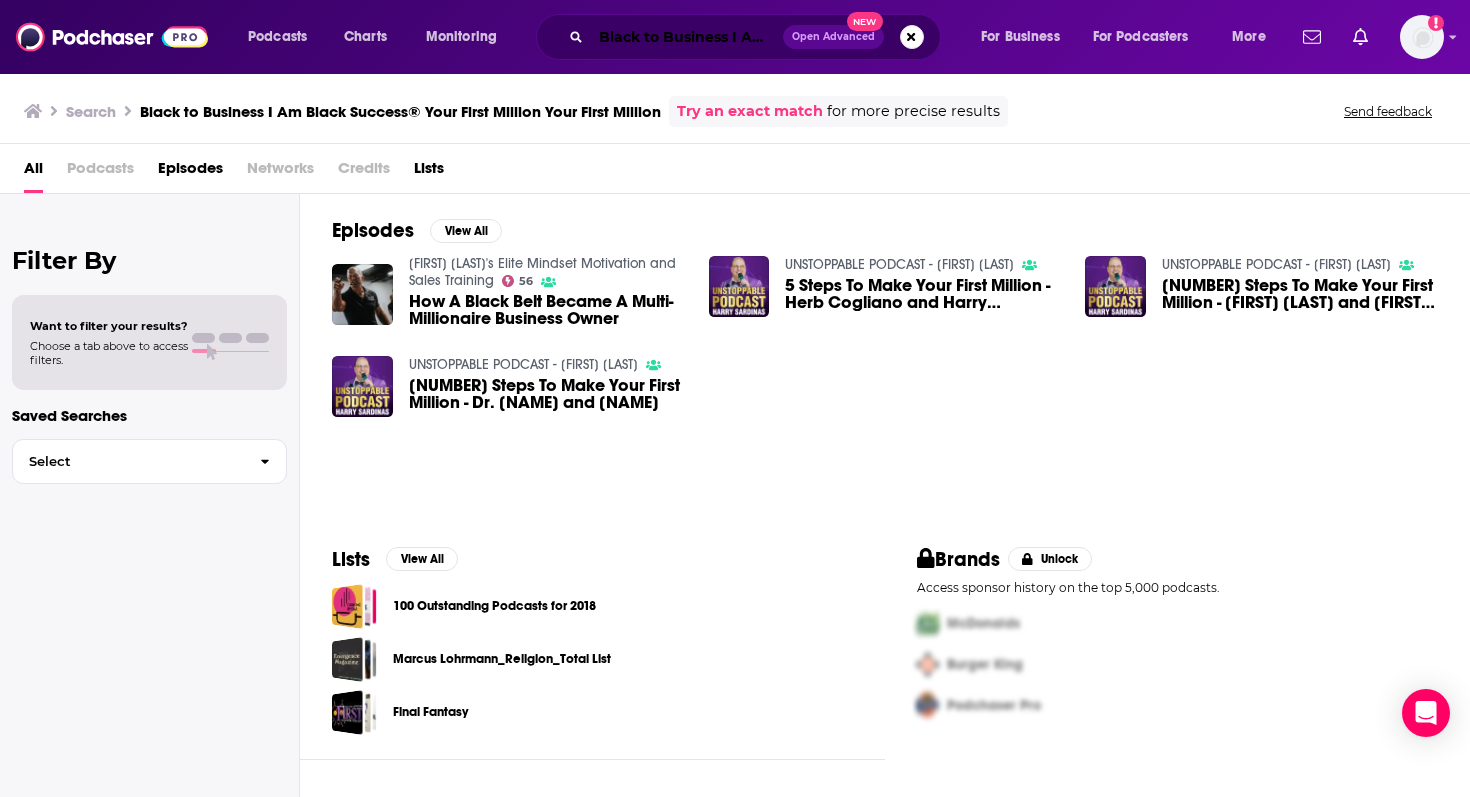 click on "Black to Business  I Am Black Success®  Your First Million Your First Million" at bounding box center [687, 37] 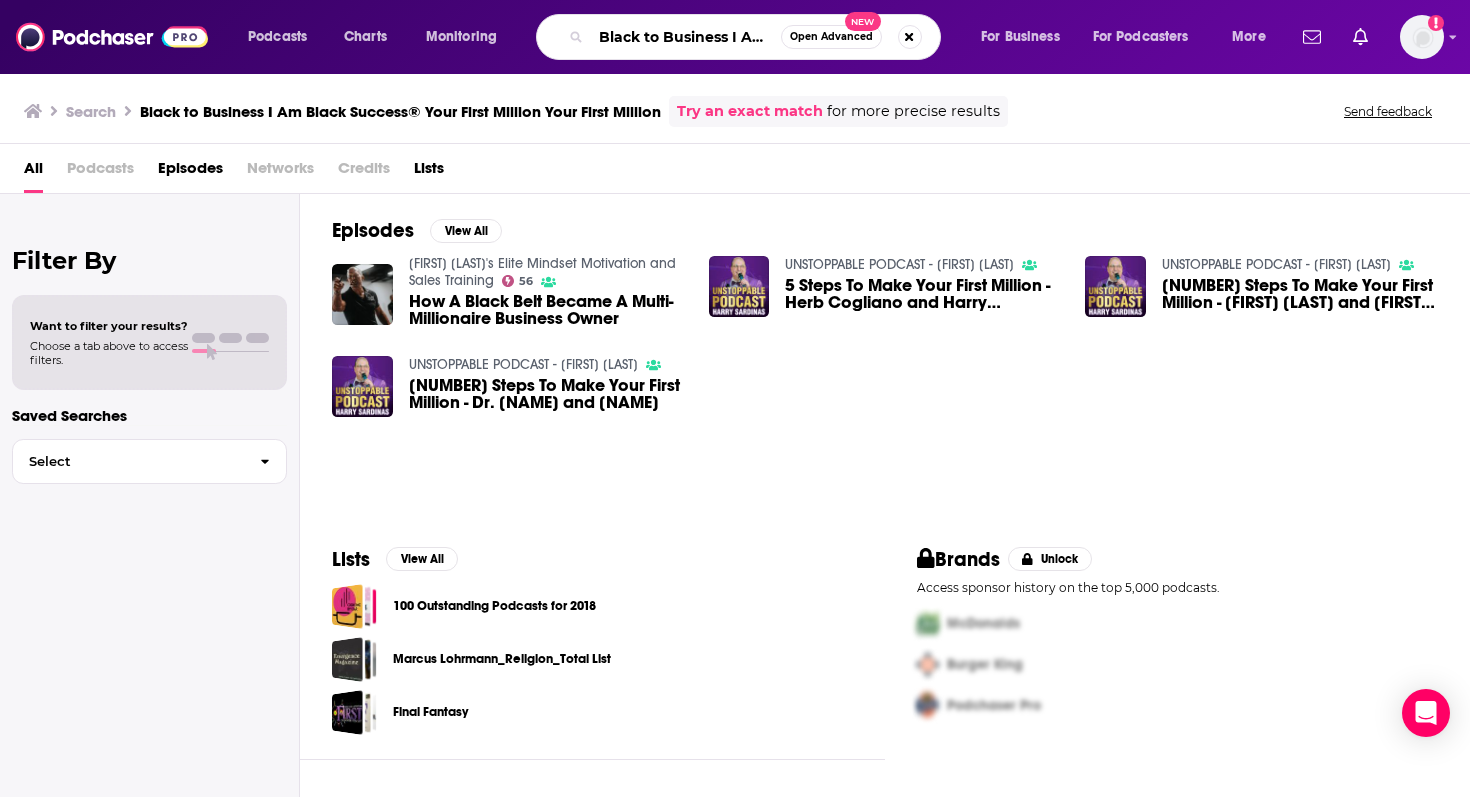 paste 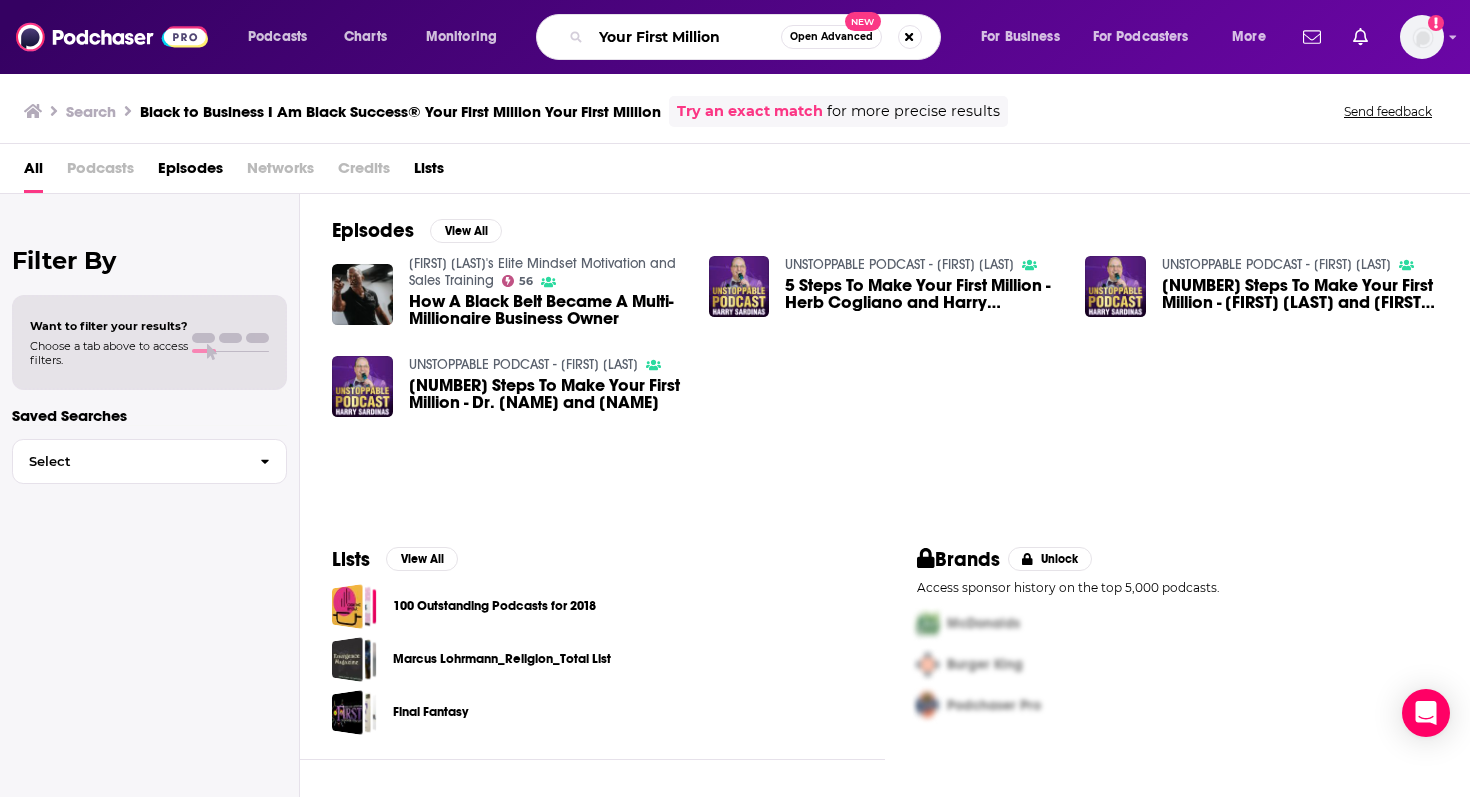 type on "Your First Million" 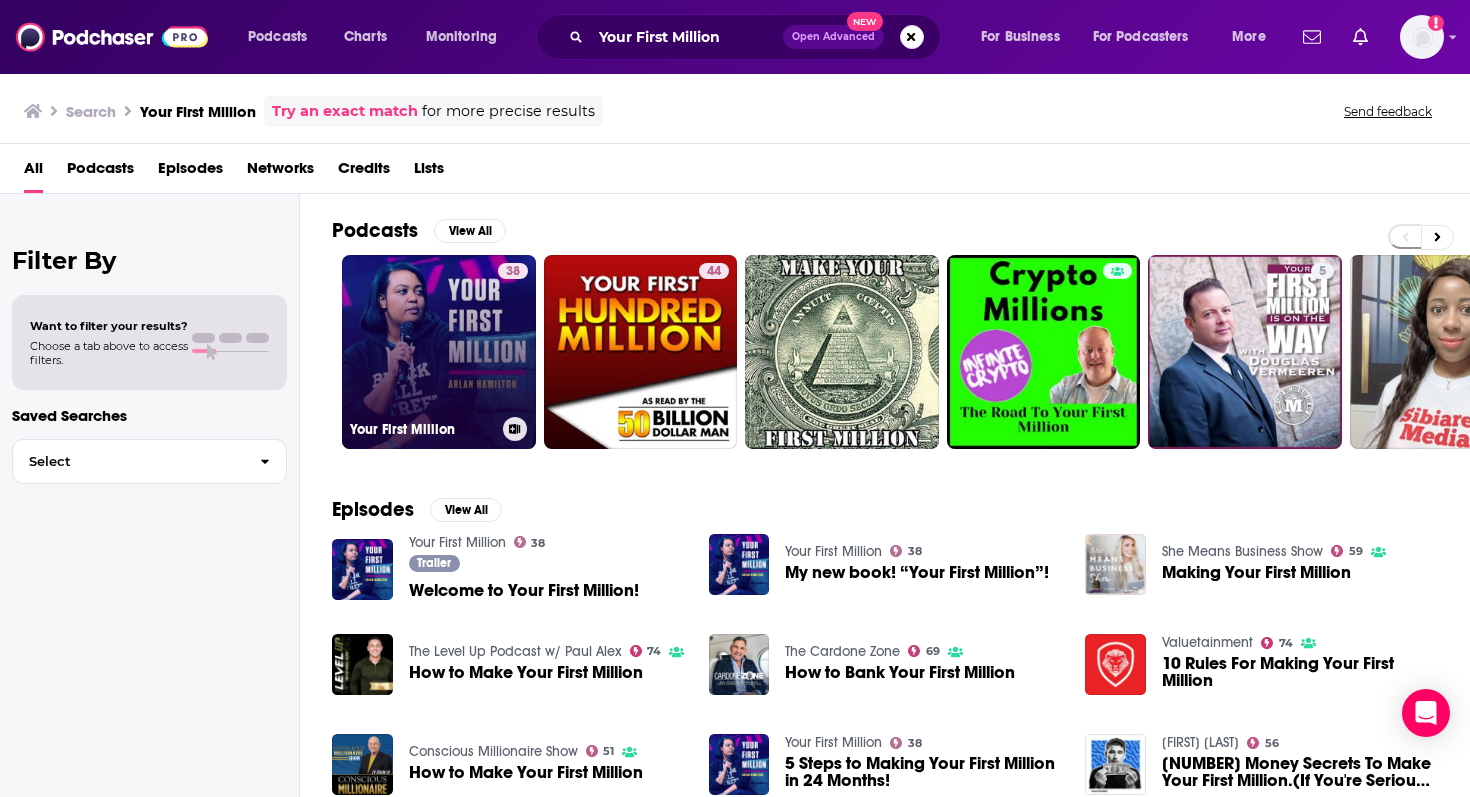 click on "38 Your First Million" at bounding box center [439, 352] 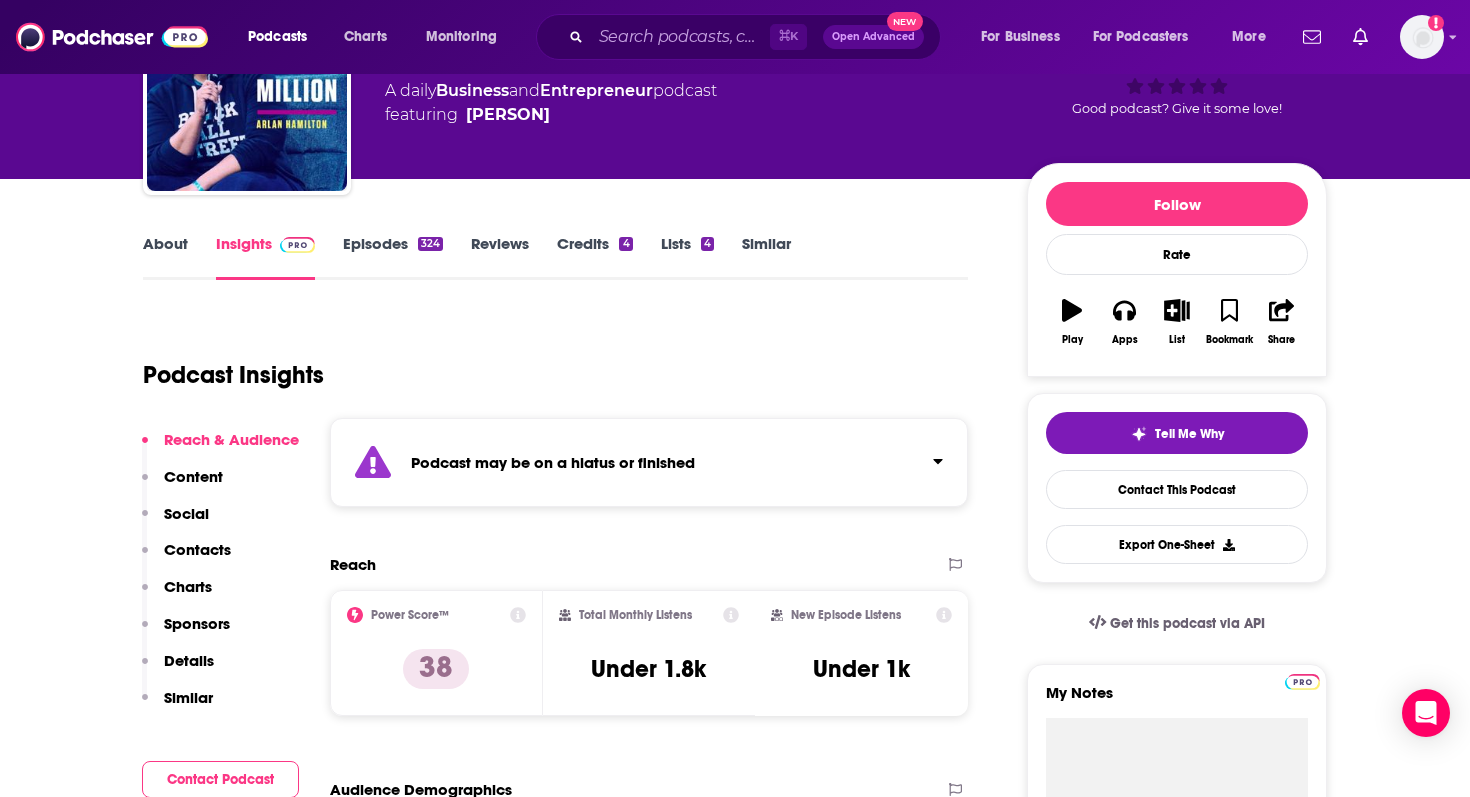 scroll, scrollTop: 106, scrollLeft: 0, axis: vertical 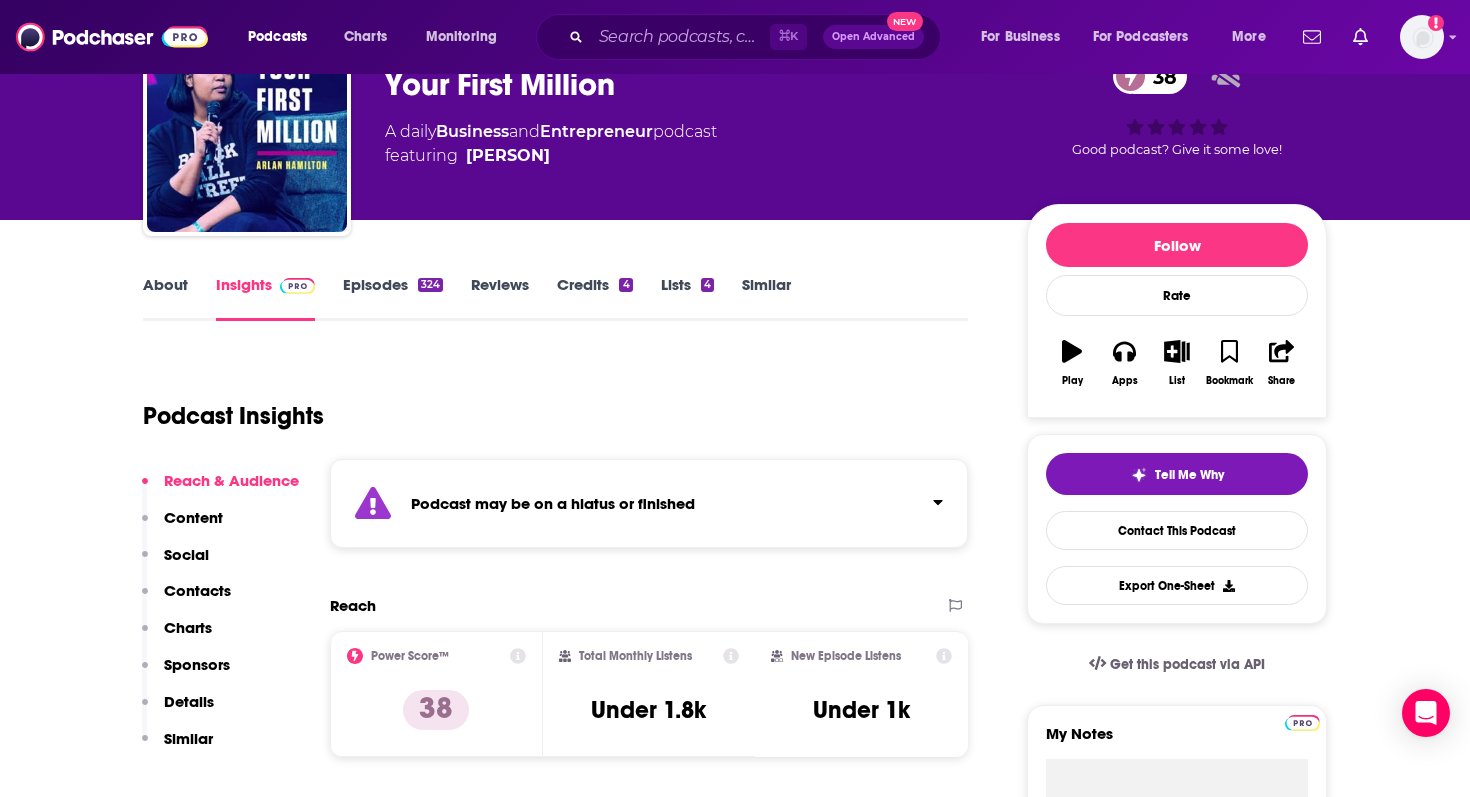 click on "Episodes 324" at bounding box center [393, 298] 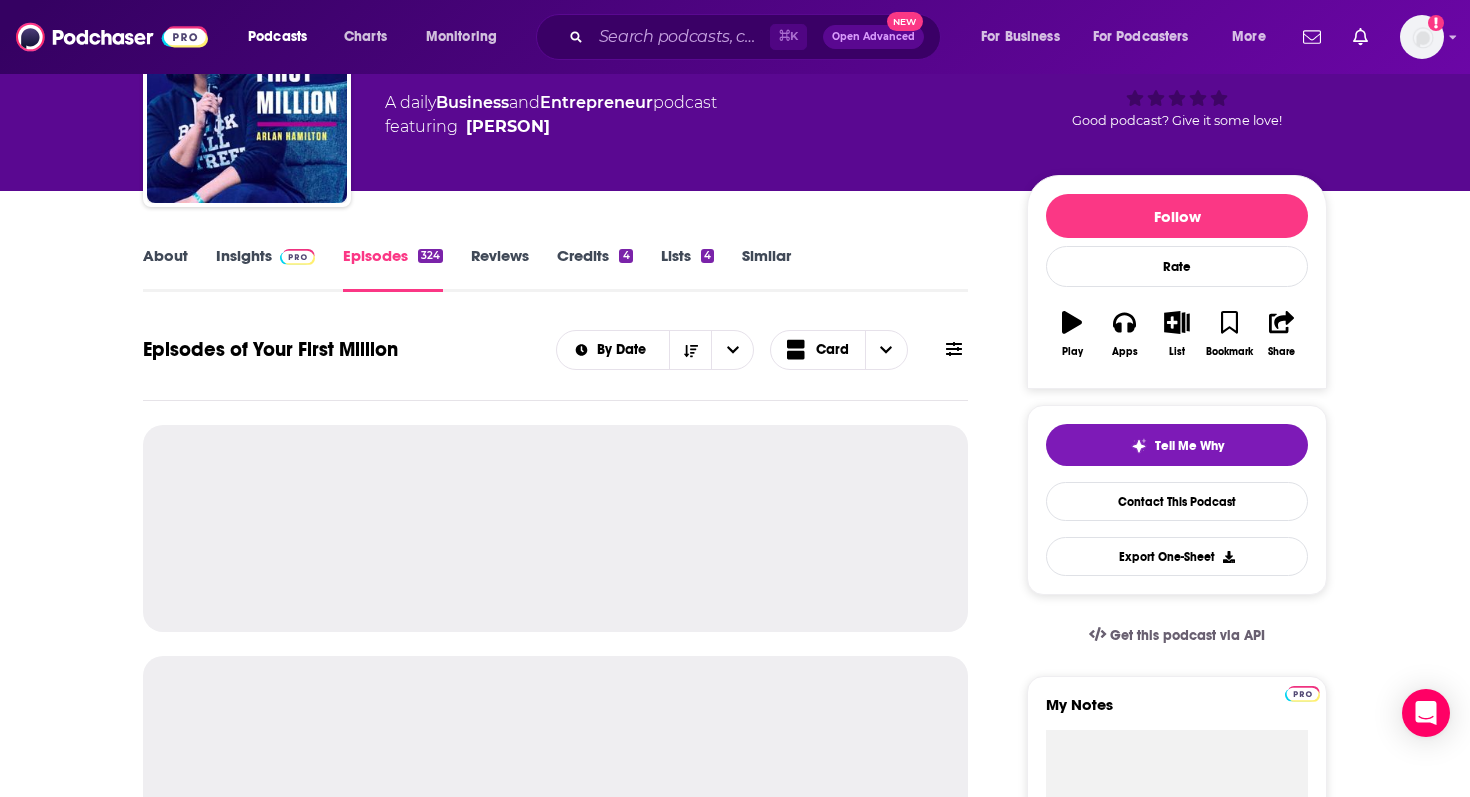 scroll, scrollTop: 136, scrollLeft: 0, axis: vertical 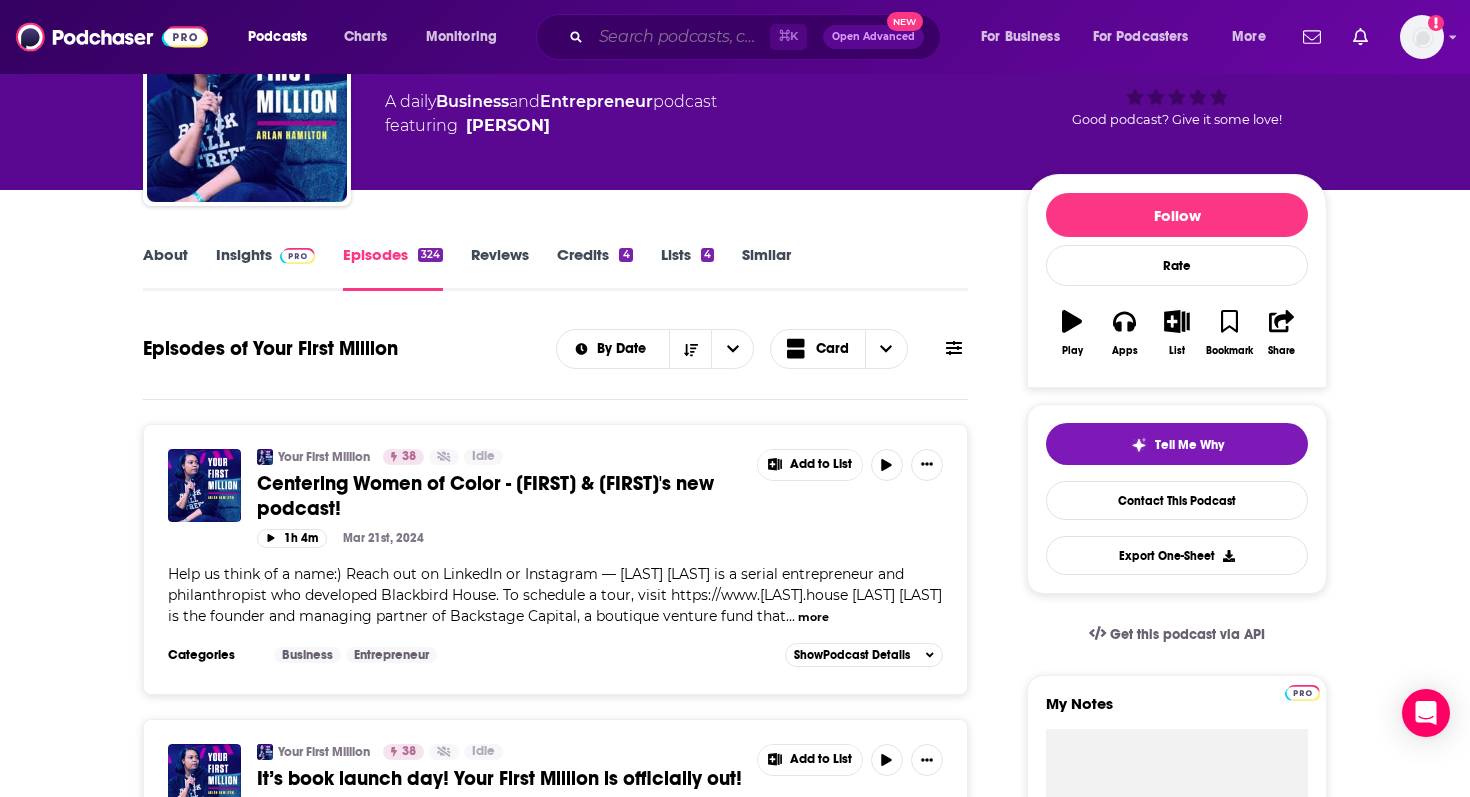 click at bounding box center [680, 37] 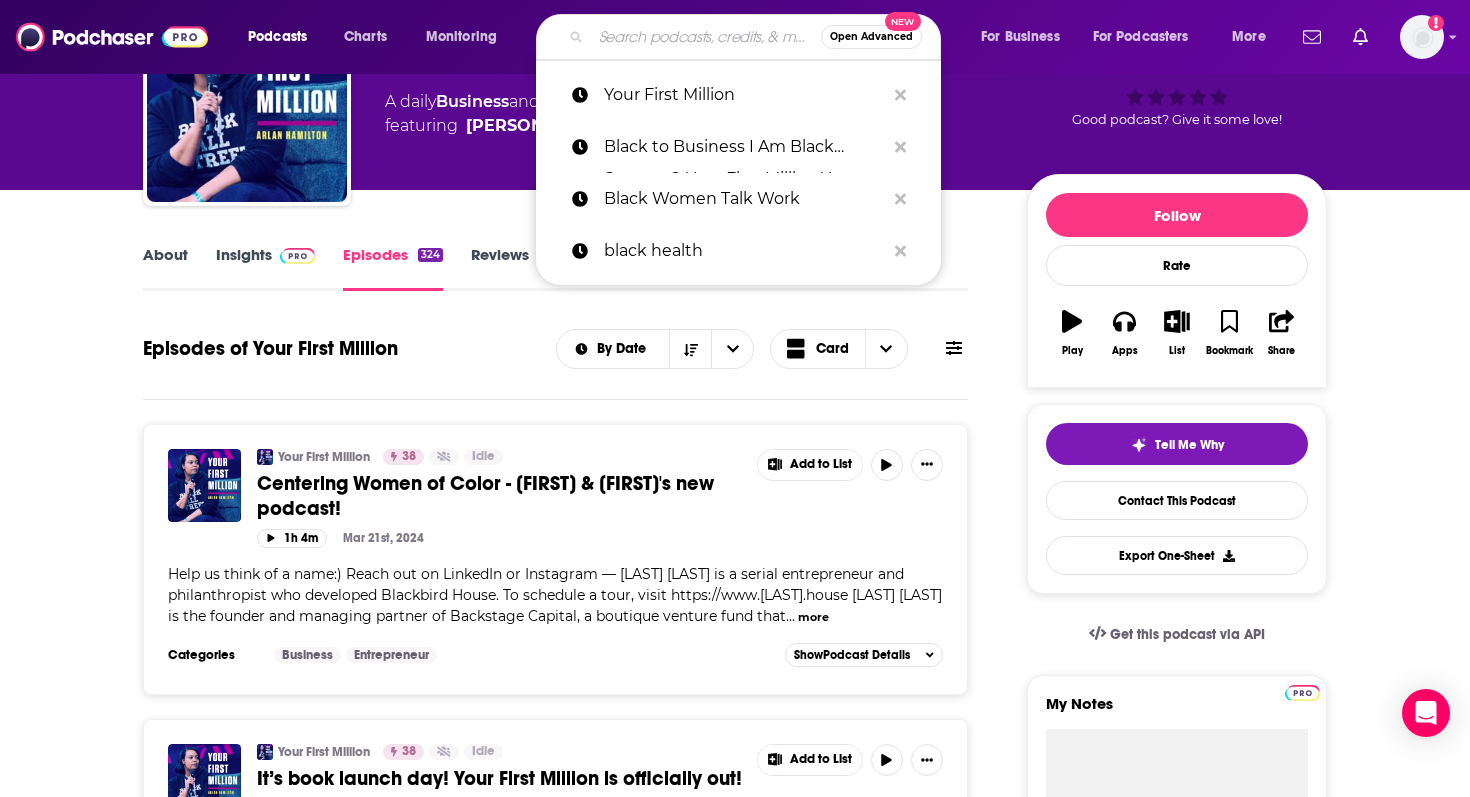 paste on "Full-Time Black Woman" 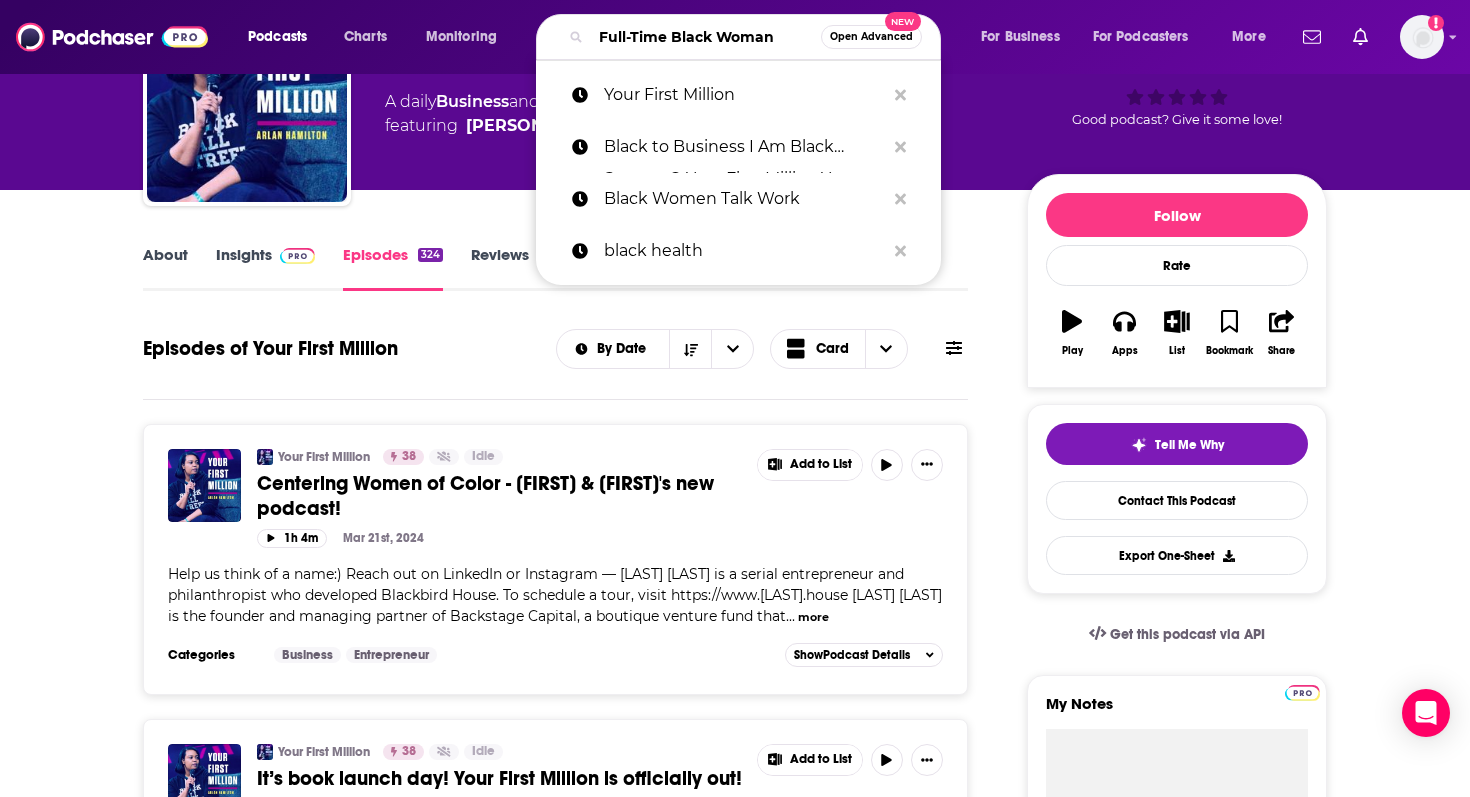 scroll, scrollTop: 0, scrollLeft: 2, axis: horizontal 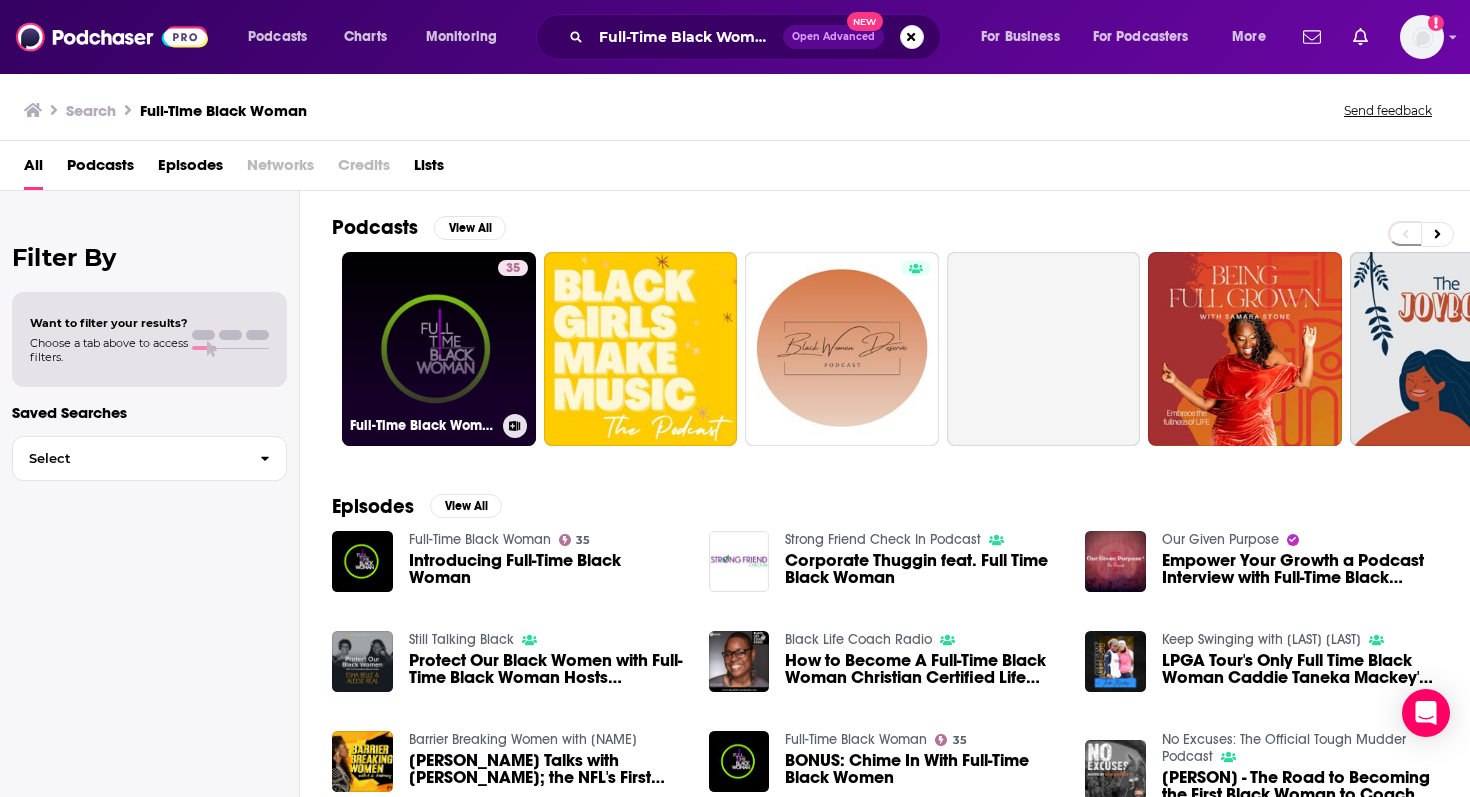 click on "35 Full-Time Black Woman" at bounding box center (439, 349) 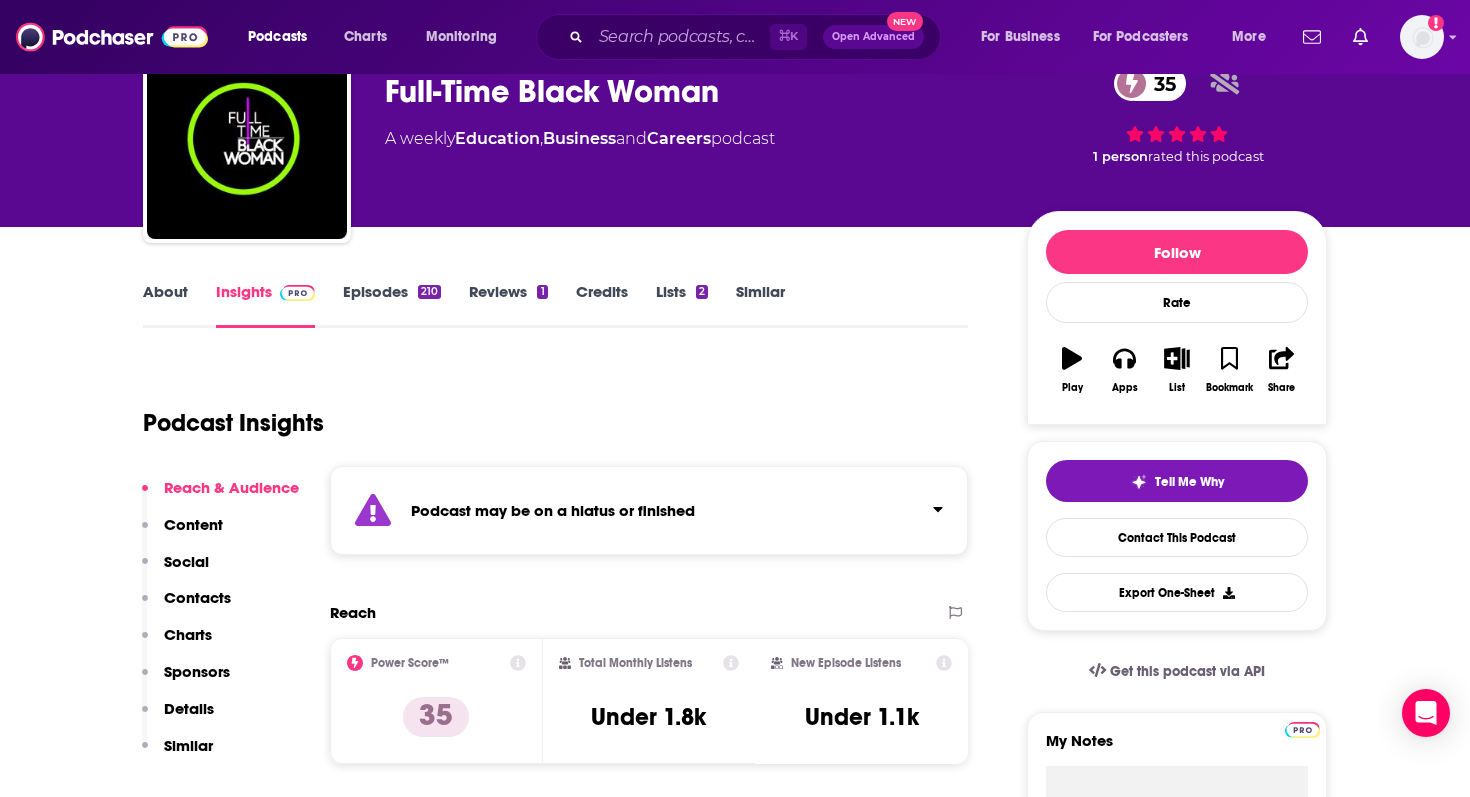 scroll, scrollTop: 123, scrollLeft: 0, axis: vertical 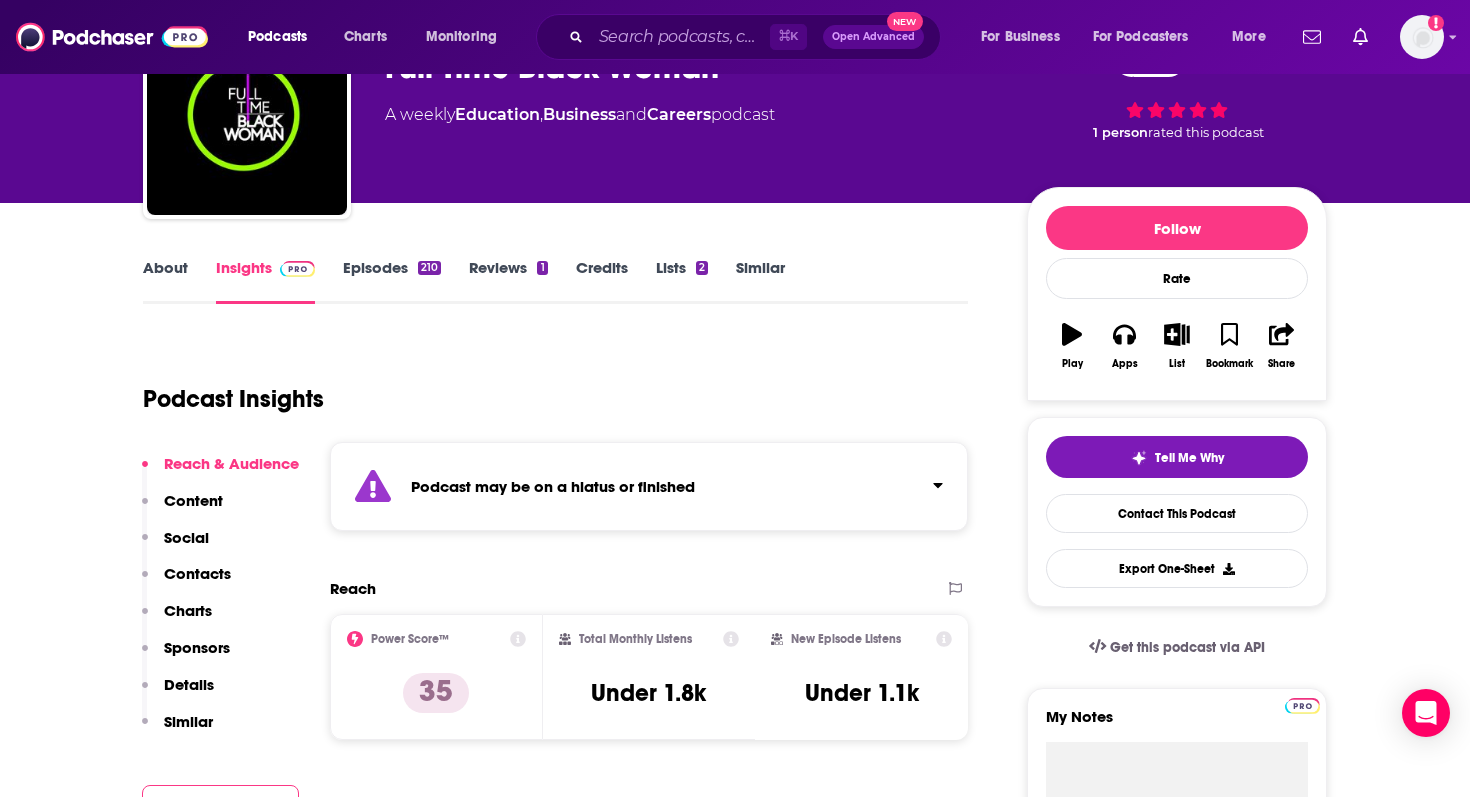 click on "Episodes 210" at bounding box center (392, 281) 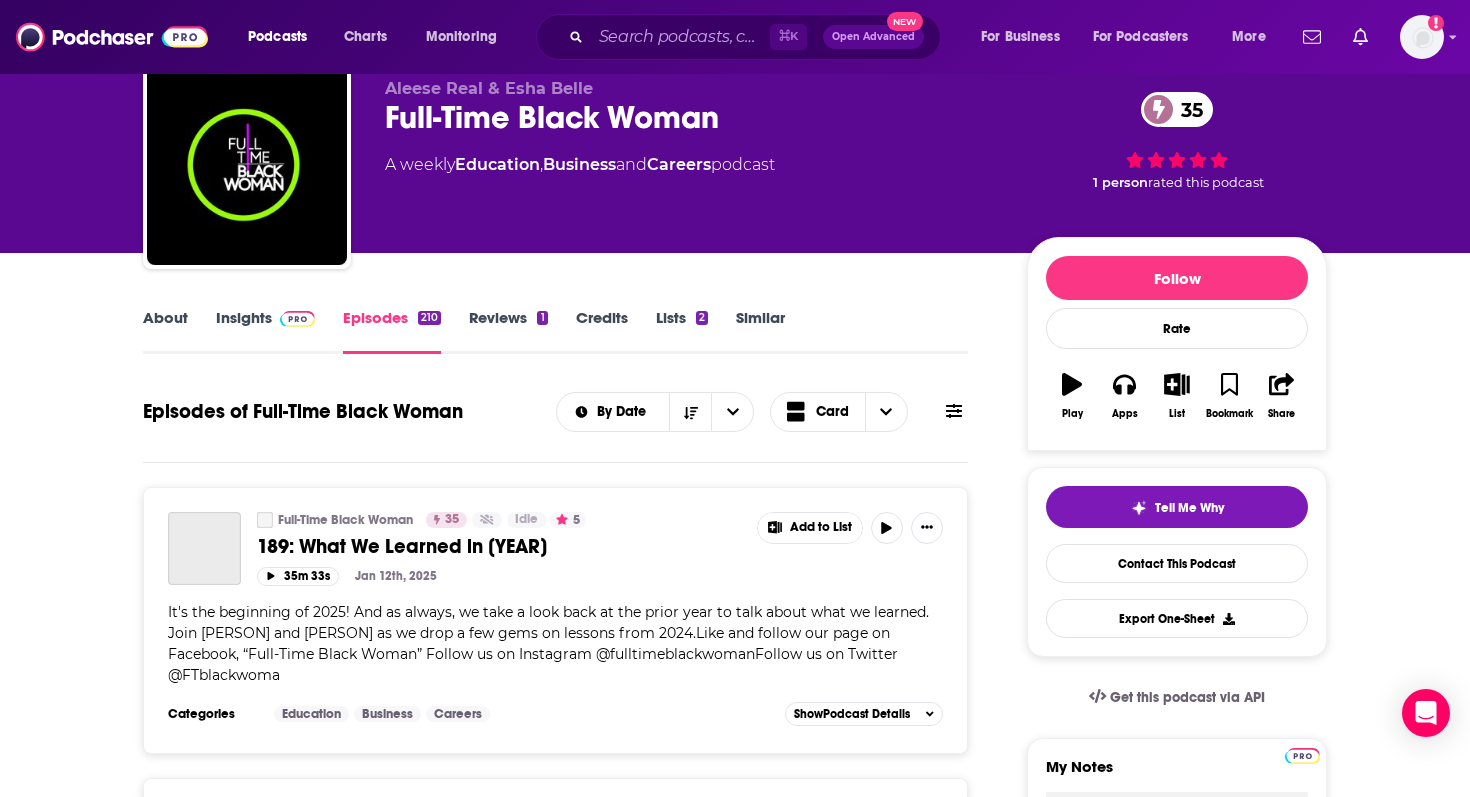 scroll, scrollTop: 75, scrollLeft: 0, axis: vertical 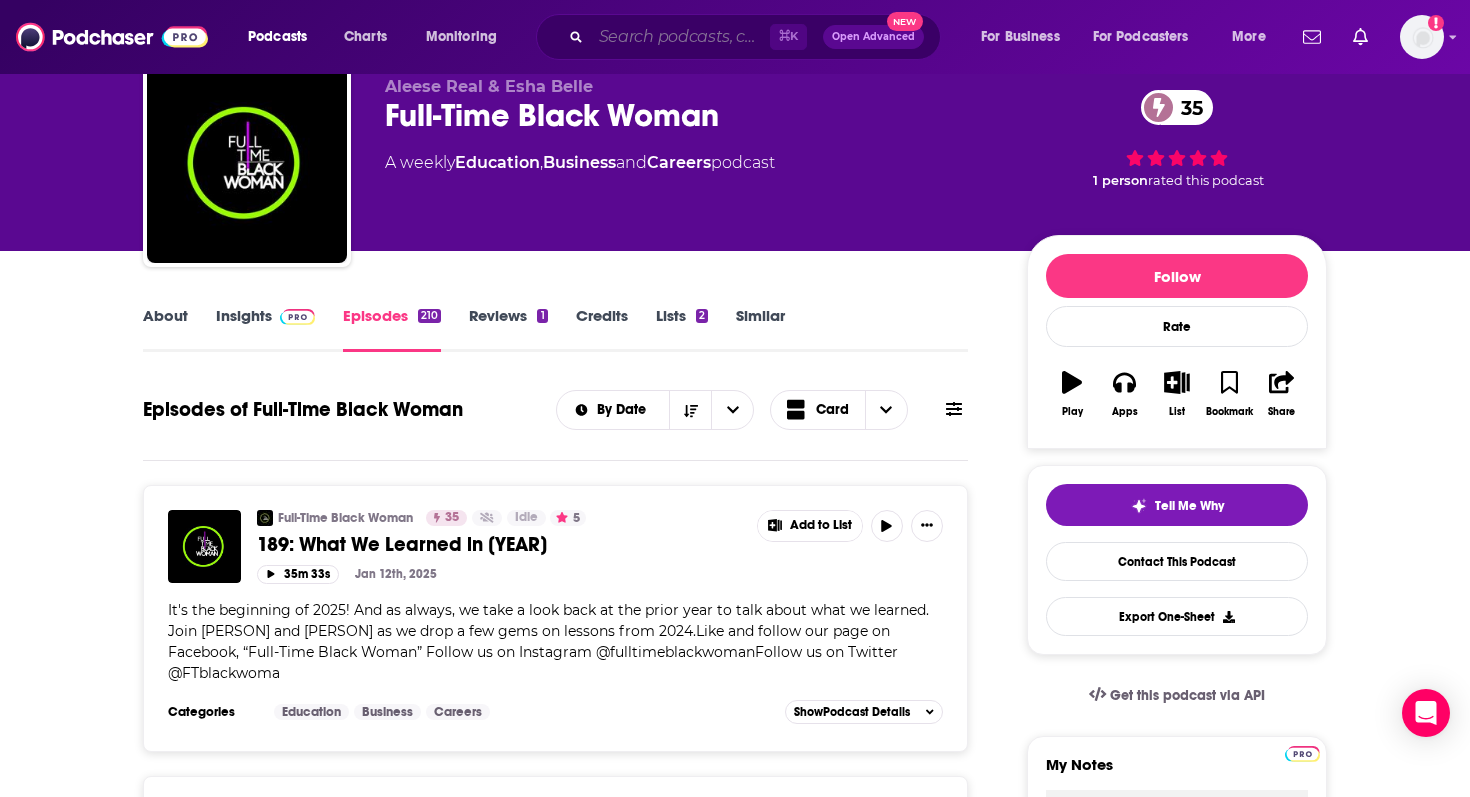 click at bounding box center (680, 37) 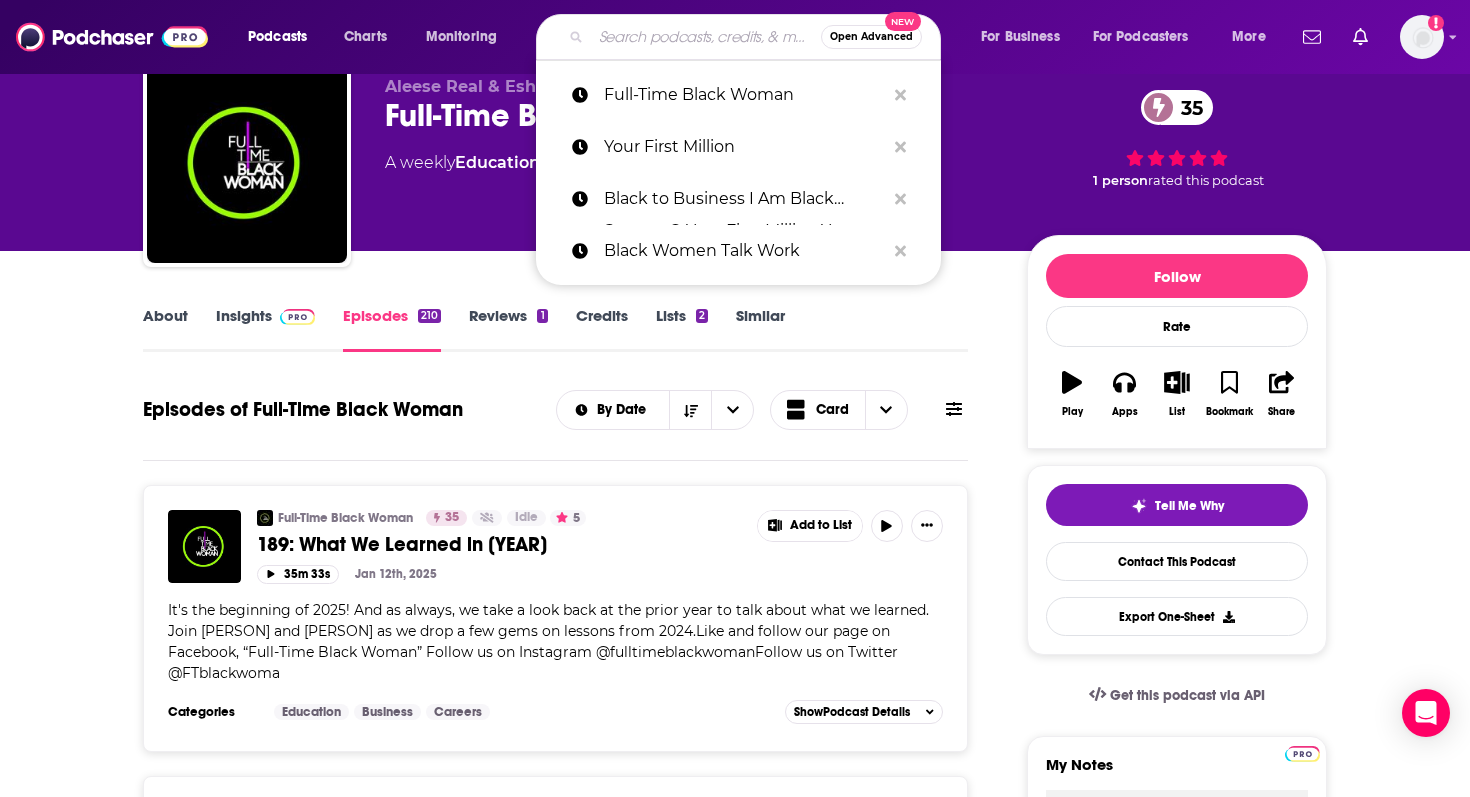 paste on "Millionaire Mindsets" 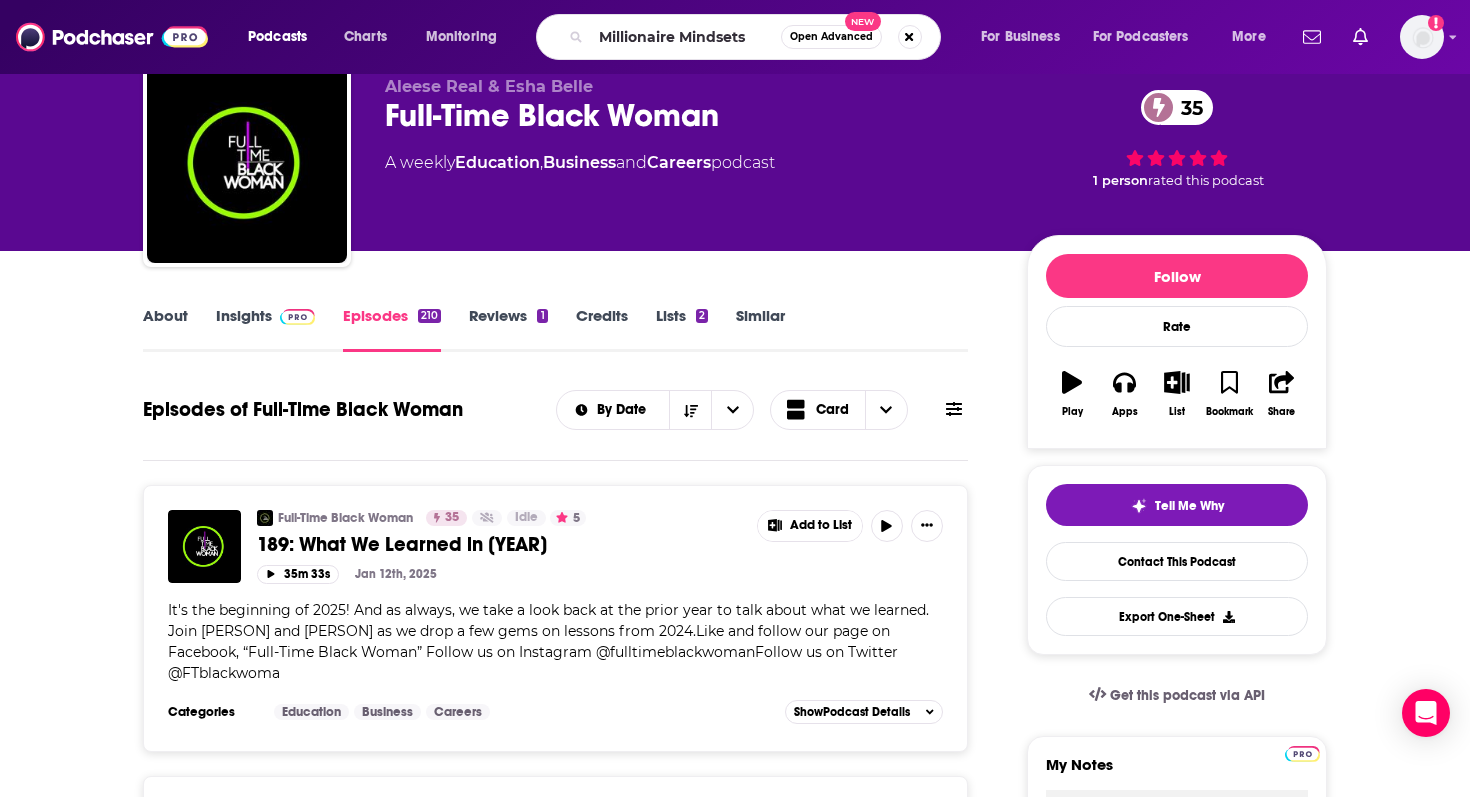 scroll, scrollTop: 0, scrollLeft: 0, axis: both 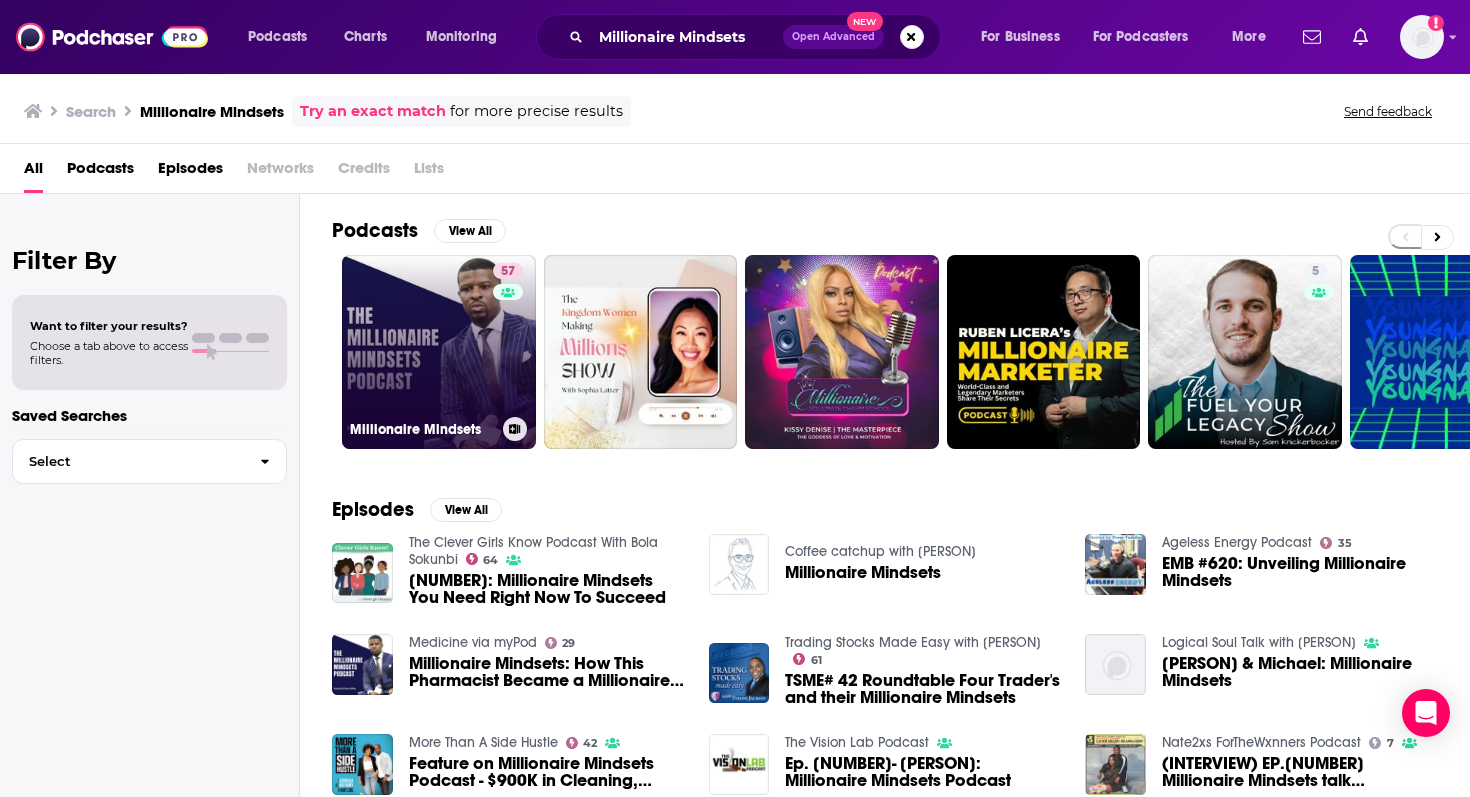 click on "57 Millionaire Mindsets" at bounding box center (439, 352) 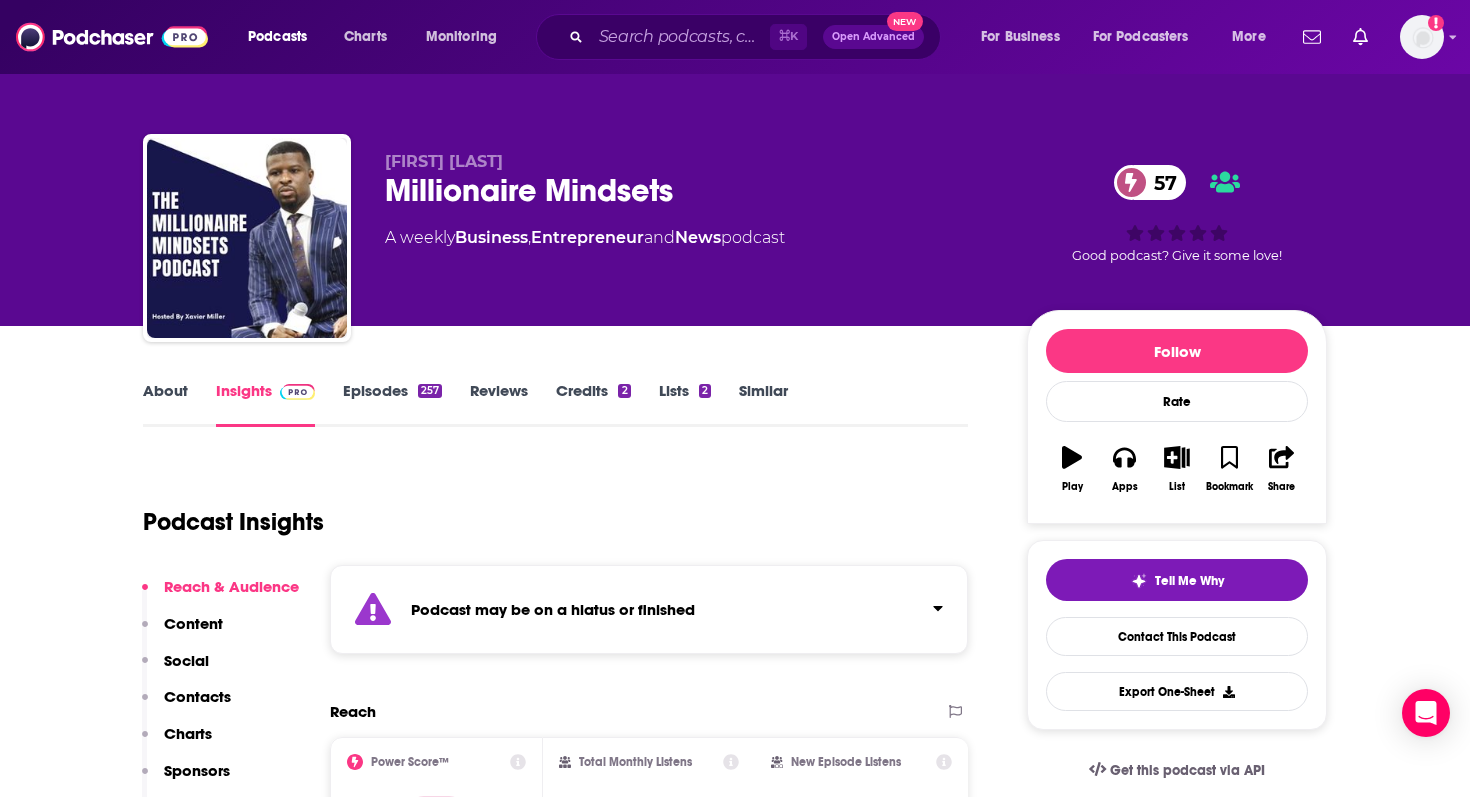 scroll, scrollTop: 118, scrollLeft: 0, axis: vertical 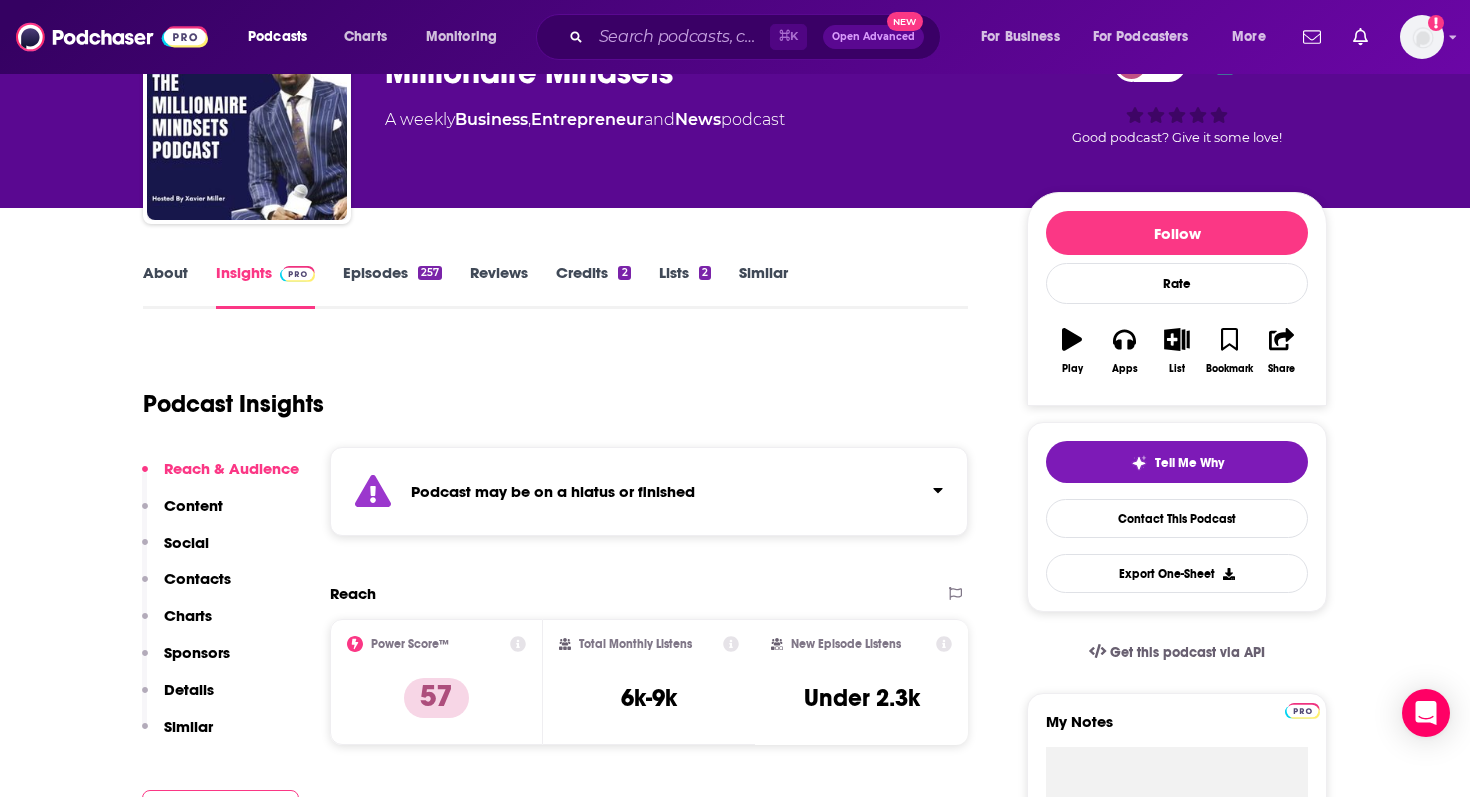 click on "About Insights Episodes 257 Reviews Credits 2 Lists 2 Similar" at bounding box center (555, 284) 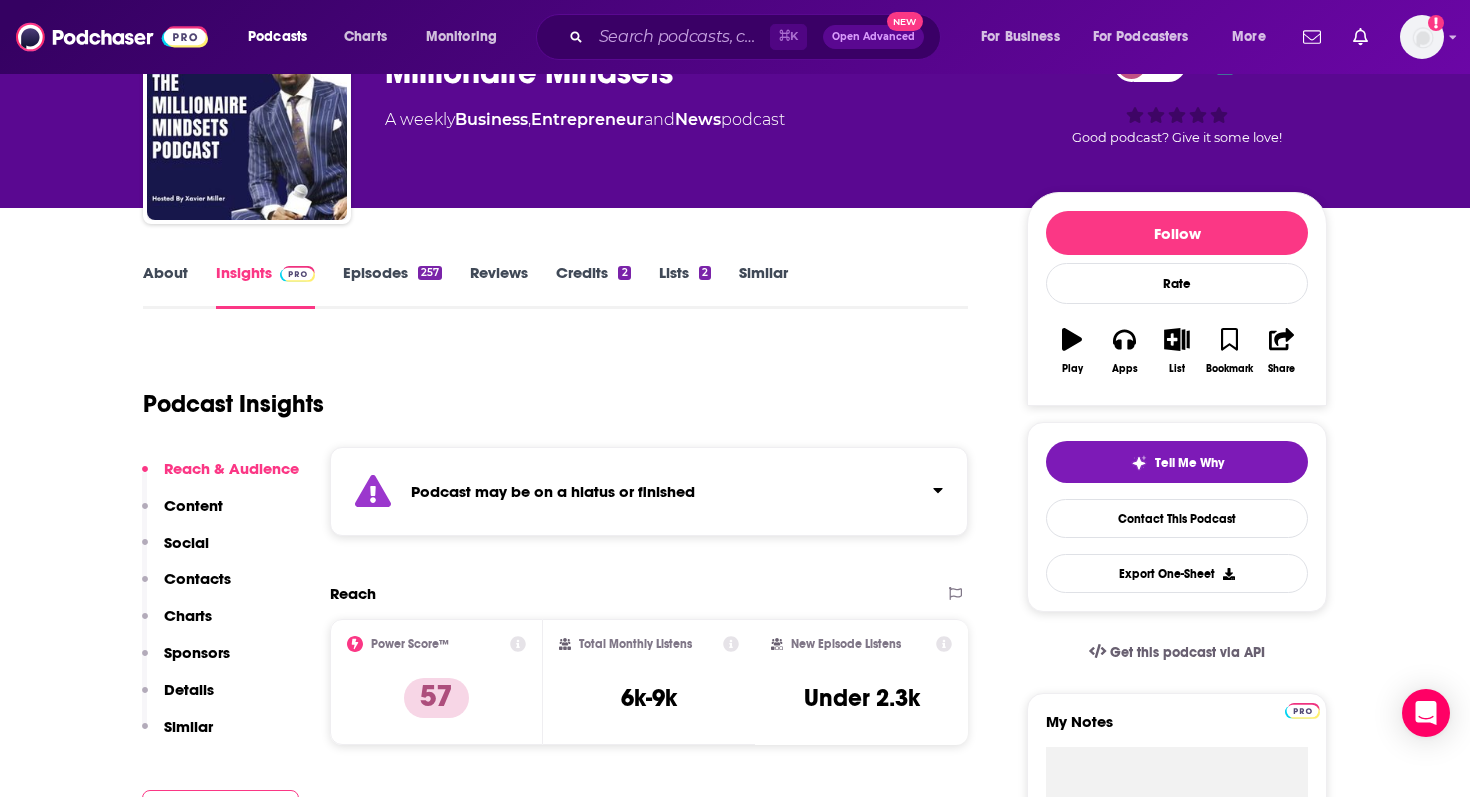 click on "Episodes 257" at bounding box center [392, 286] 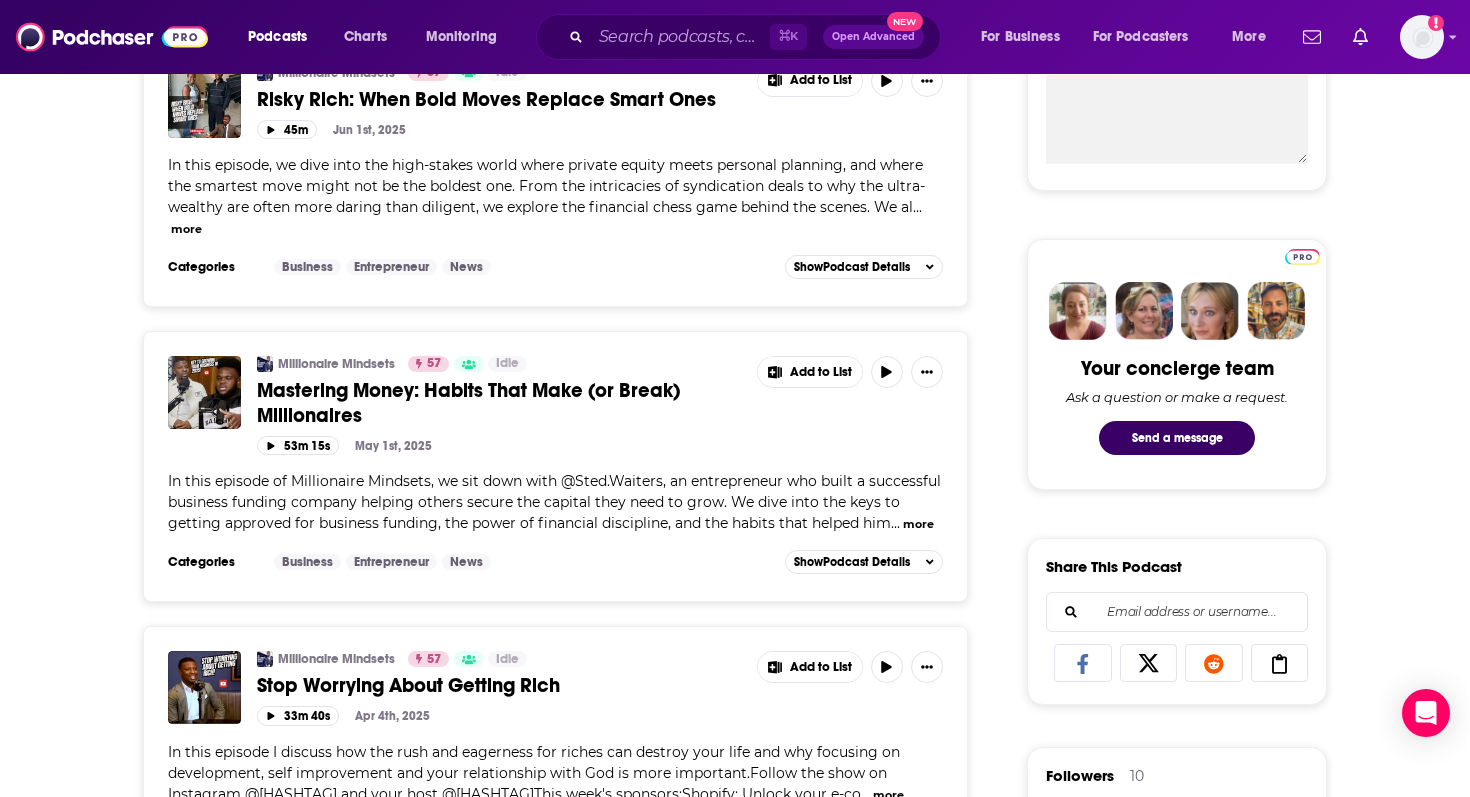 scroll, scrollTop: 1021, scrollLeft: 0, axis: vertical 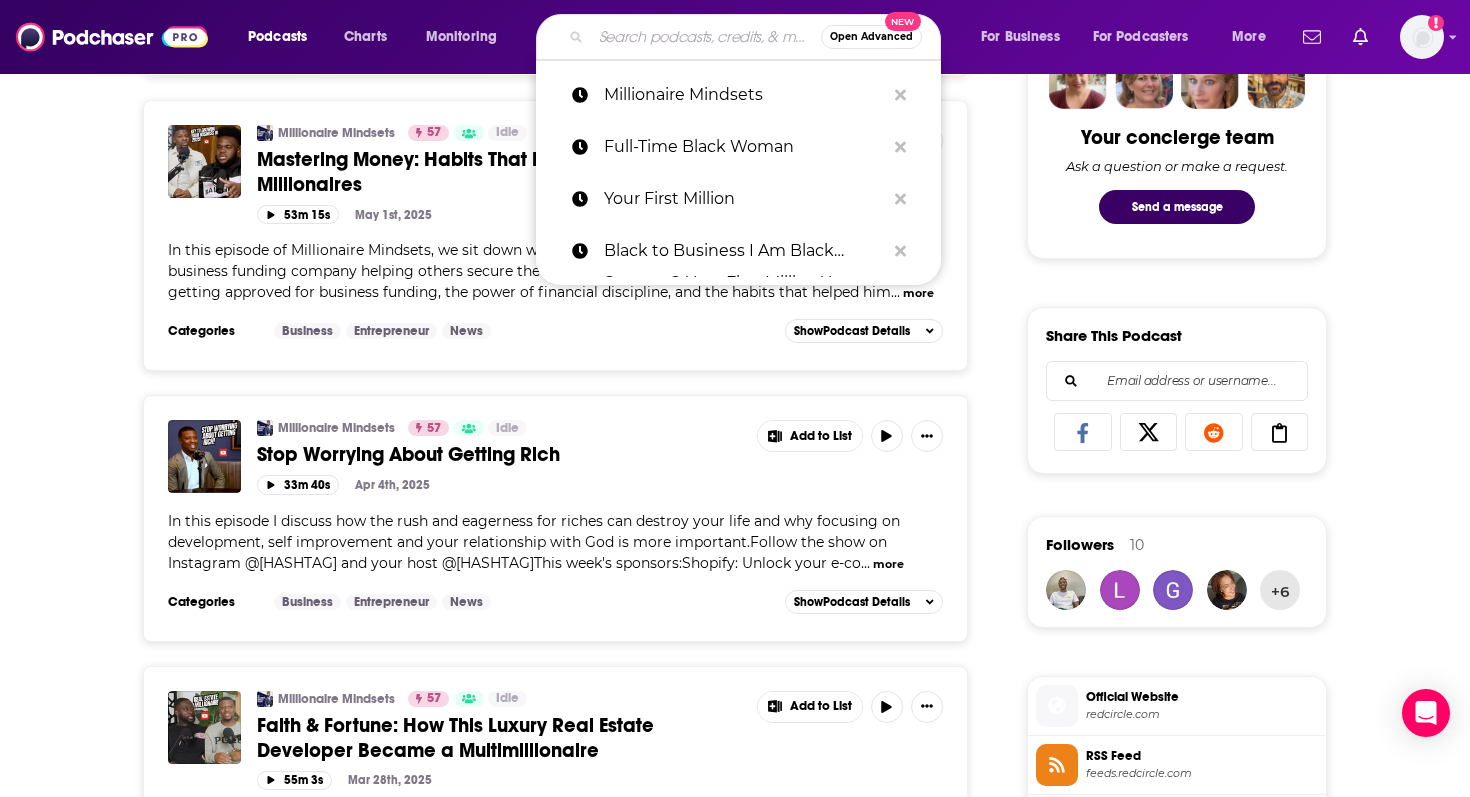 click at bounding box center (706, 37) 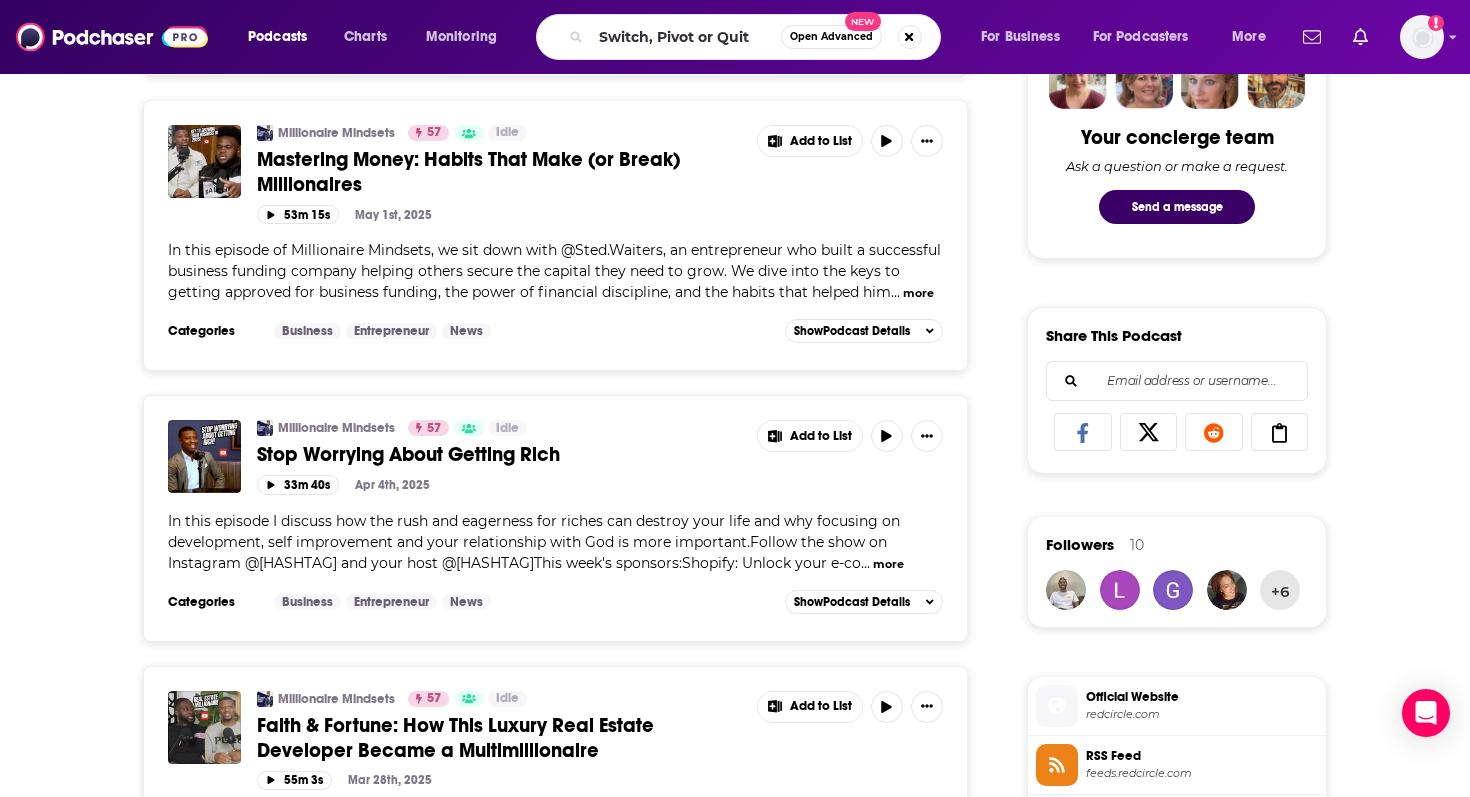 scroll, scrollTop: 0, scrollLeft: 0, axis: both 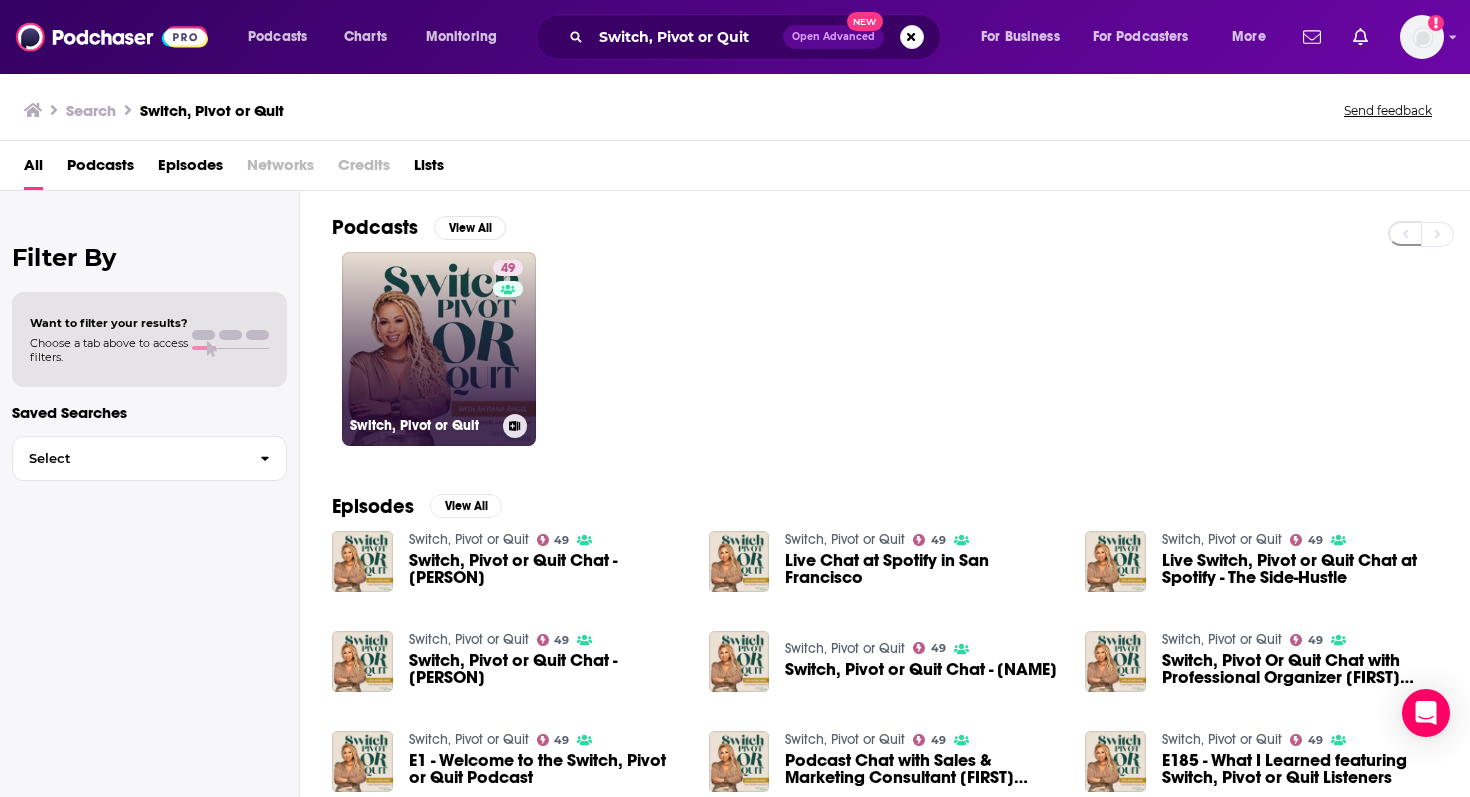 click on "49 Switch, Pivot or Quit" at bounding box center (439, 349) 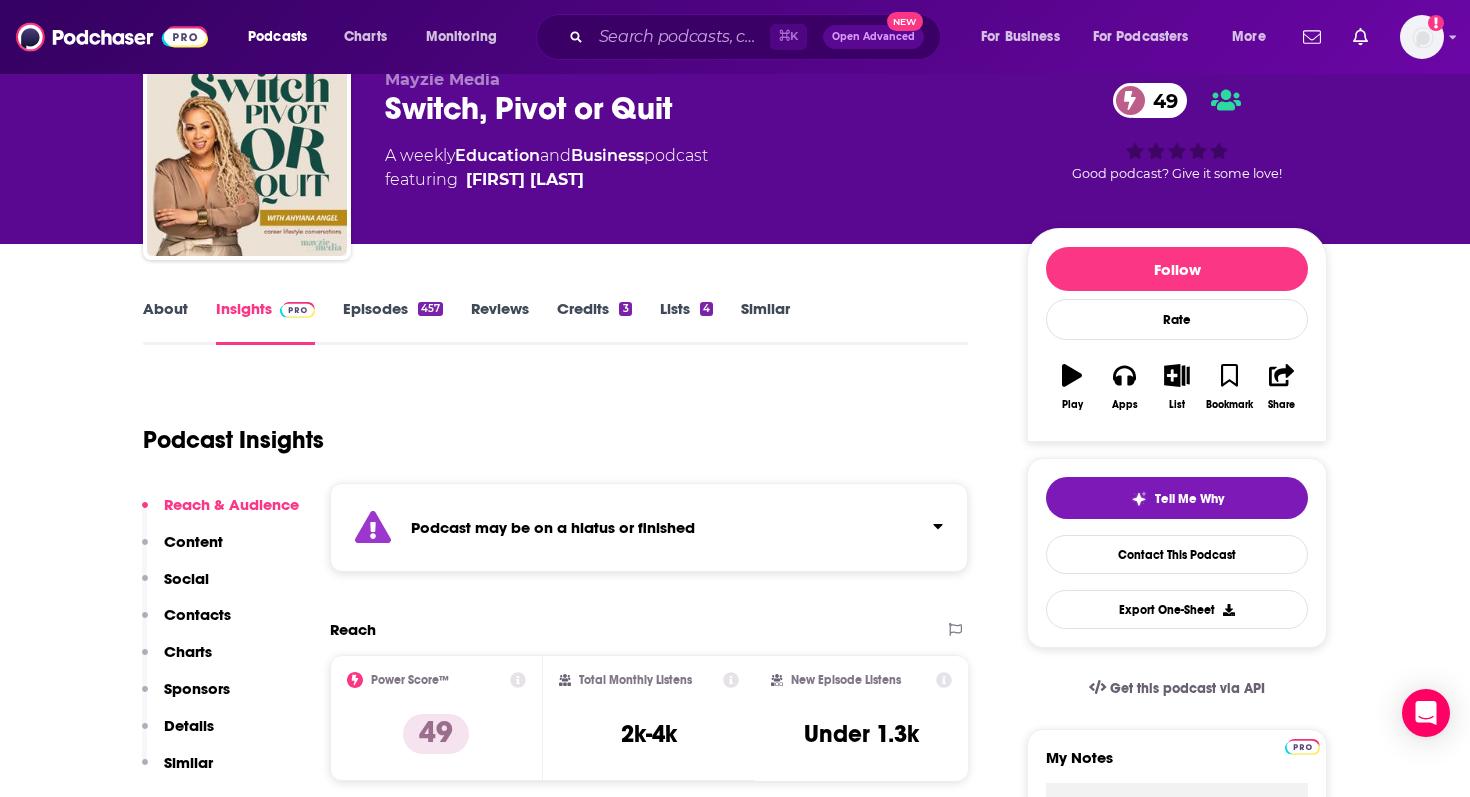 scroll, scrollTop: 83, scrollLeft: 0, axis: vertical 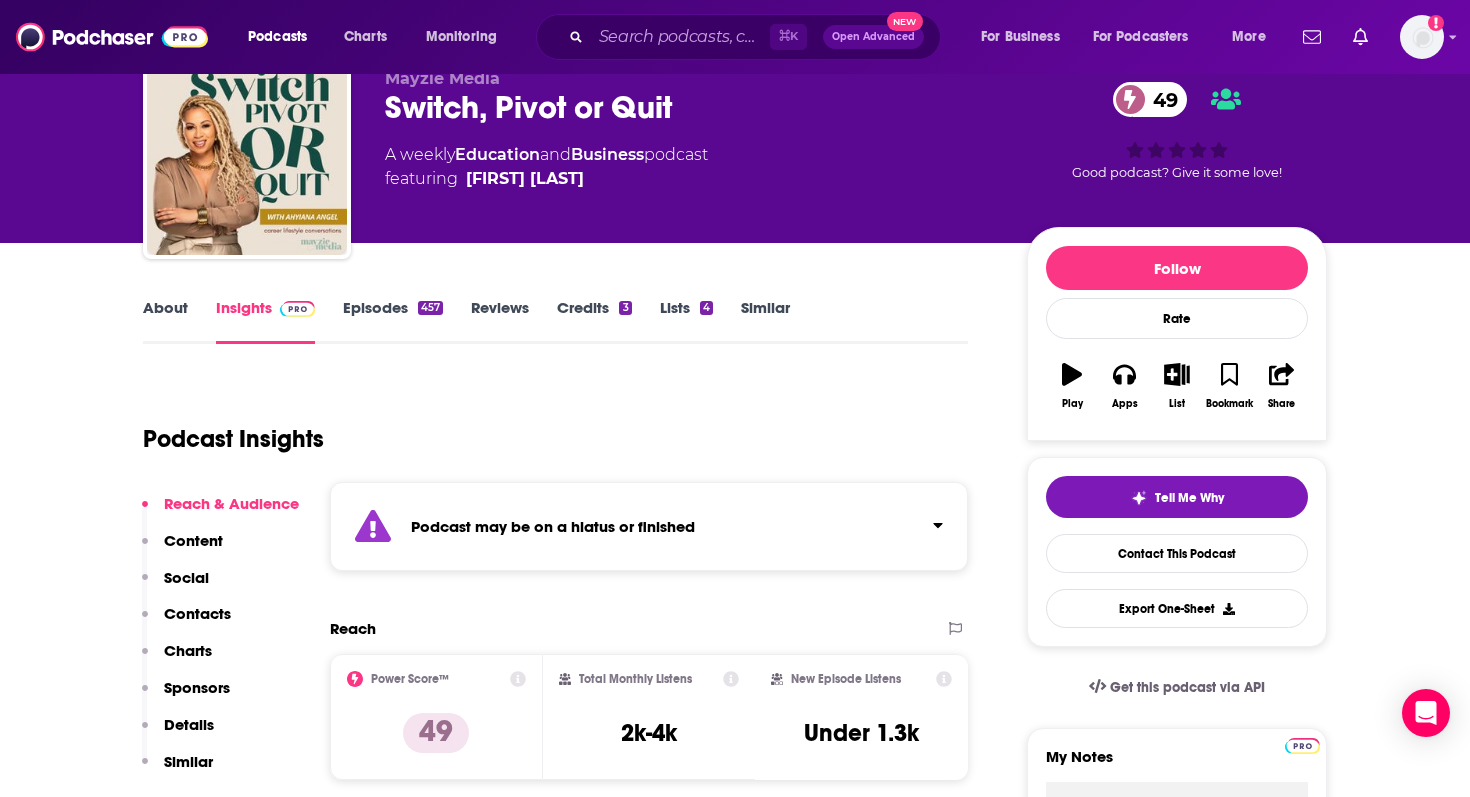 click on "About Insights Episodes 457 Reviews Credits 3 Lists 4 Similar Podcast Insights Reach & Audience Content Social Contacts Charts Sponsors Details Similar Contact Podcast Open Website  Podcast may be on a hiatus or finished Reach Power Score™ 49 Total Monthly Listens 2k-4k New Episode Listens Under 1.3k Export One-Sheet Audience Demographics Gender Female Age 28 yo Income $ $ $ $ $ Parental Status Mixed Countries 1 United States 2 Canada 3 Trinidad & Tobago 4 Jamaica 5 United Kingdom Top Cities New York, NY , Washington, DC , Atlanta, GA , Los Angeles, CA , Memphis, TN , Lagos Interests Friends, Family & Relationships , Toys, Children & Baby , Nonfiction , Restaurants, Food & Grocery , Clothes, Shoes, Handbags & Accessories , News Jobs Bloggers , Authors/Writers , Social Media Specialists , Marketing Coordinators , Company Founders , Directors Ethnicities African American , White / Caucasian , Asian , Hispanic Show More Content Political Skew Neutral/Mixed Socials Youtube @AHYIANA 342 X/Twitter @SPQPodcast 36" at bounding box center (555, 2575) 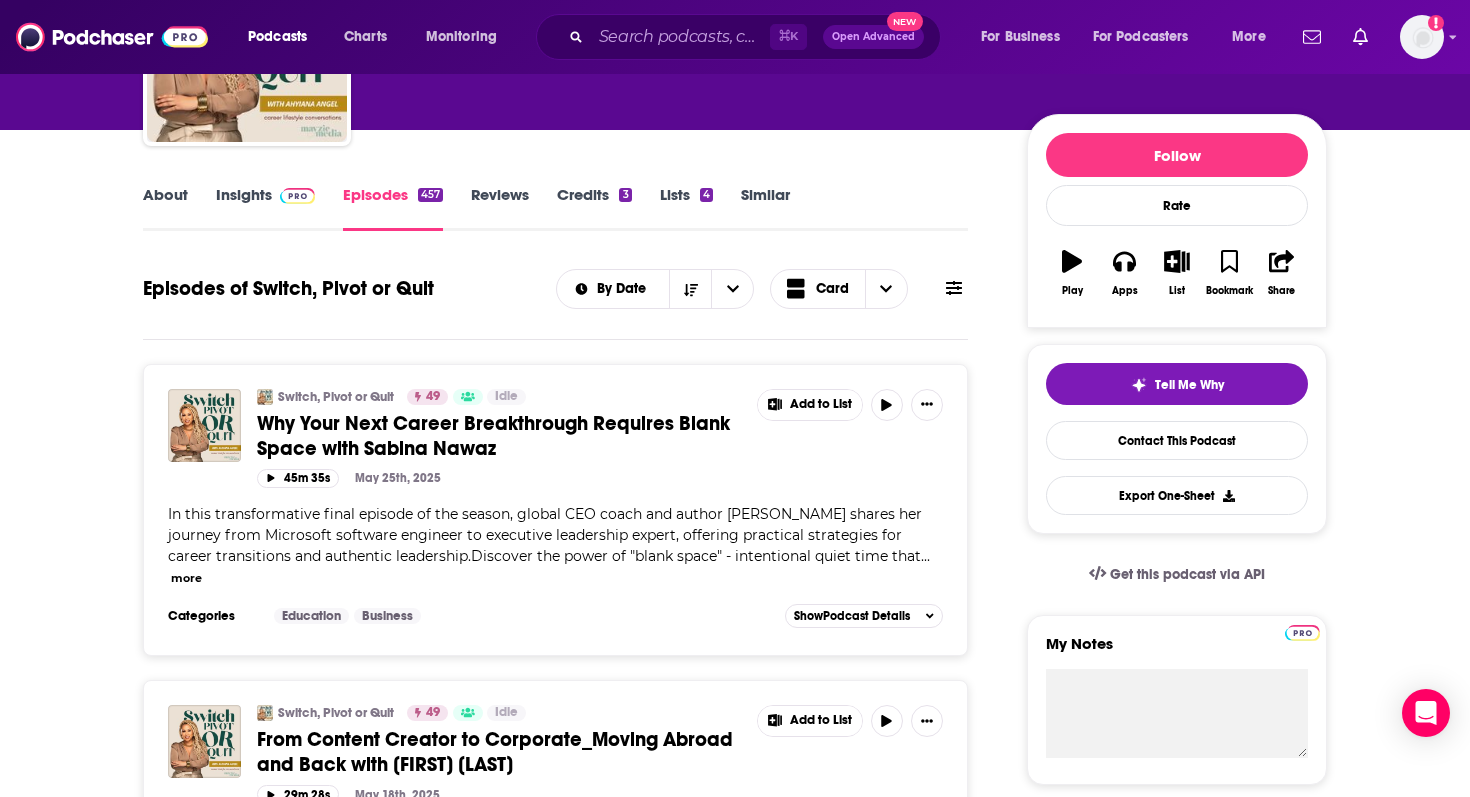scroll, scrollTop: 0, scrollLeft: 0, axis: both 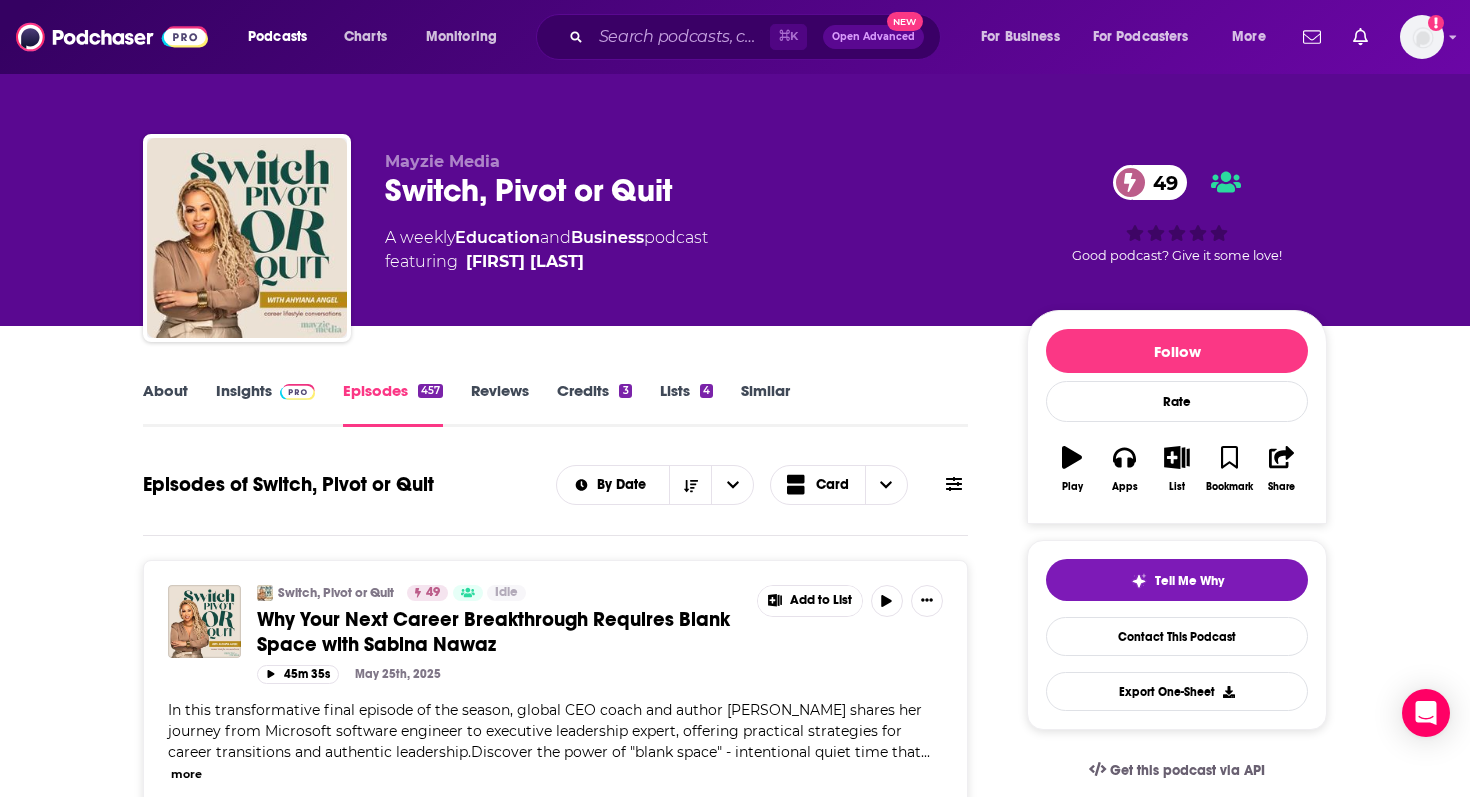click on "About" at bounding box center [165, 404] 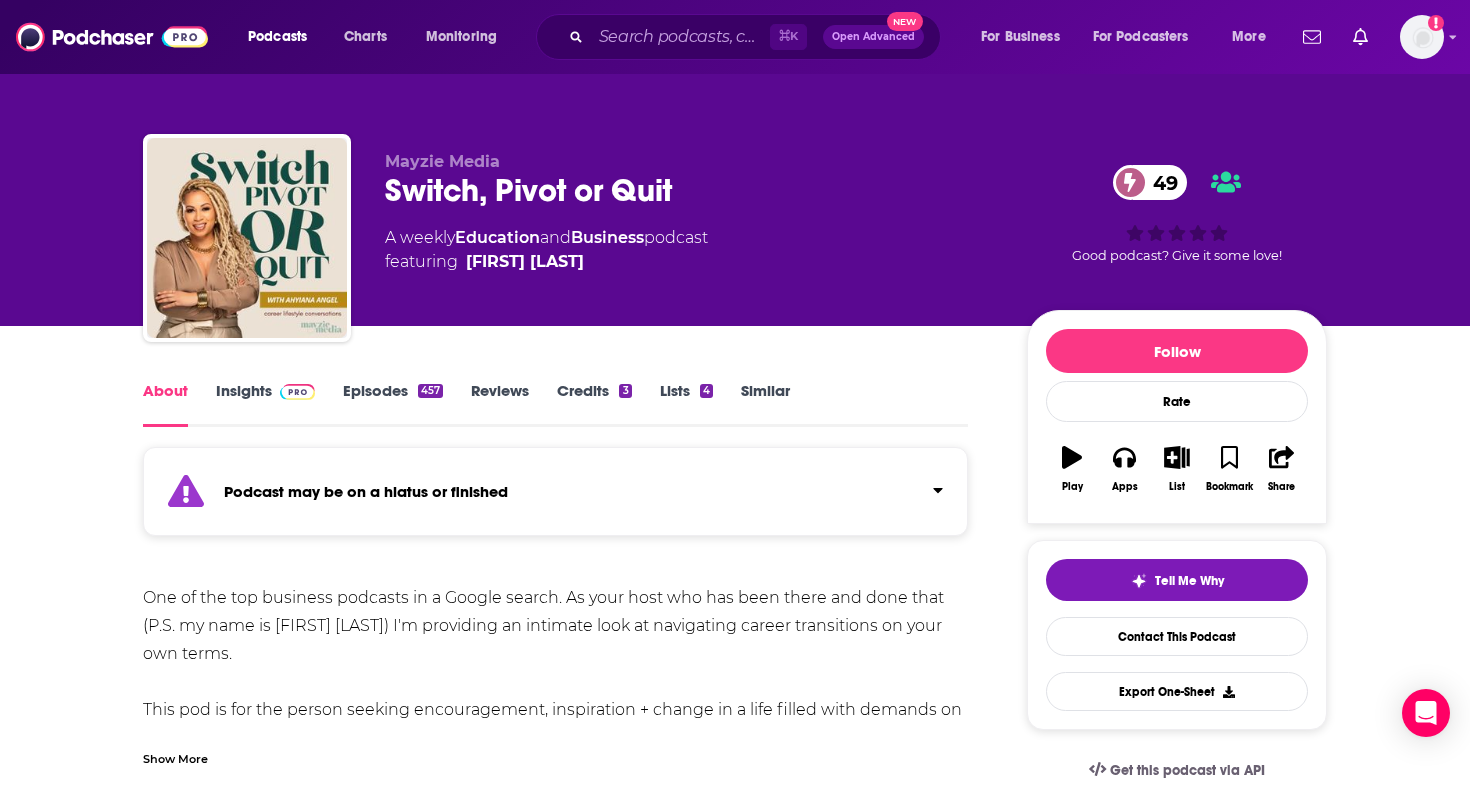 click on "Episodes 457" at bounding box center [393, 404] 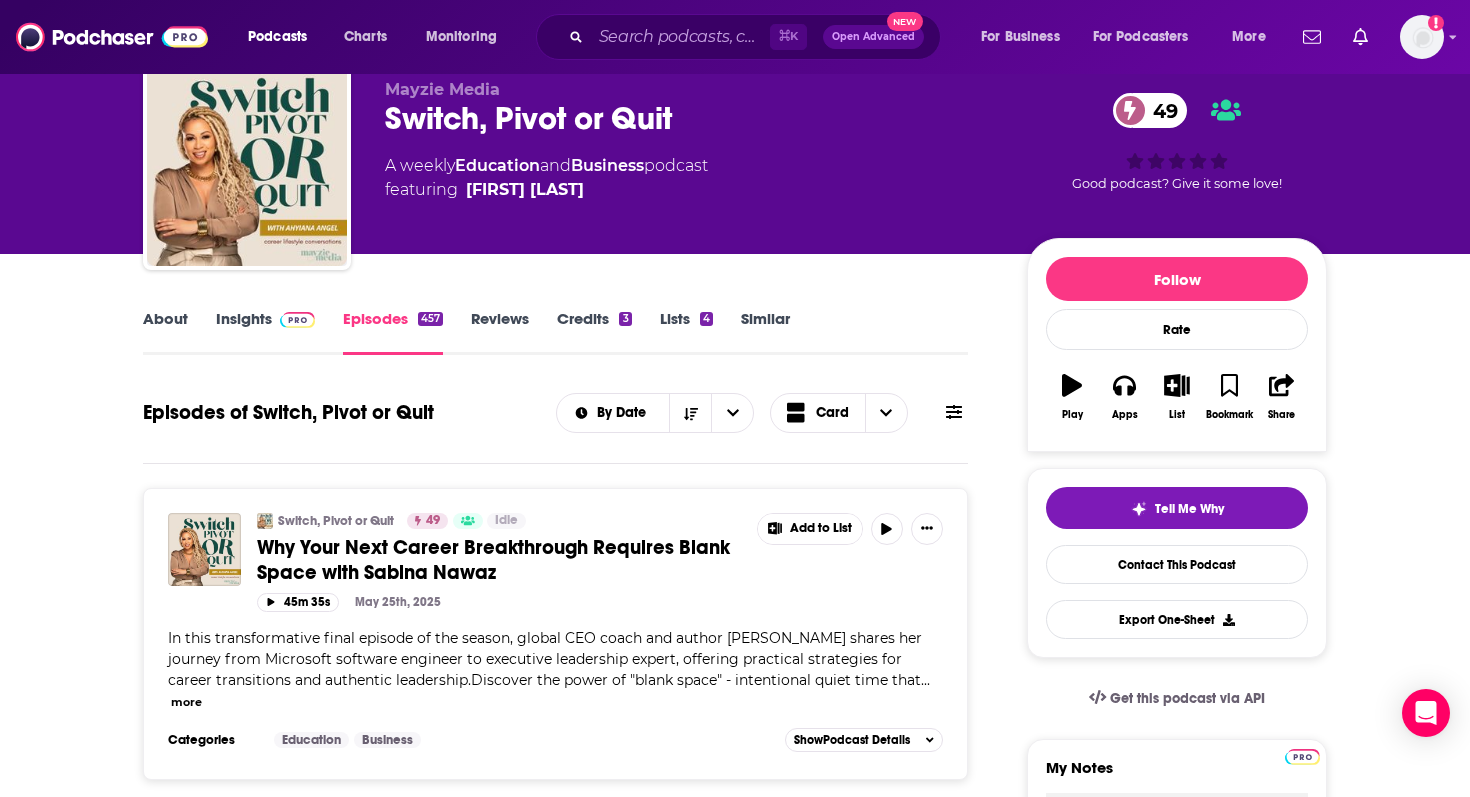 scroll, scrollTop: 0, scrollLeft: 0, axis: both 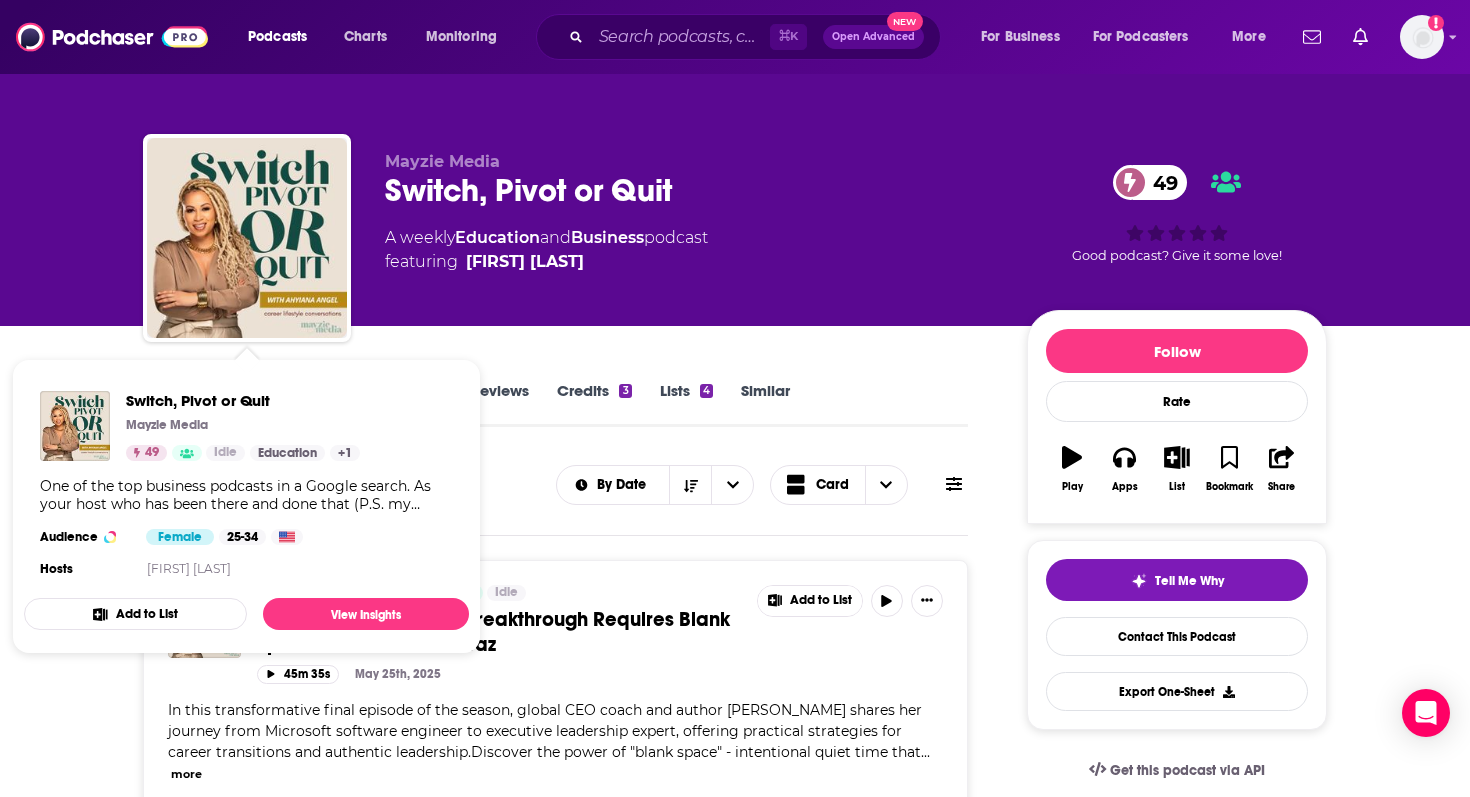 click on "Episodes of Switch, Pivot or Quit By Date Card" at bounding box center [555, 497] 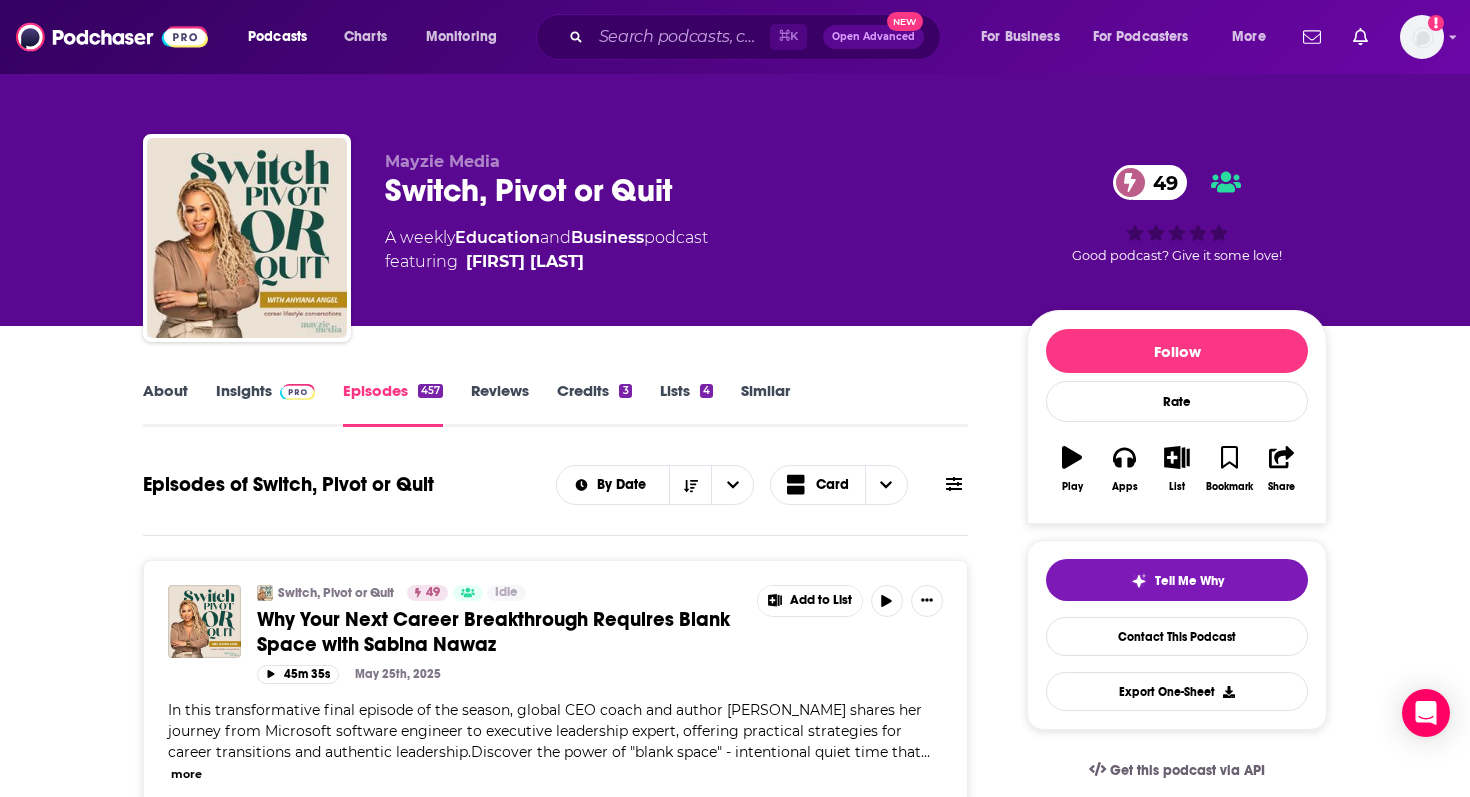 click on "Insights" at bounding box center [265, 404] 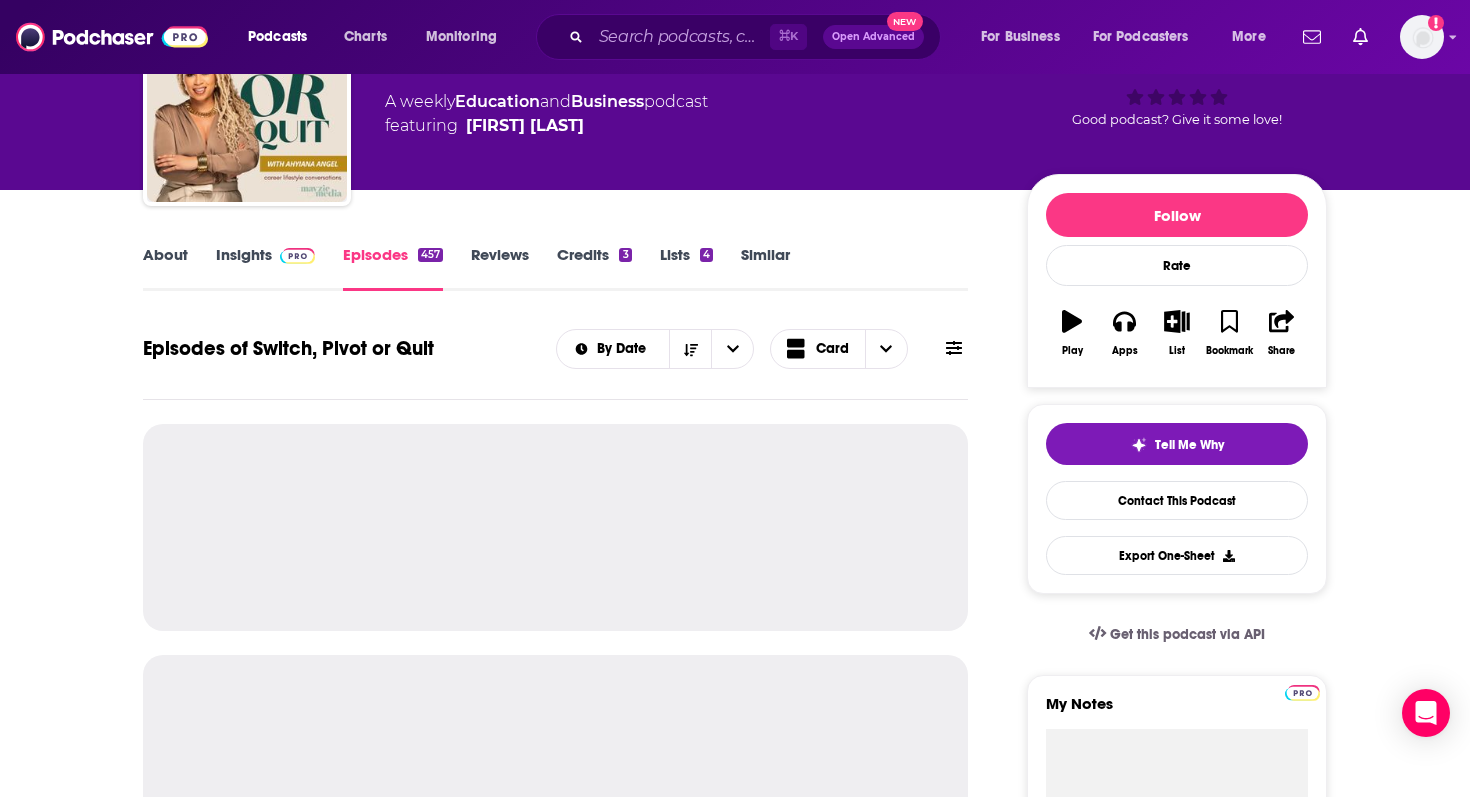 scroll, scrollTop: 137, scrollLeft: 0, axis: vertical 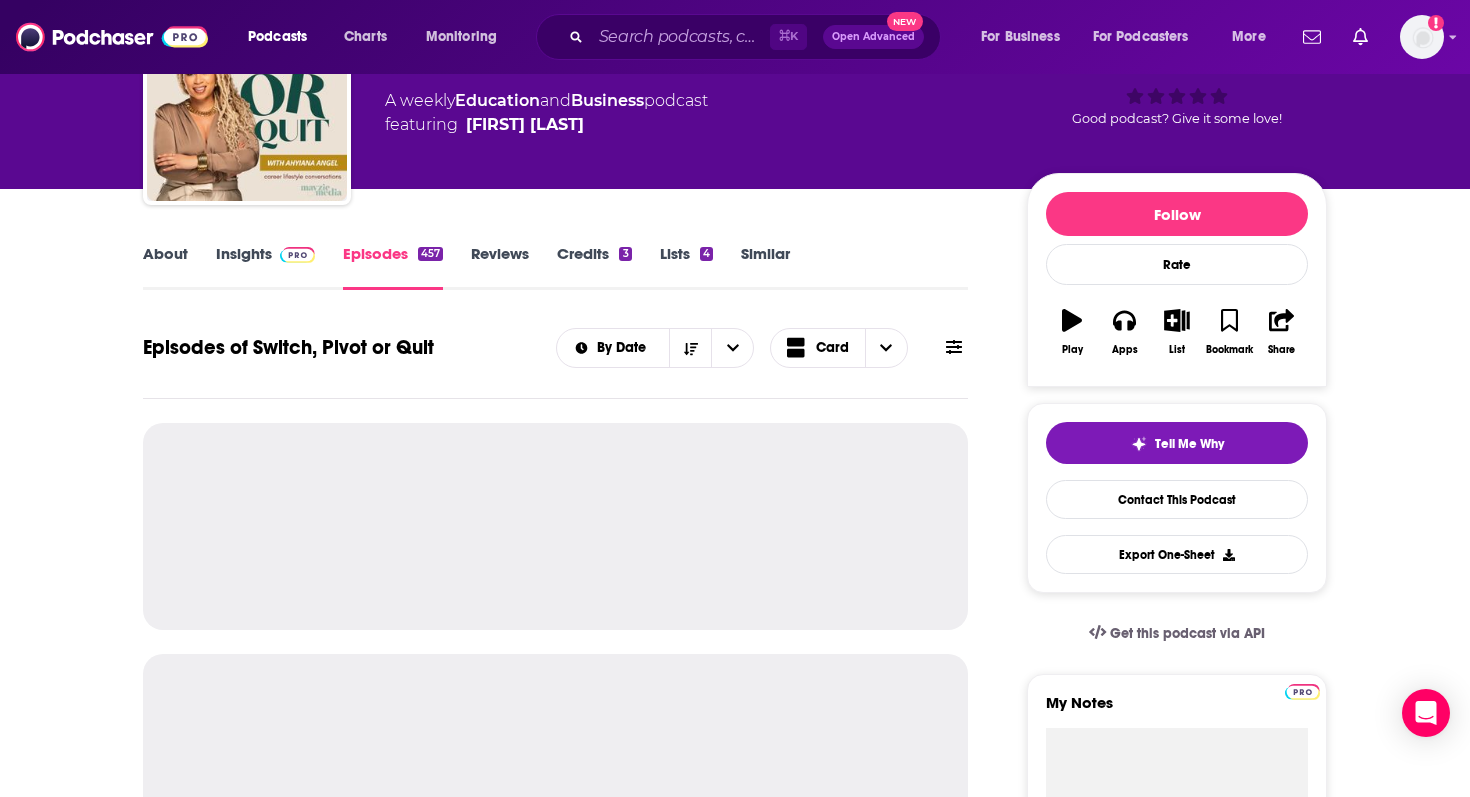 click on "About Insights Episodes 457 Reviews Credits 3 Lists 4 Similar" at bounding box center [555, 265] 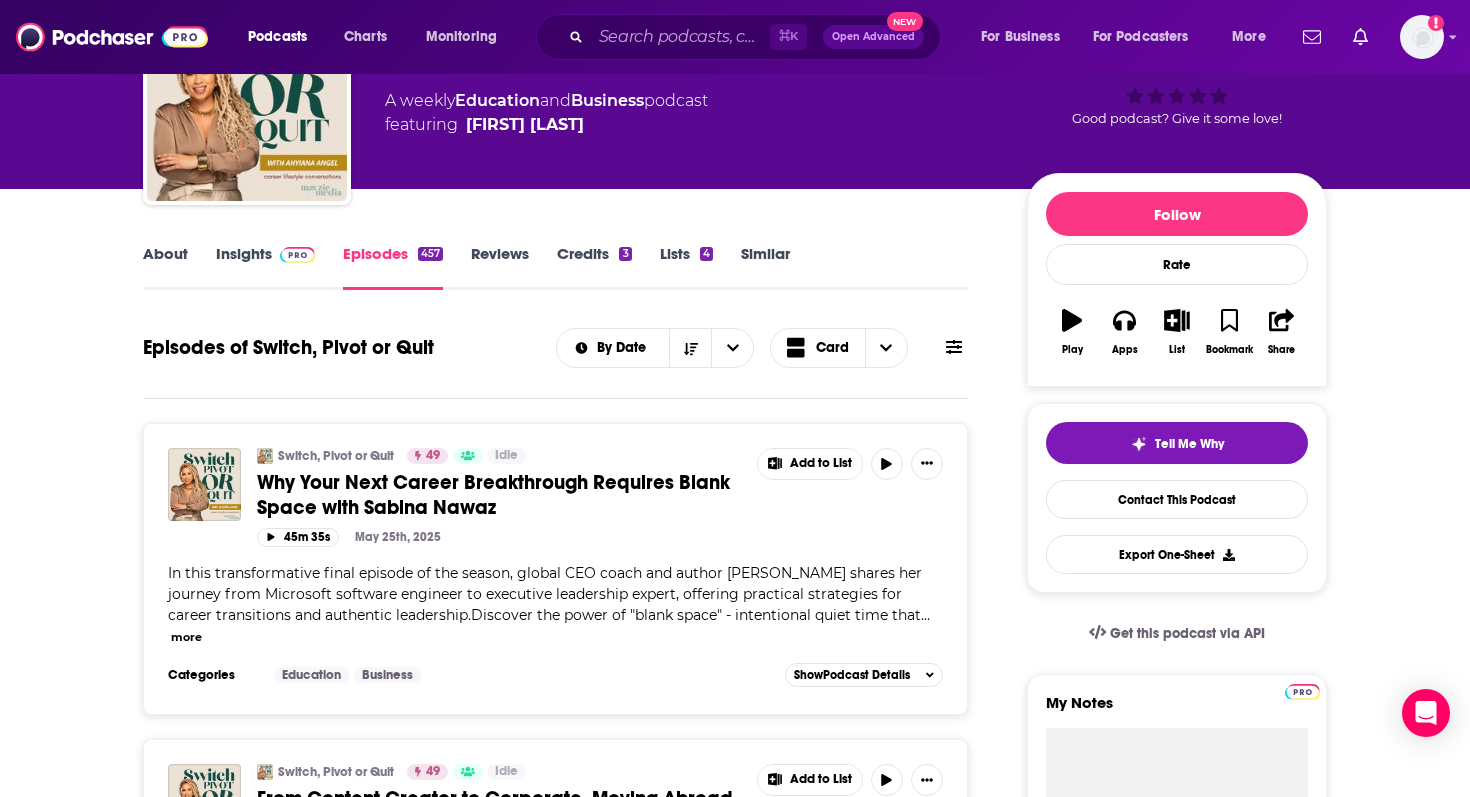 click on "Insights" at bounding box center [265, 267] 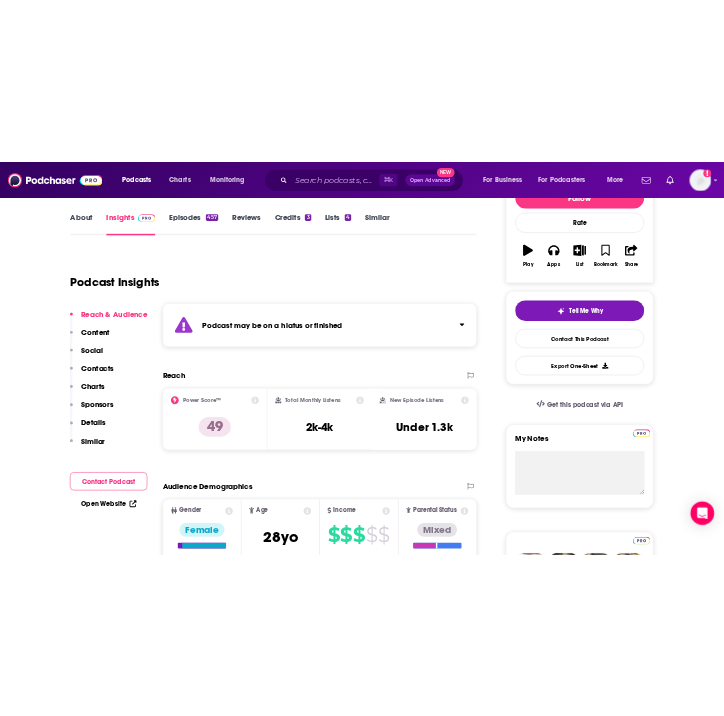 scroll, scrollTop: 0, scrollLeft: 0, axis: both 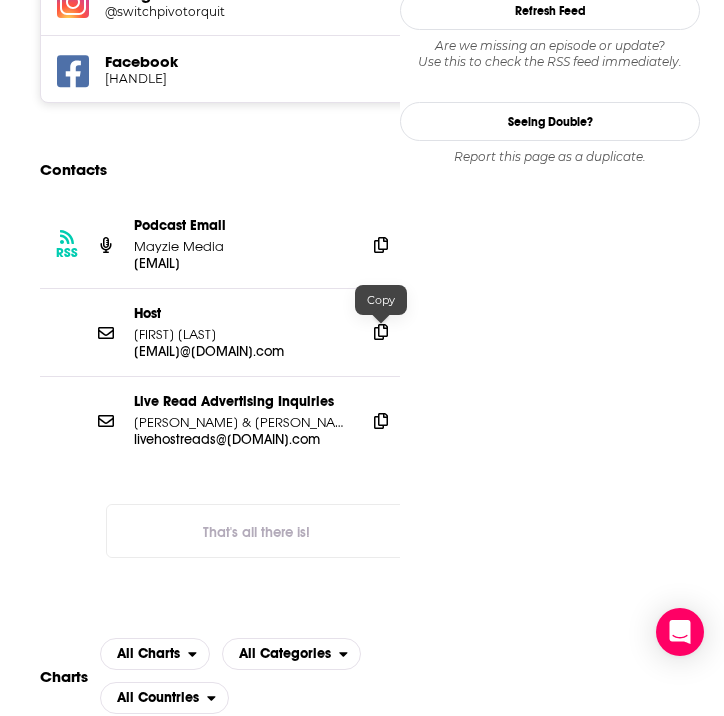 click 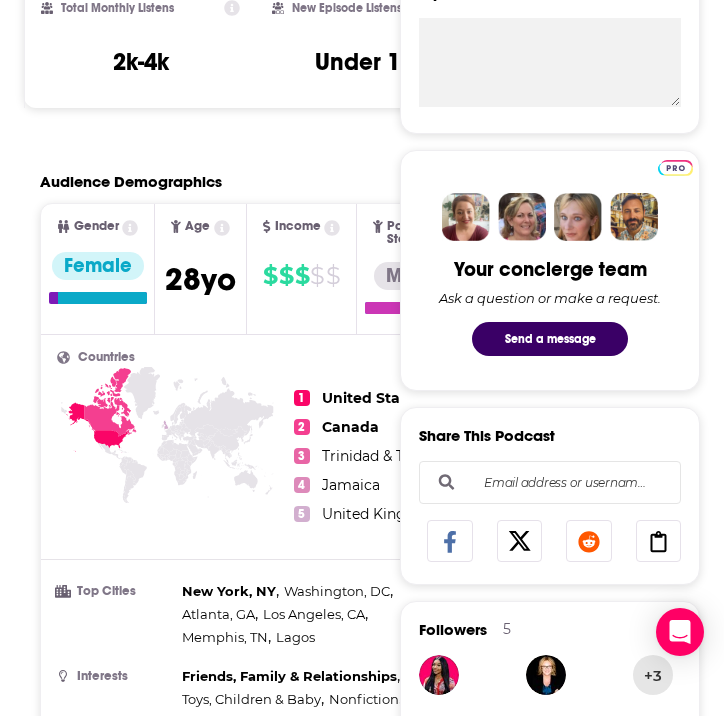 scroll, scrollTop: 0, scrollLeft: 0, axis: both 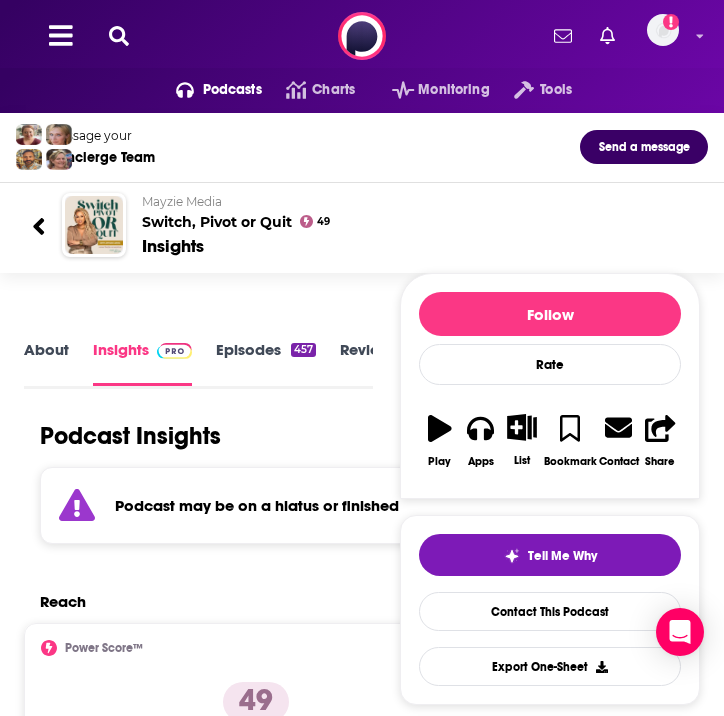 click on "Podcasts Charts Monitoring Tools For Business For Podcasters More Add a profile image" at bounding box center (362, 36) 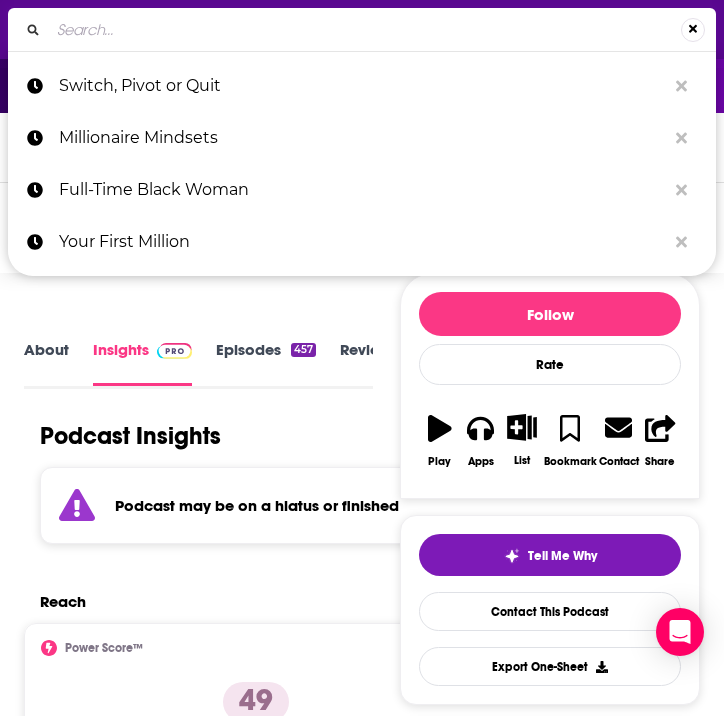 type on "The Courtney Sanders Podcast" 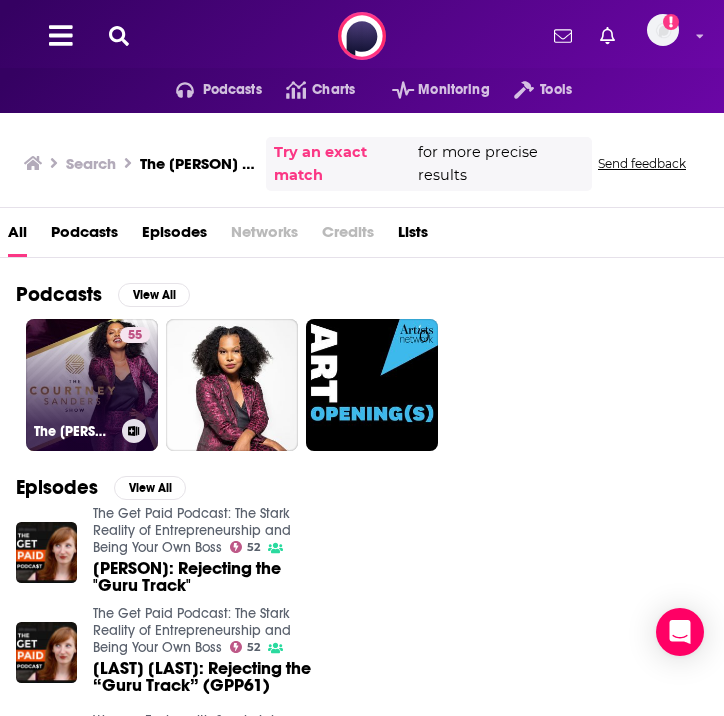 click on "55 The Courtney Sanders Podcast" at bounding box center (92, 385) 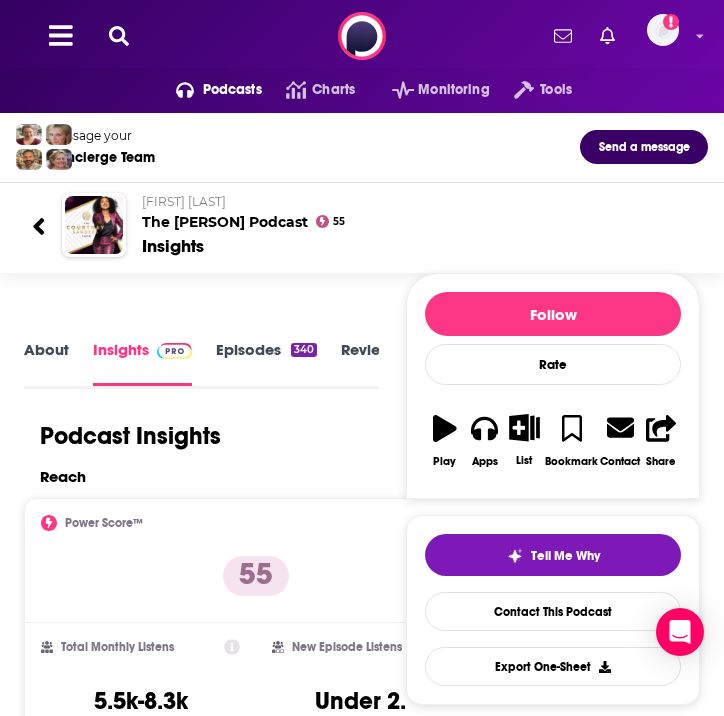 scroll, scrollTop: 102, scrollLeft: 0, axis: vertical 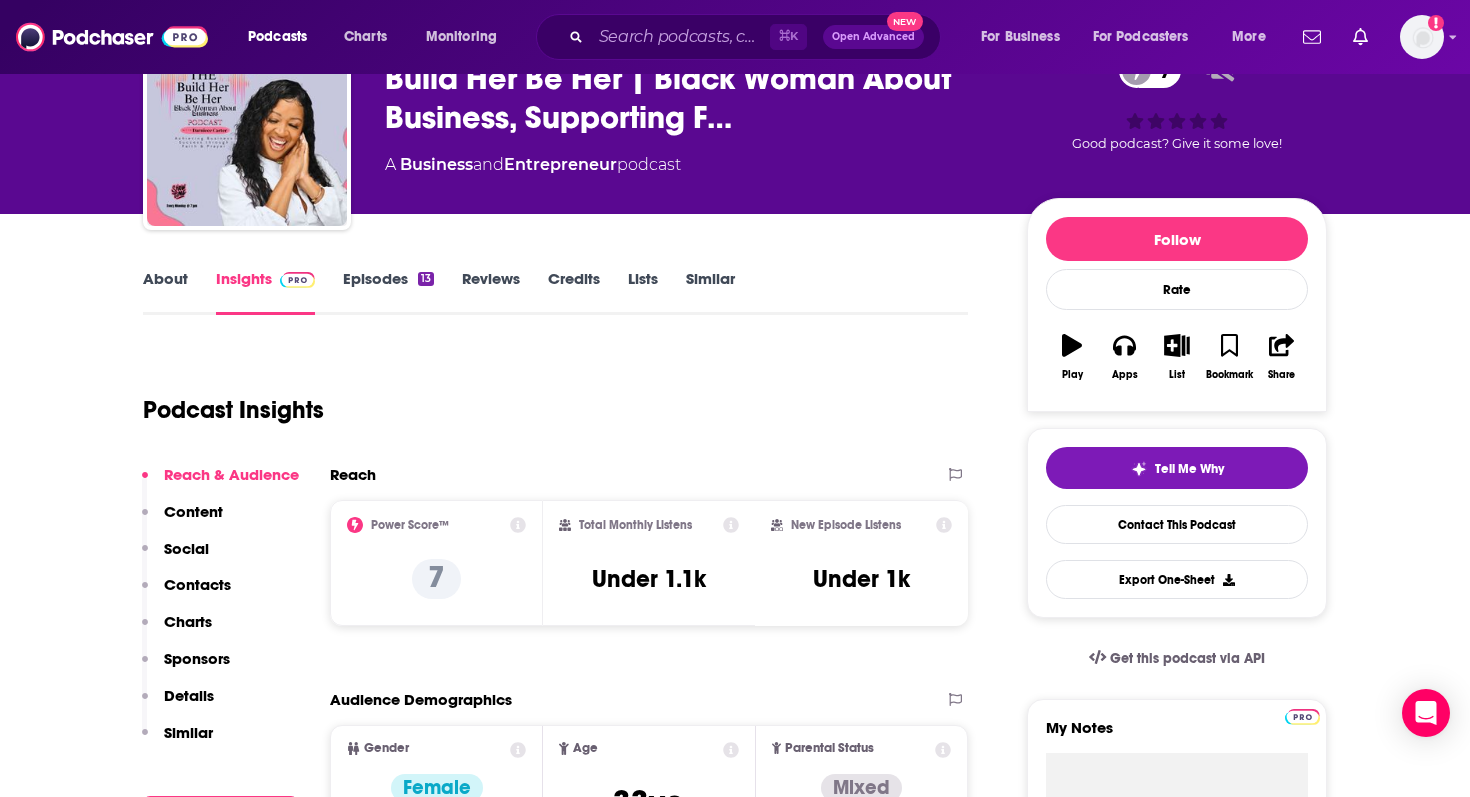 click on "About" at bounding box center (165, 292) 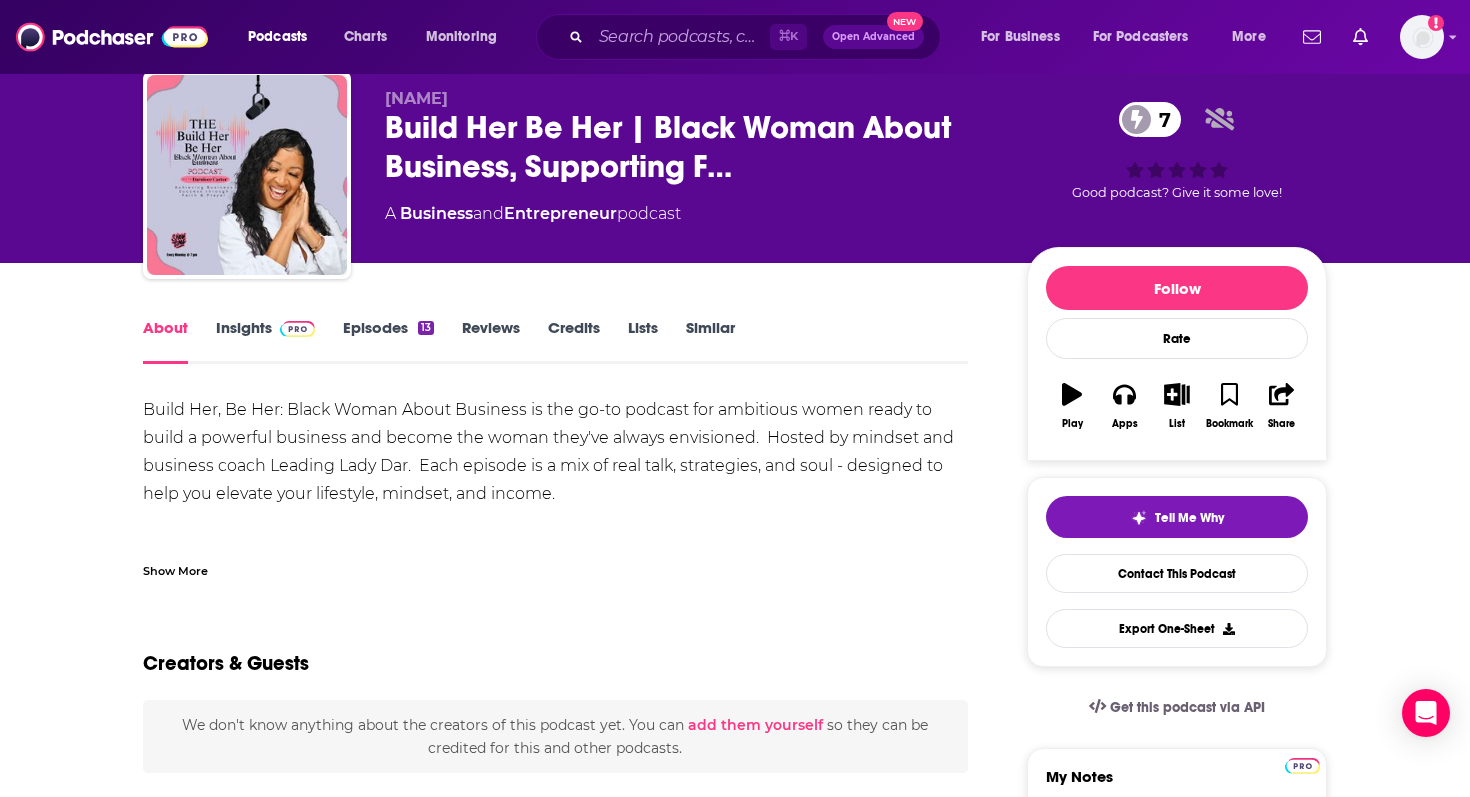 scroll, scrollTop: 65, scrollLeft: 0, axis: vertical 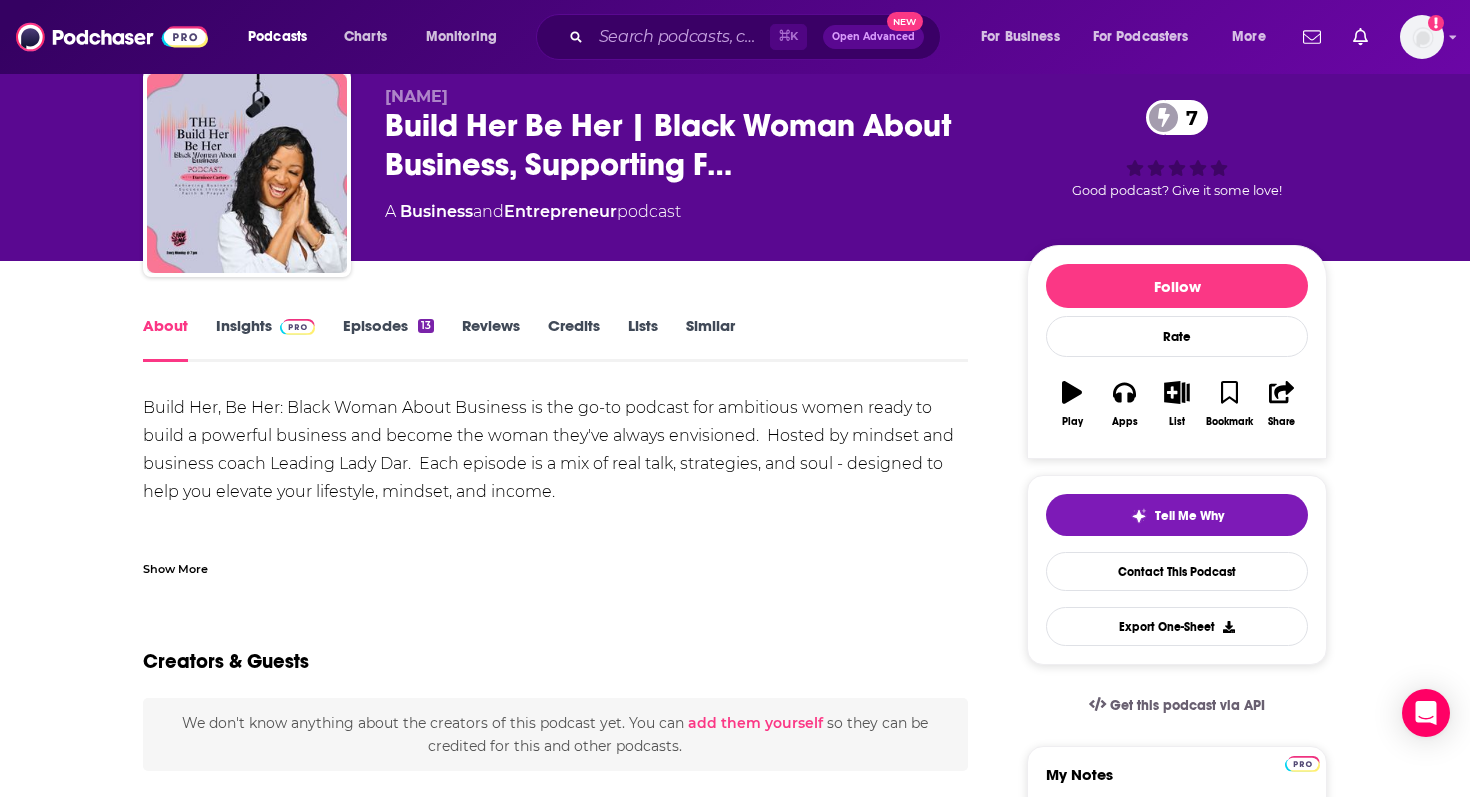 click on "Episodes 13" at bounding box center [388, 339] 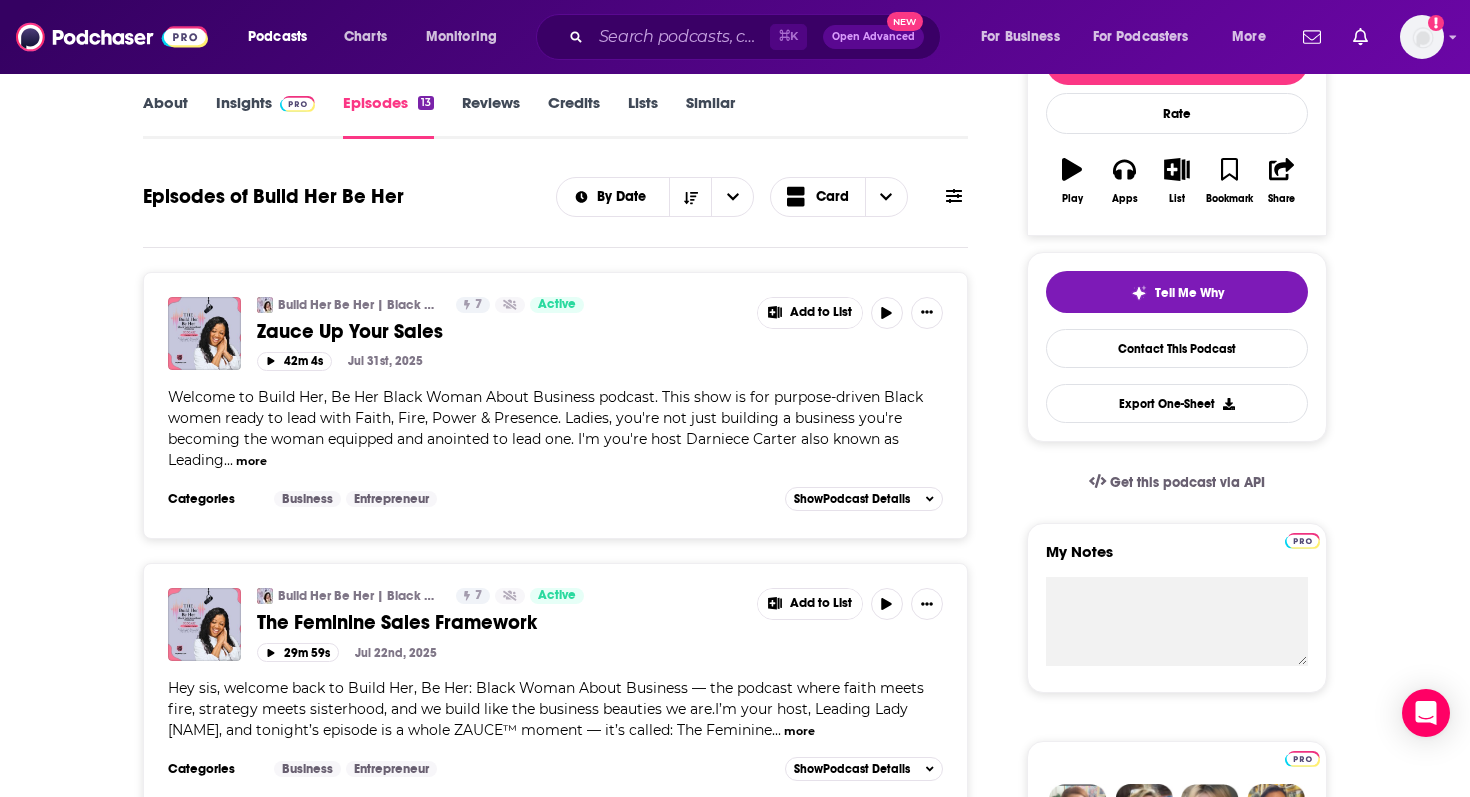 scroll, scrollTop: 0, scrollLeft: 0, axis: both 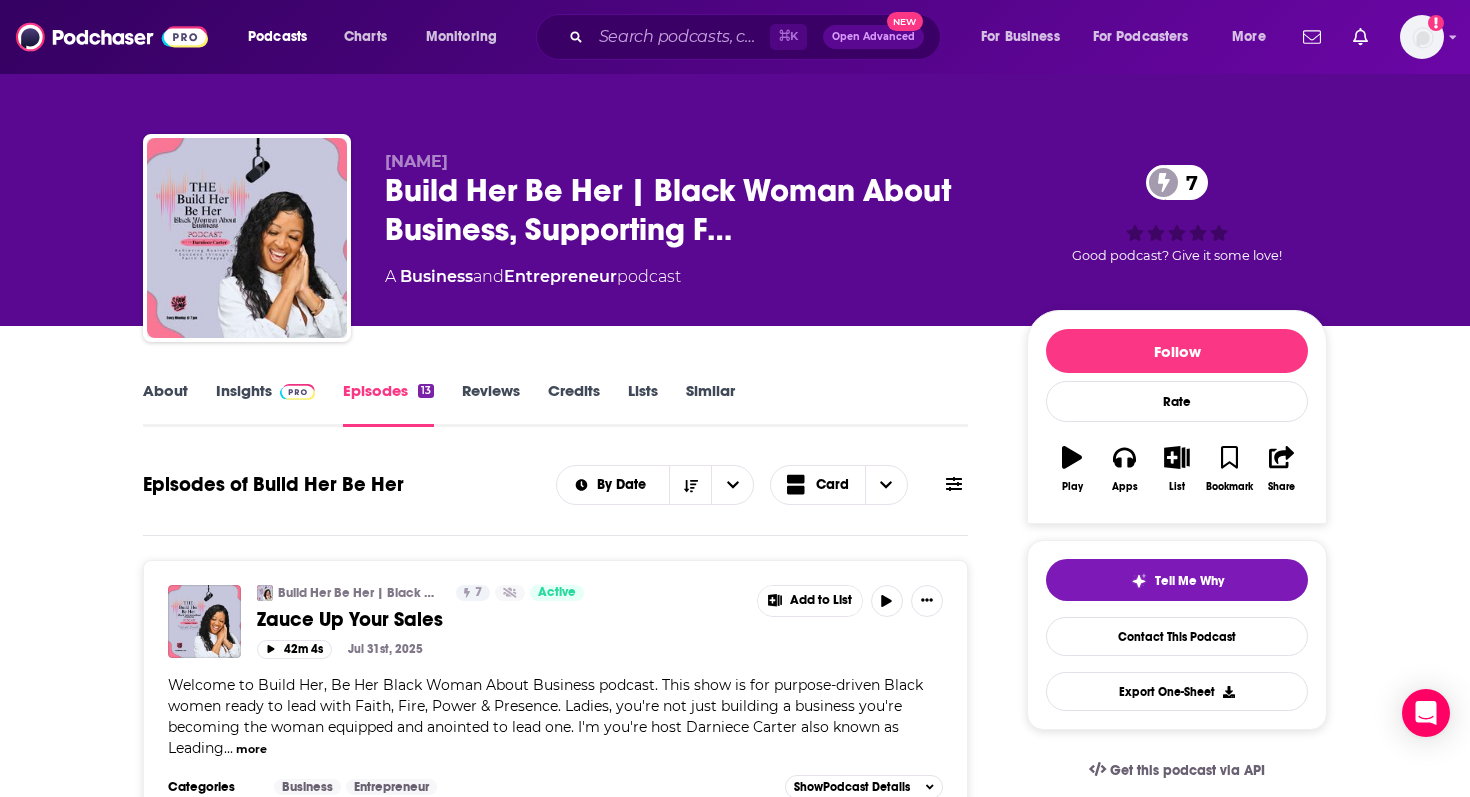 click on "Insights" at bounding box center [265, 404] 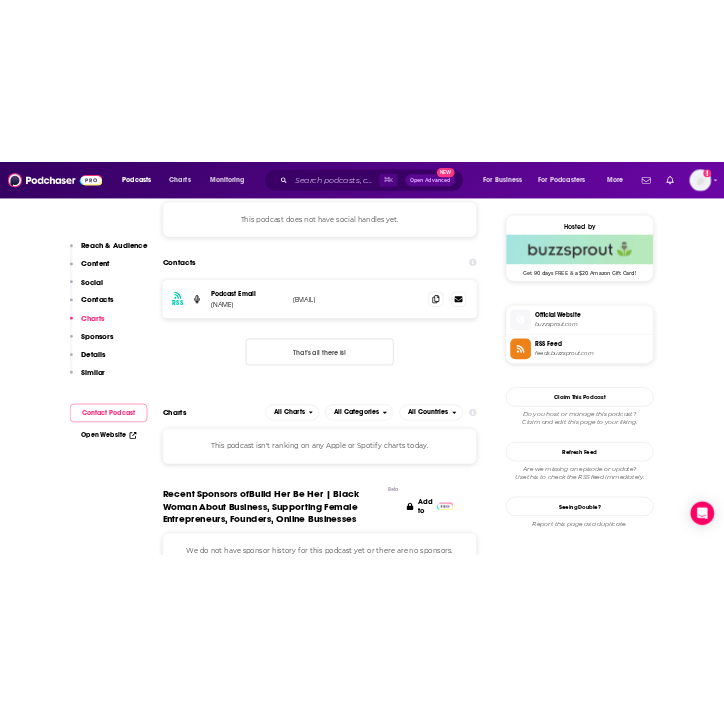 scroll, scrollTop: 1419, scrollLeft: 0, axis: vertical 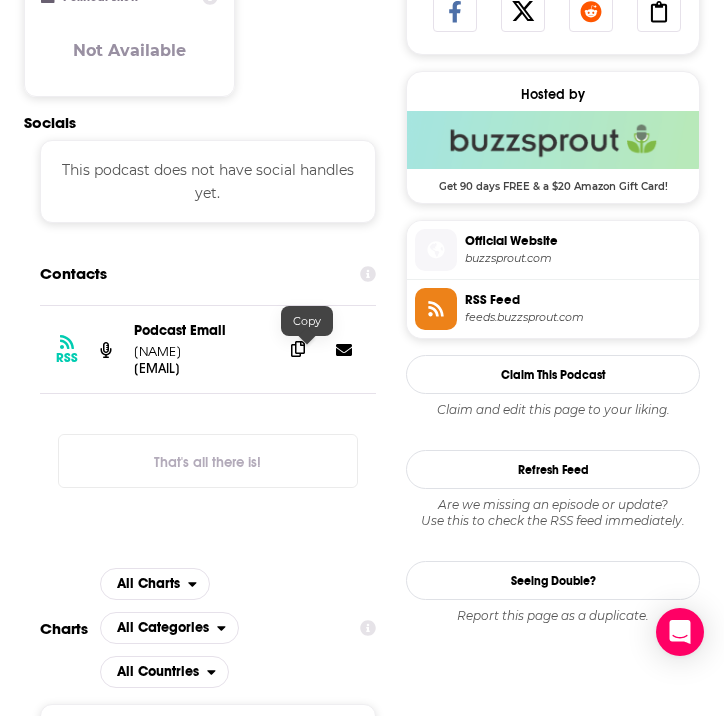 click 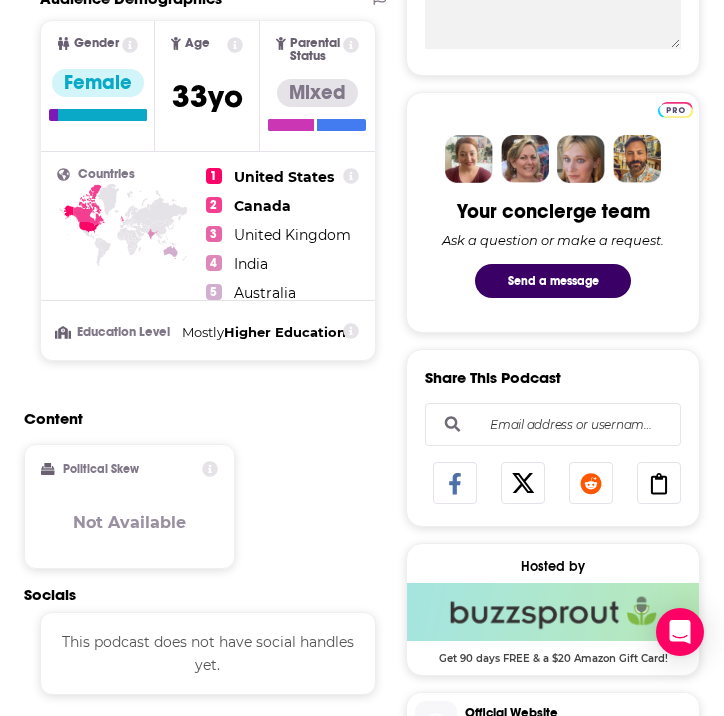 scroll, scrollTop: 0, scrollLeft: 0, axis: both 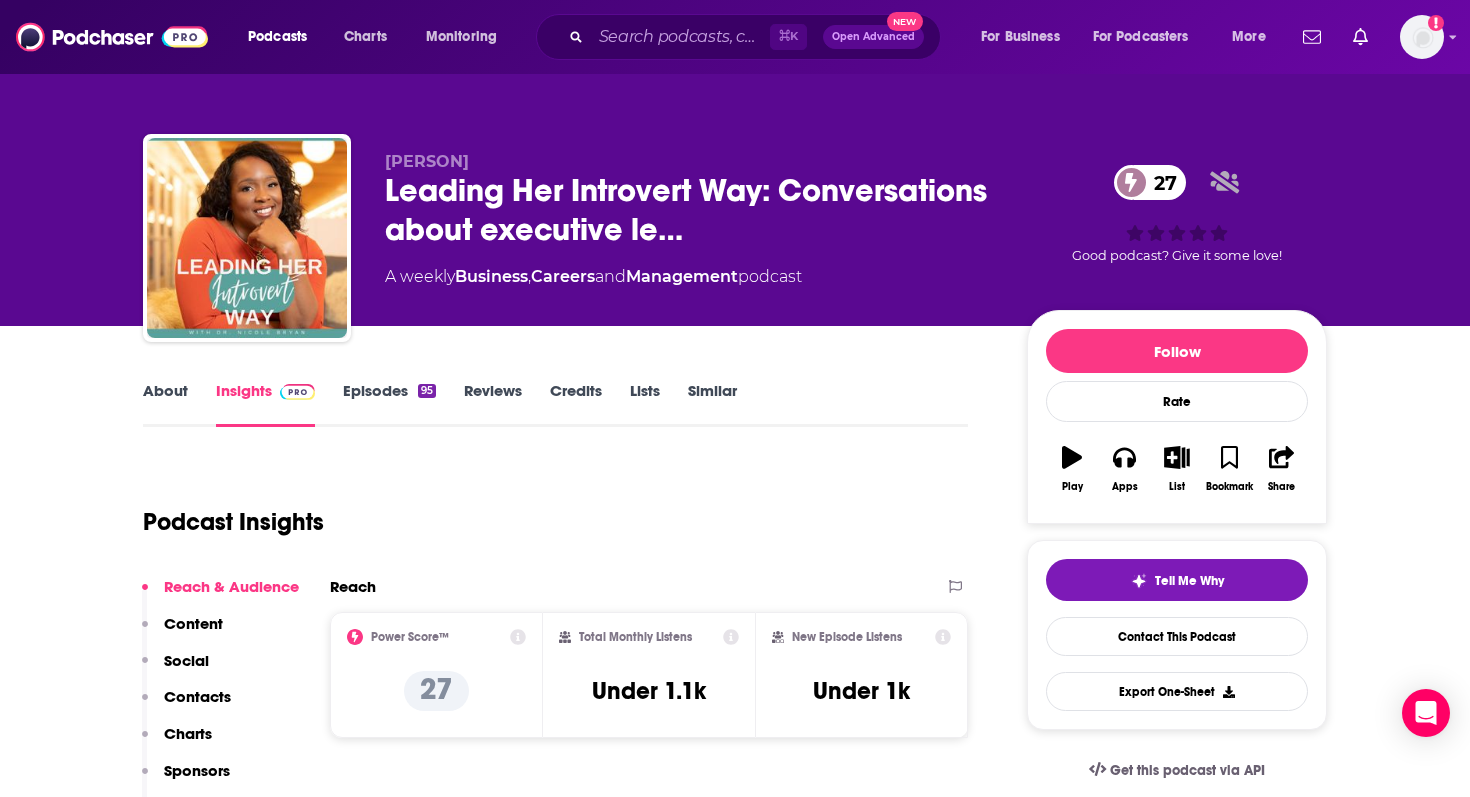 click on "About" at bounding box center [165, 404] 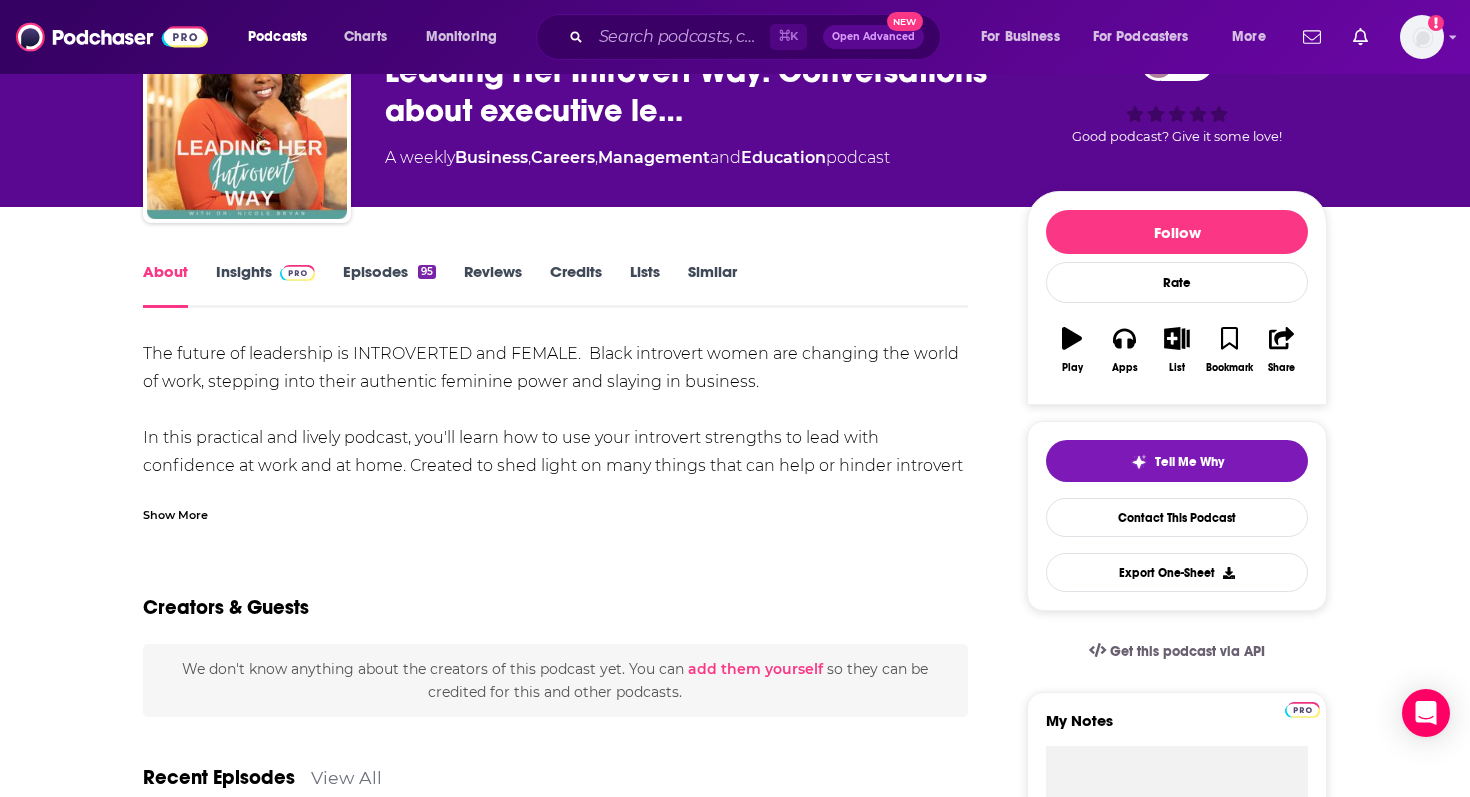scroll, scrollTop: 139, scrollLeft: 0, axis: vertical 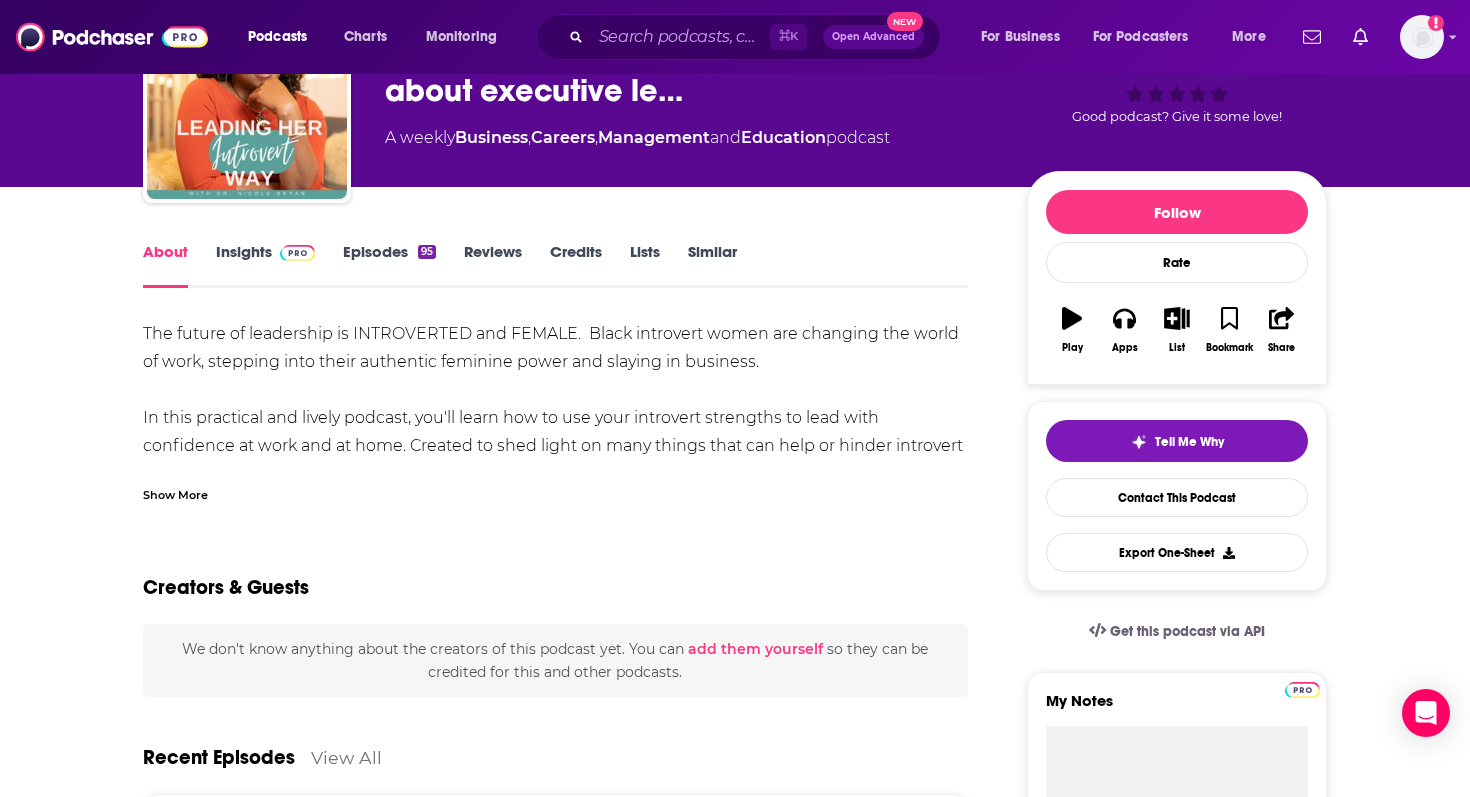 click on "Episodes 95" at bounding box center [389, 265] 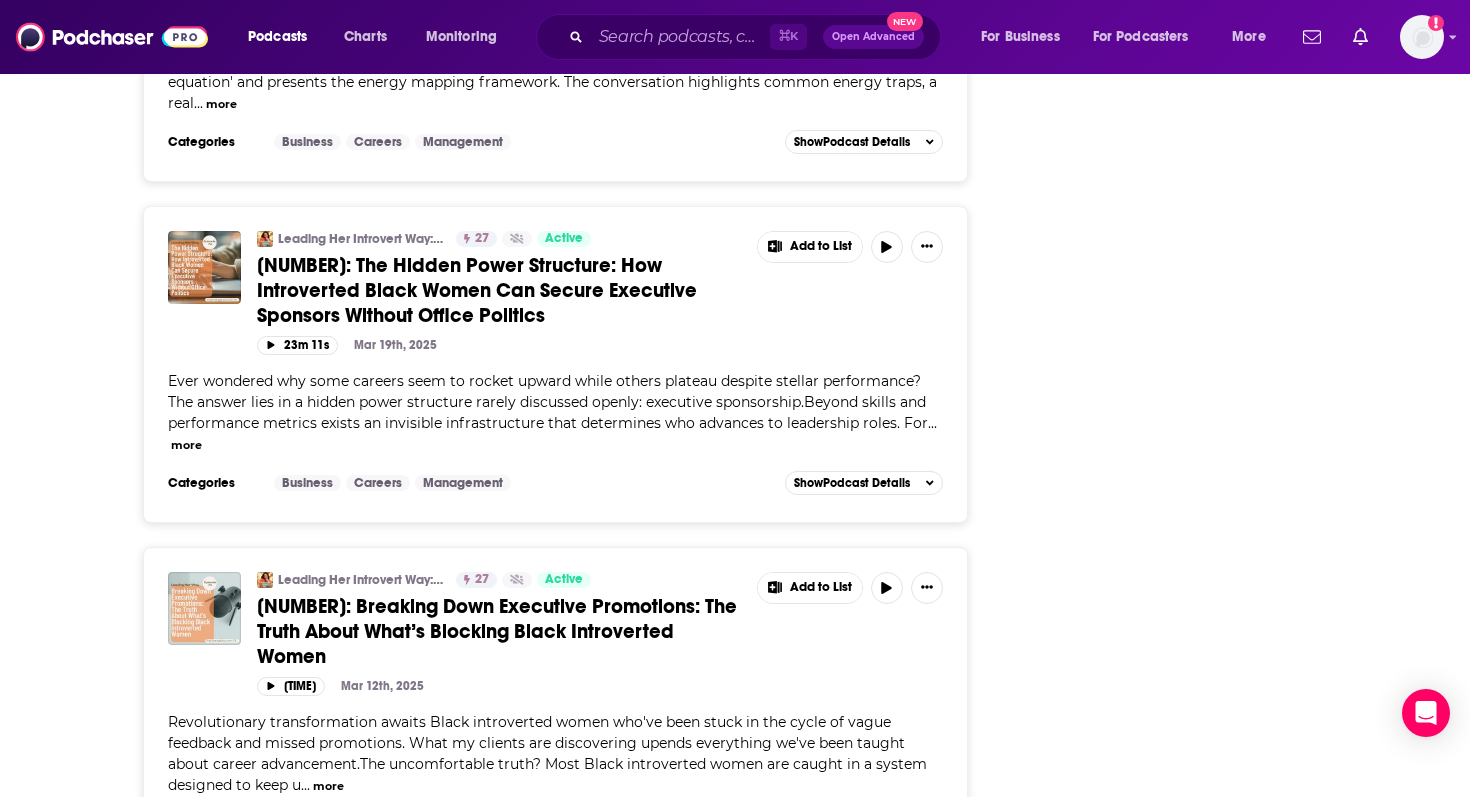 scroll, scrollTop: 6628, scrollLeft: 0, axis: vertical 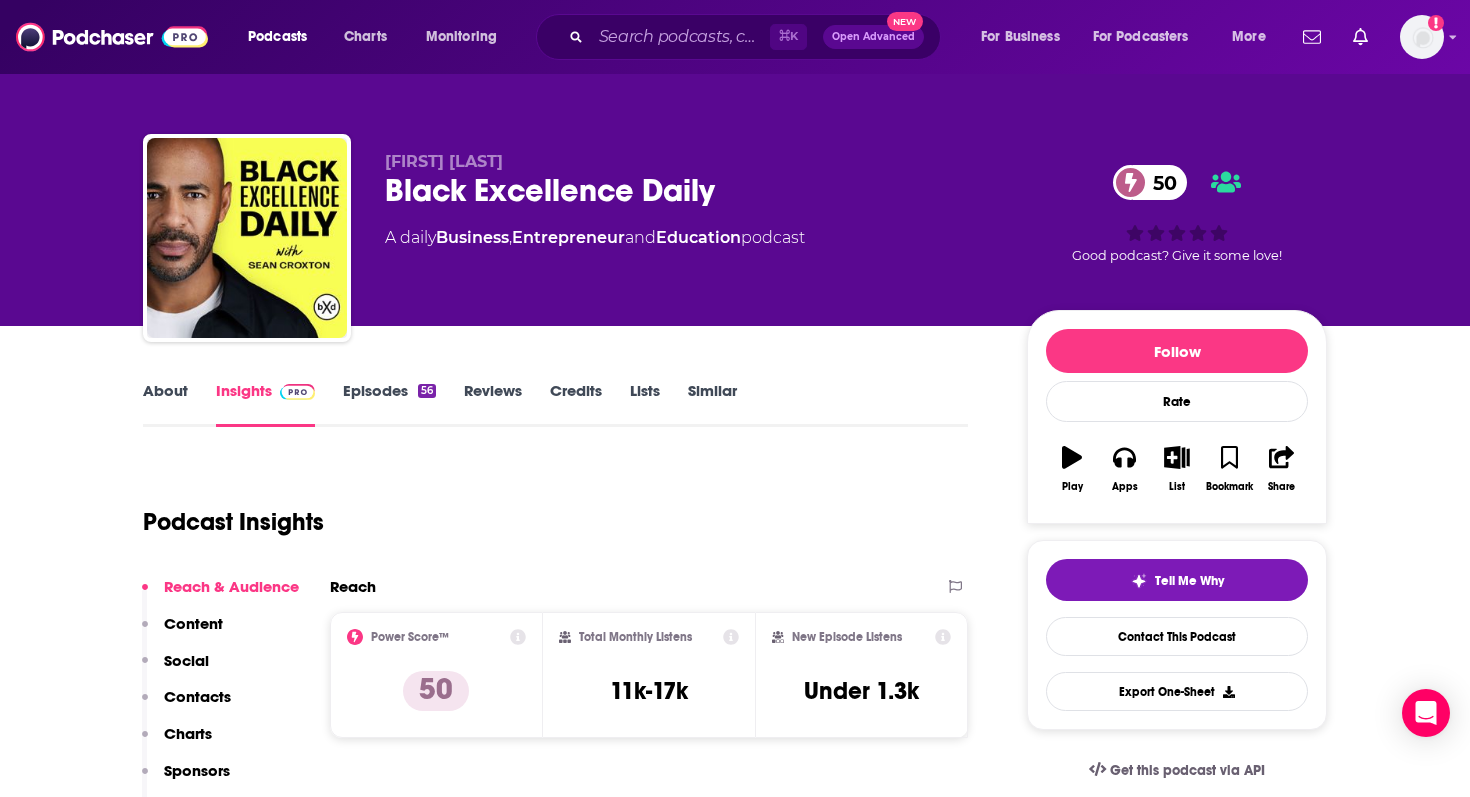 click on "About" at bounding box center (165, 404) 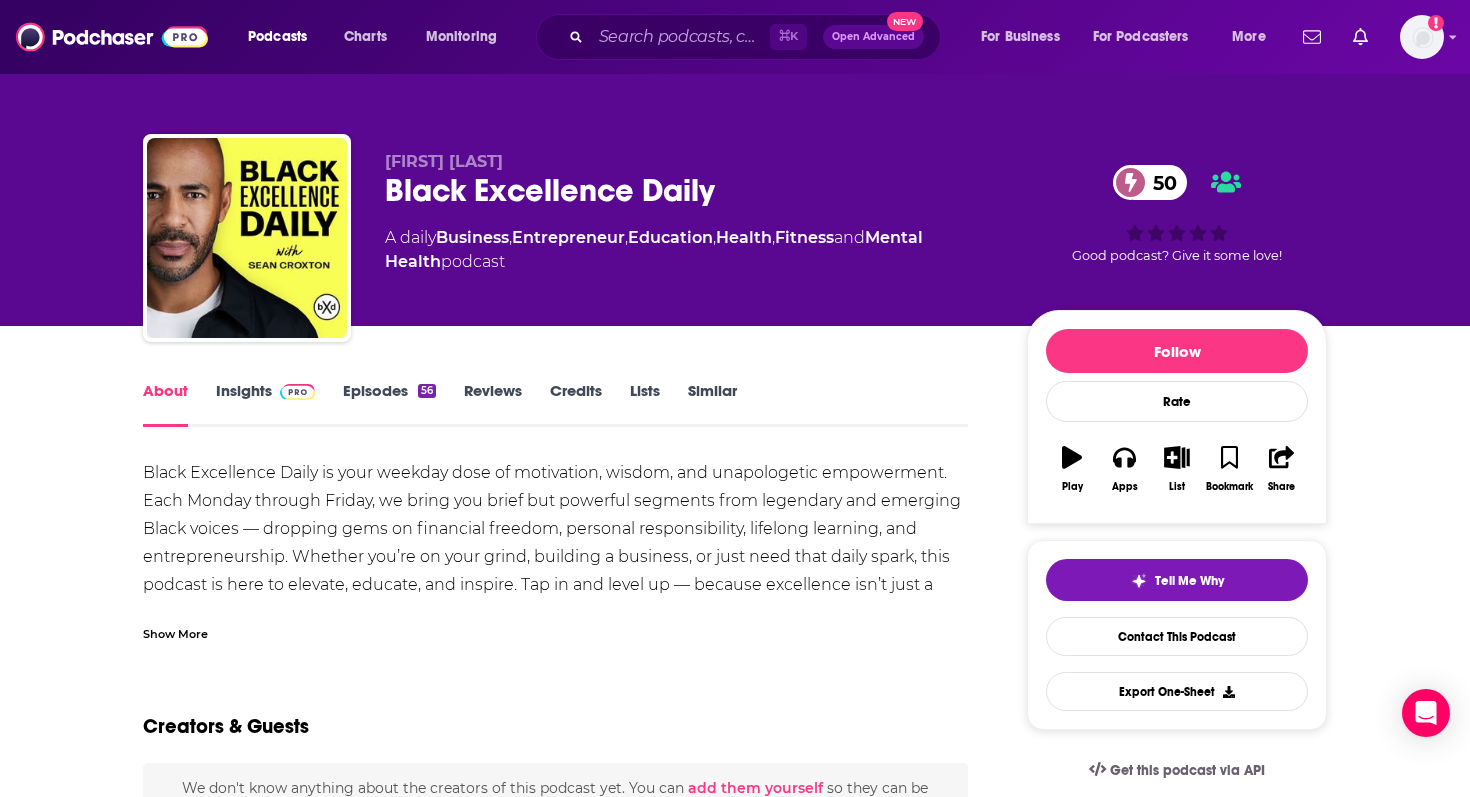 click on "About Insights Episodes 56 Reviews Credits Lists Similar Black Excellence Daily is your weekday dose of motivation, wisdom, and unapologetic empowerment. Each Monday through Friday, we bring you brief but powerful segments from legendary and emerging Black voices — dropping gems on financial freedom, personal responsibility, lifelong learning, and entrepreneurship. Whether you’re on your grind, building a business, or just need that daily spark, this podcast is here to elevate, educate, and inspire. Tap in and level up — because excellence isn’t just a goal, it’s a mindset and lifestyle. Hosted by [FIRST] [LAST]. Show More Creators & Guests We don't know anything about the creators of this podcast yet . You can   add them yourself   so they can be credited for this and other podcasts. Recent Episodes View All [FIRST] [LAST] | Your Attitude Is Your Life Aug 4th, 2025 [FIRST] [LAST] | Stop Pleading Poverty, Start Building Power Aug 1st, 2025 [FIRST] [LAST] | Live Out of Your Imagination, Not Your History" at bounding box center [735, 1177] 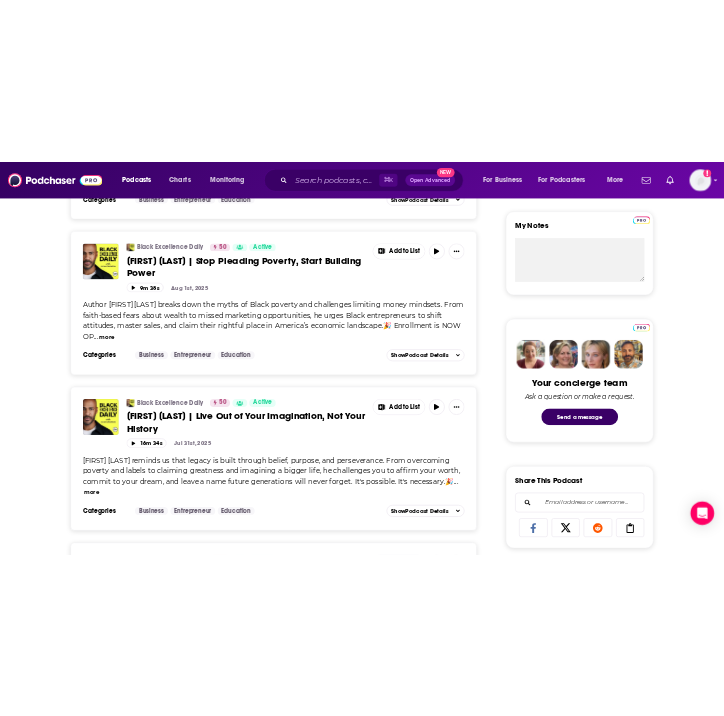 scroll, scrollTop: 706, scrollLeft: 0, axis: vertical 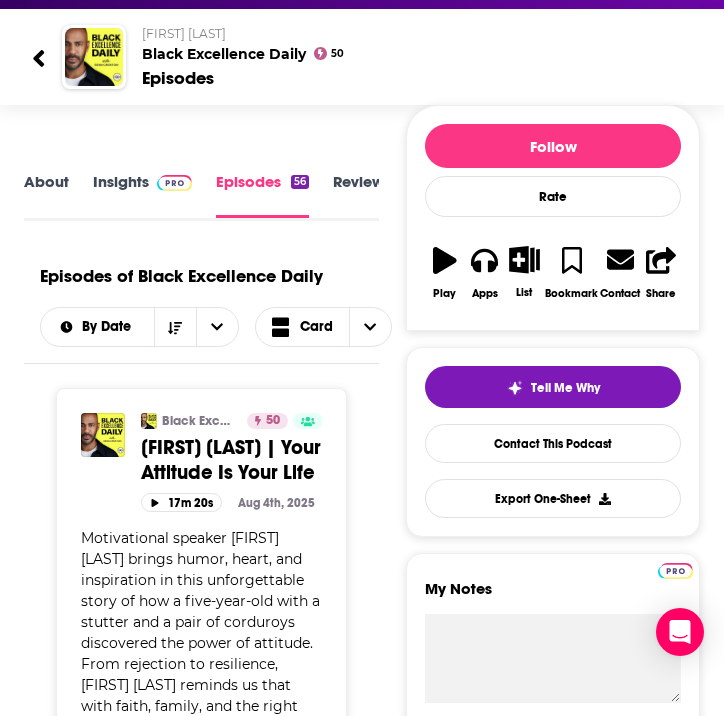 click on "Insights" at bounding box center (142, 195) 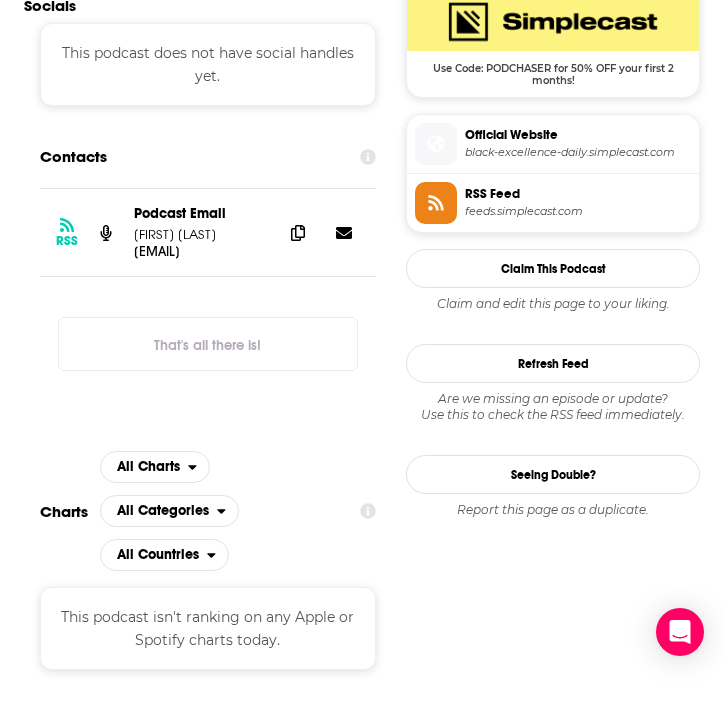scroll, scrollTop: 1415, scrollLeft: 0, axis: vertical 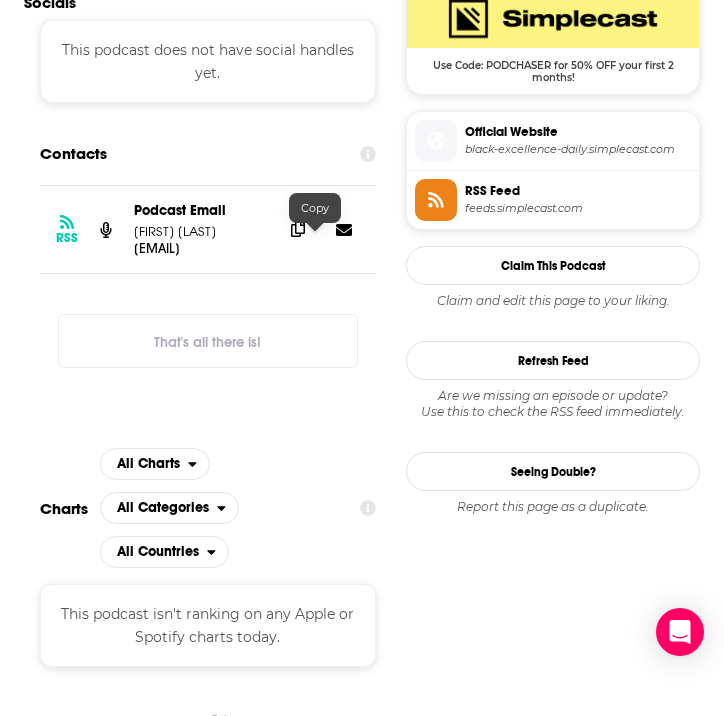 click 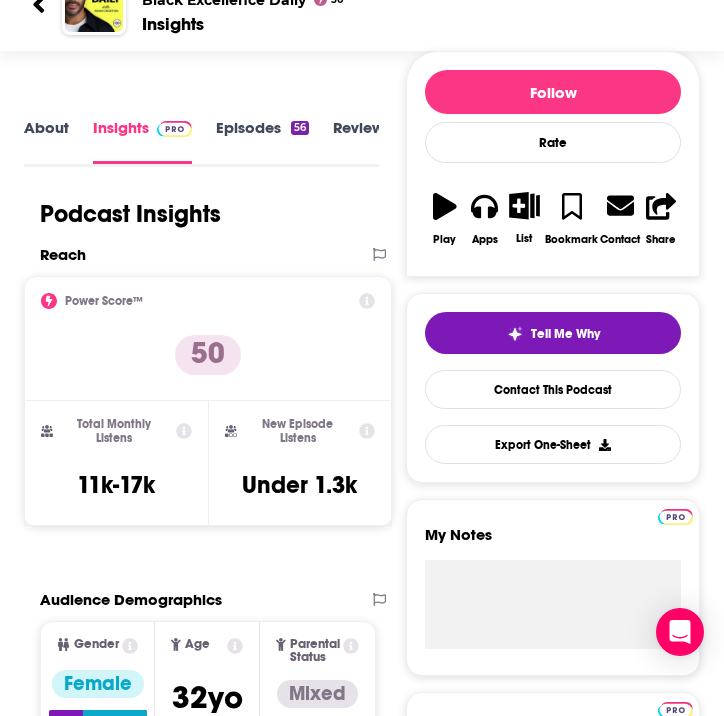 scroll, scrollTop: 0, scrollLeft: 0, axis: both 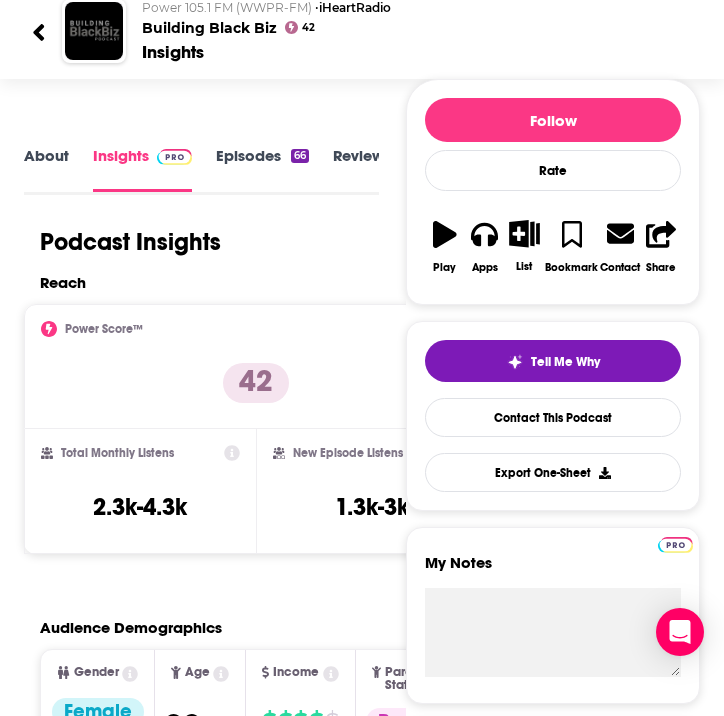click on "About" at bounding box center (46, 169) 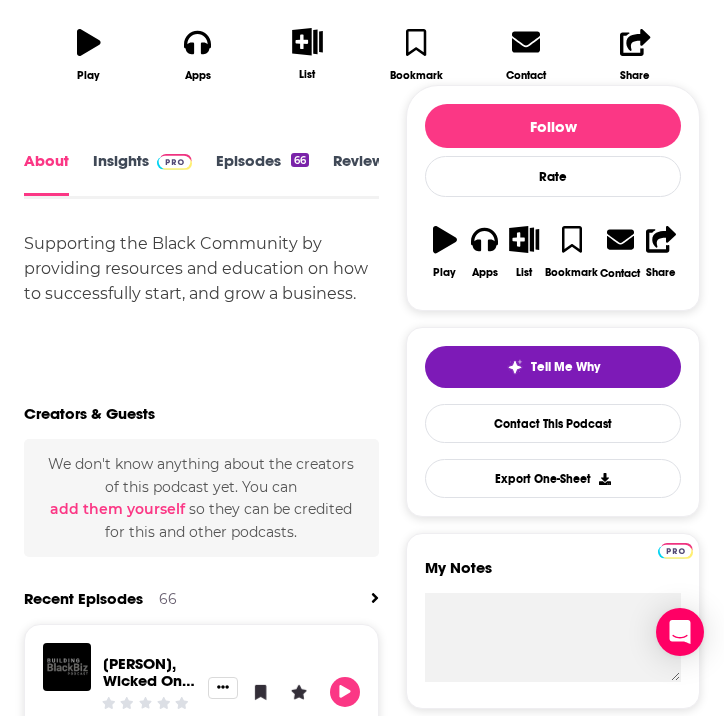 scroll, scrollTop: 652, scrollLeft: 0, axis: vertical 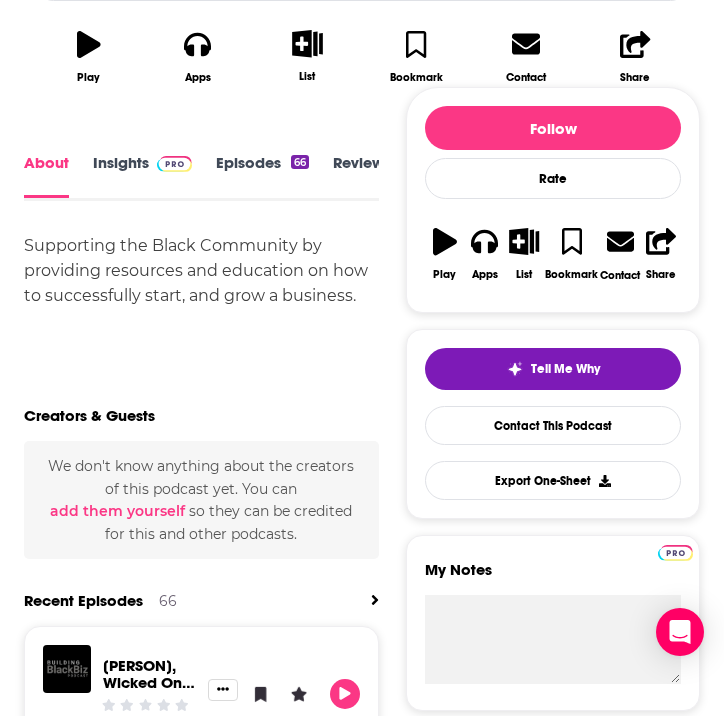click on "Episodes 66" at bounding box center (262, 176) 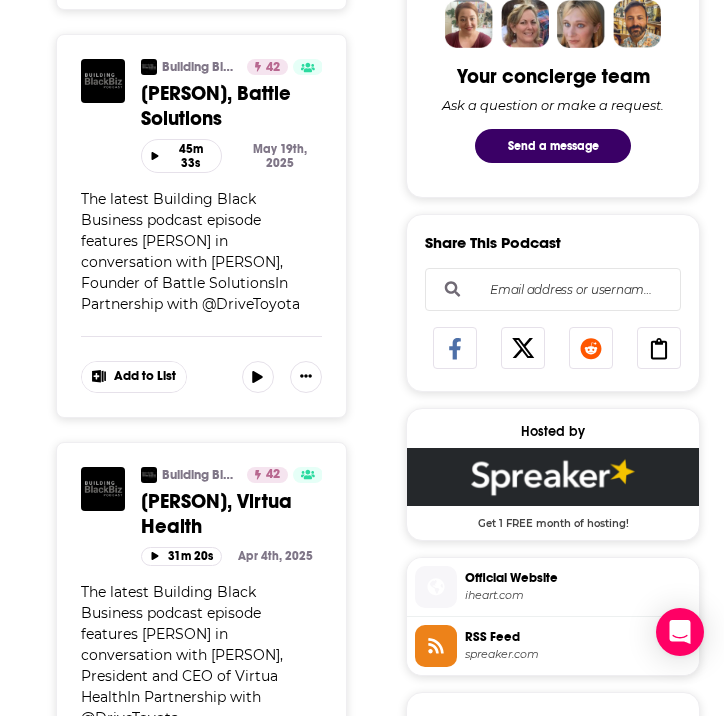 scroll, scrollTop: 0, scrollLeft: 0, axis: both 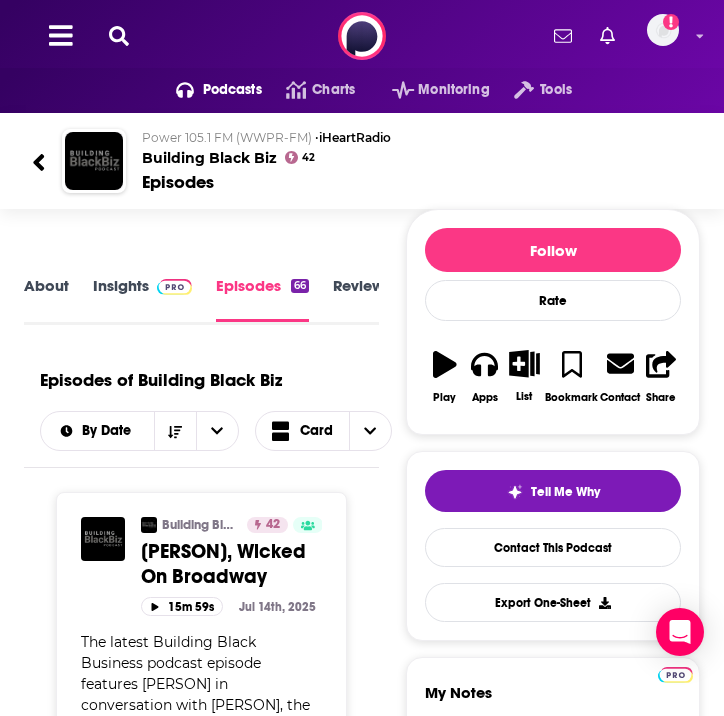 click on "Insights" at bounding box center [142, 299] 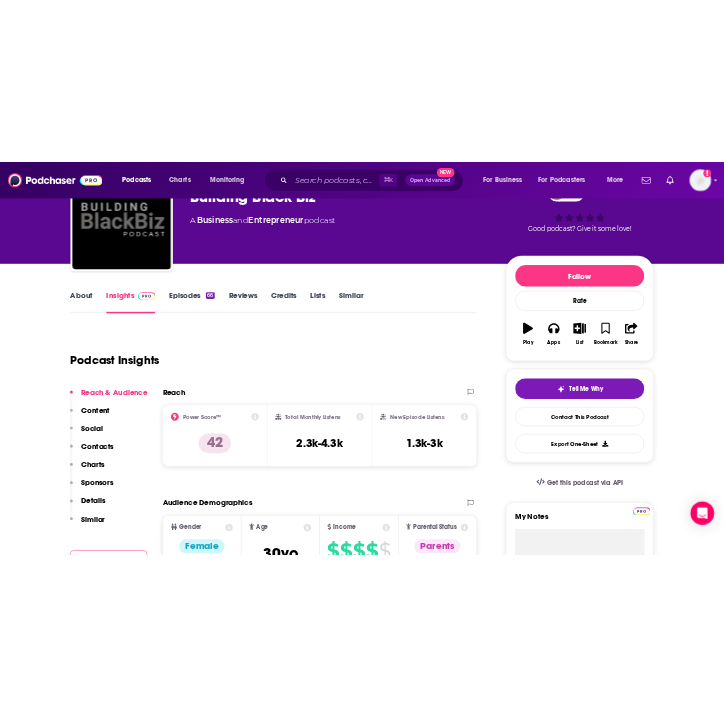 scroll, scrollTop: 0, scrollLeft: 0, axis: both 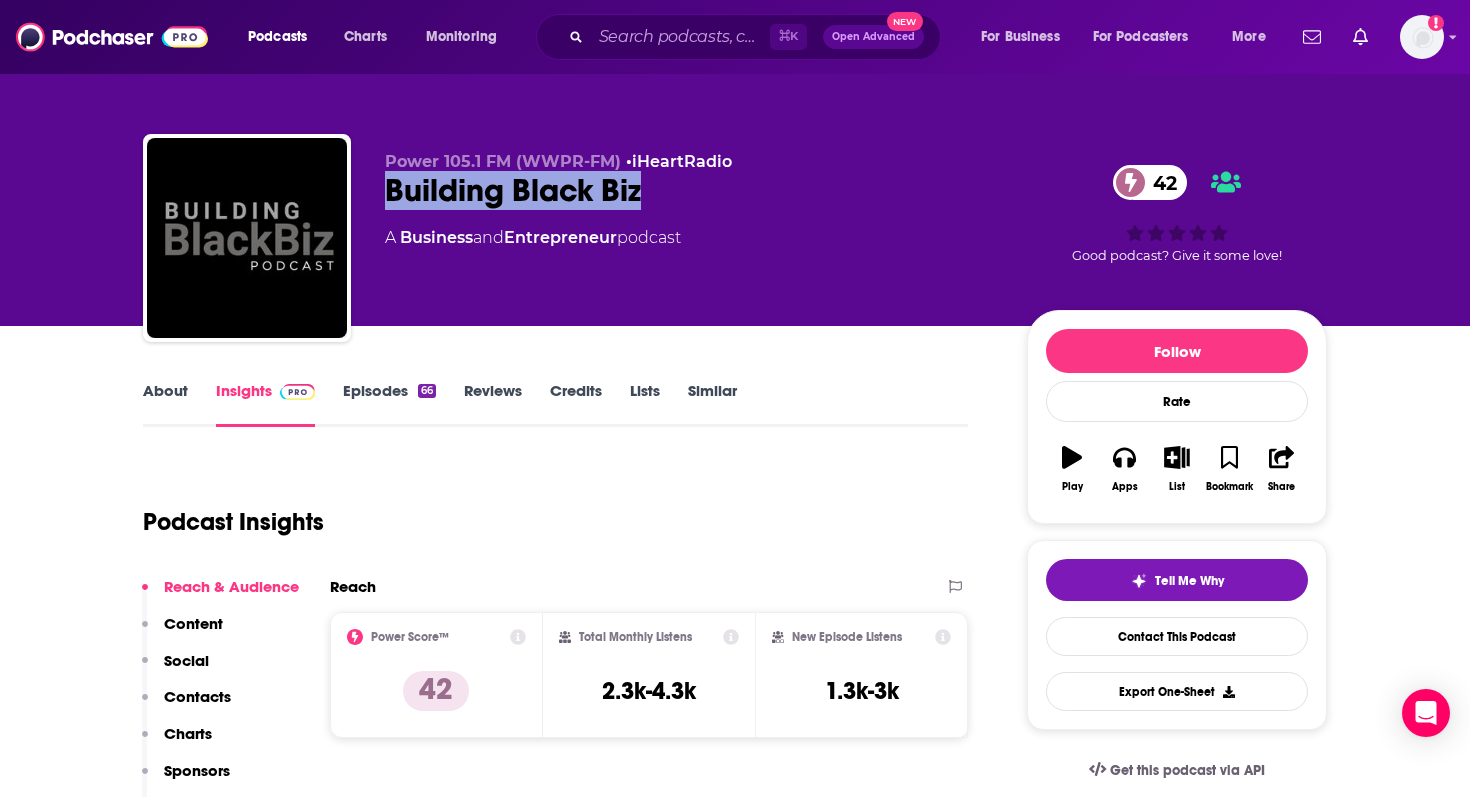 drag, startPoint x: 684, startPoint y: 188, endPoint x: 379, endPoint y: 185, distance: 305.01474 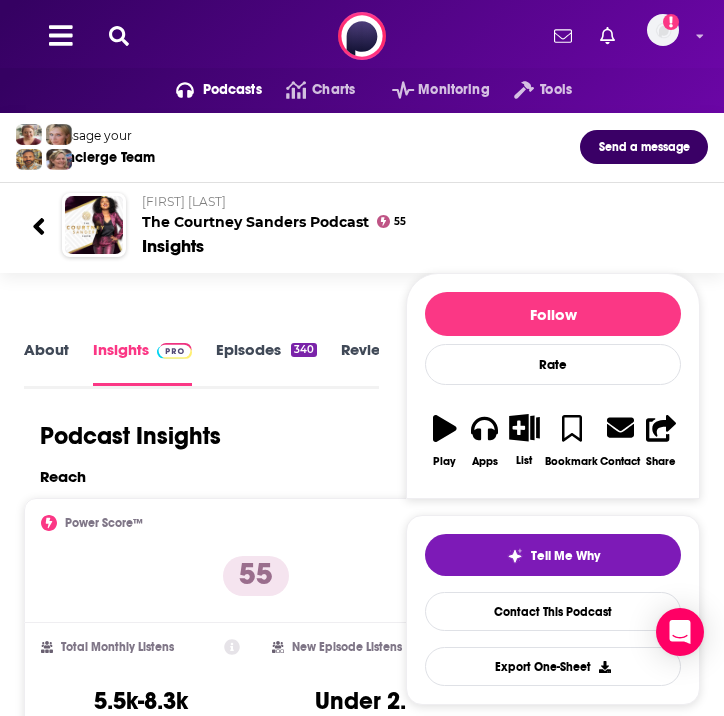 scroll, scrollTop: 163, scrollLeft: 0, axis: vertical 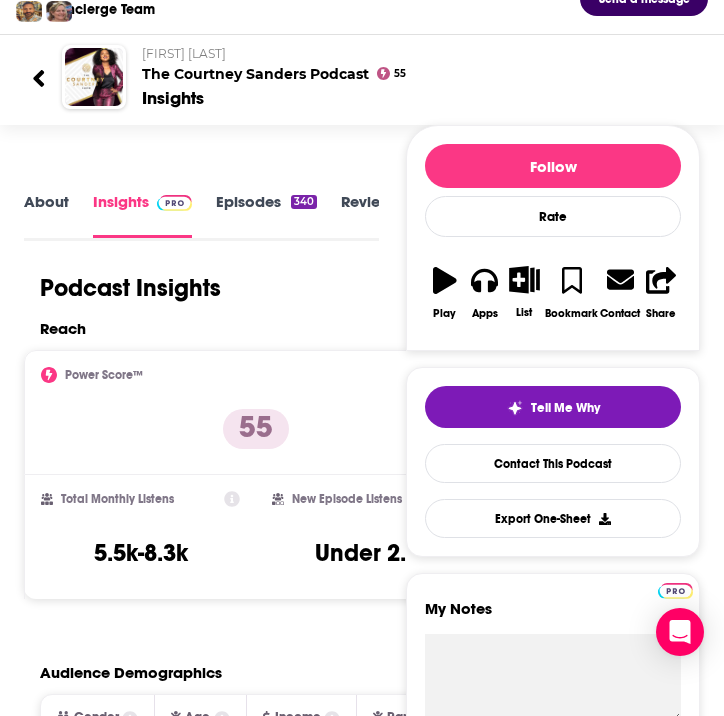 click on "About" at bounding box center (46, 215) 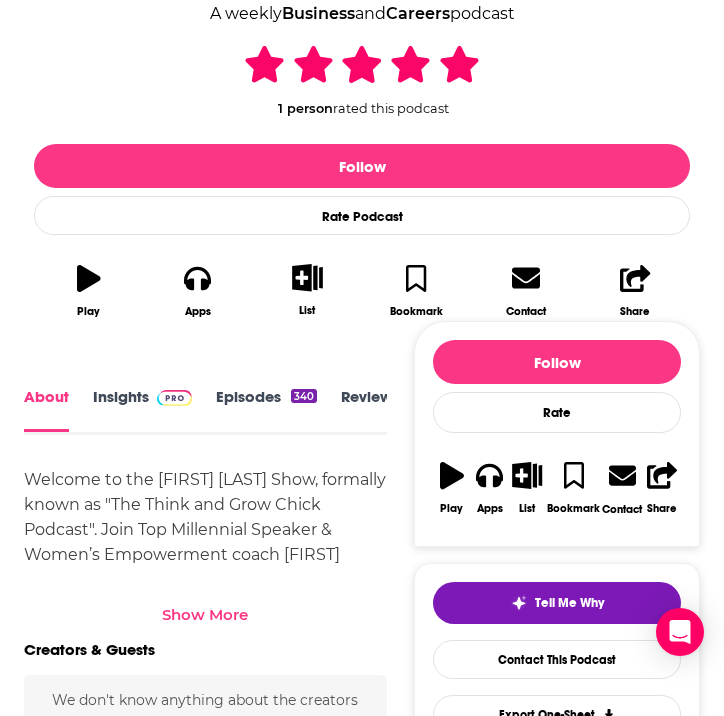 scroll, scrollTop: 529, scrollLeft: 0, axis: vertical 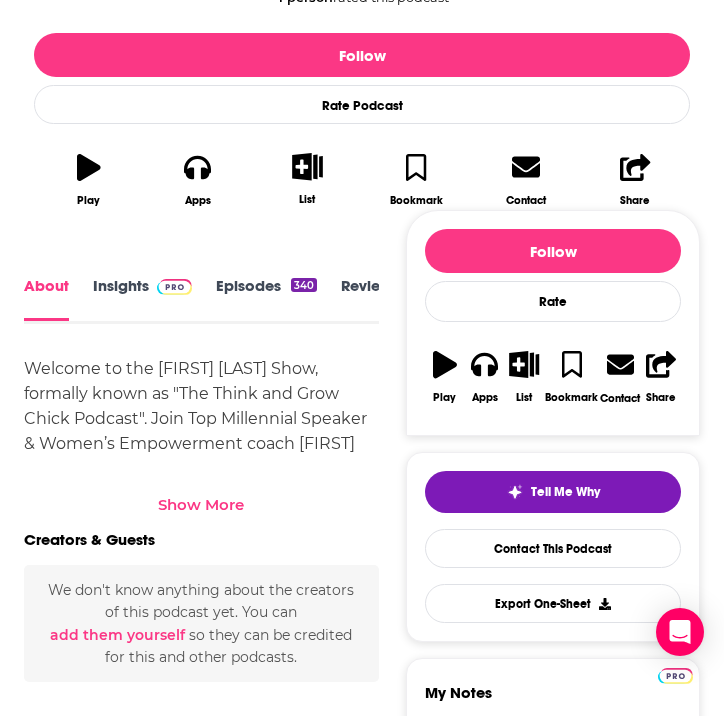 click on "Show More" at bounding box center (201, 504) 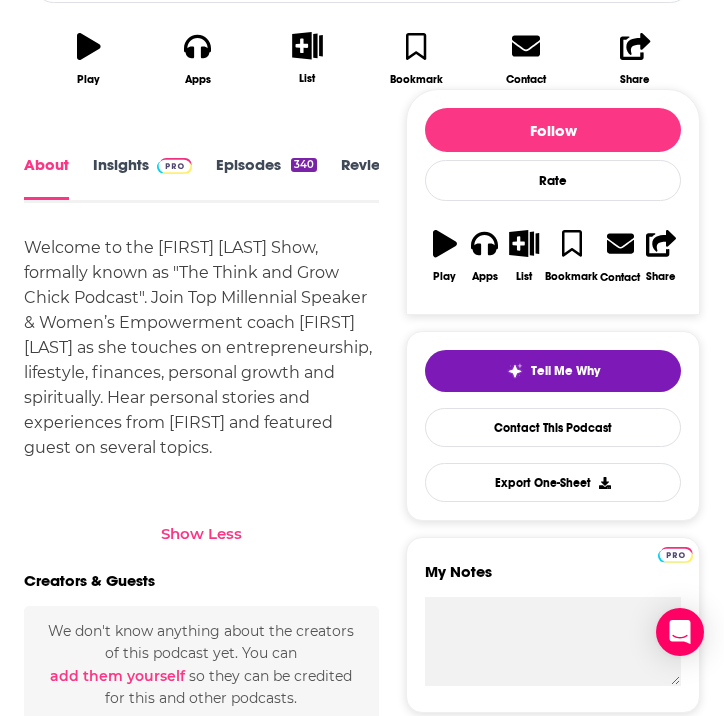scroll, scrollTop: 656, scrollLeft: 0, axis: vertical 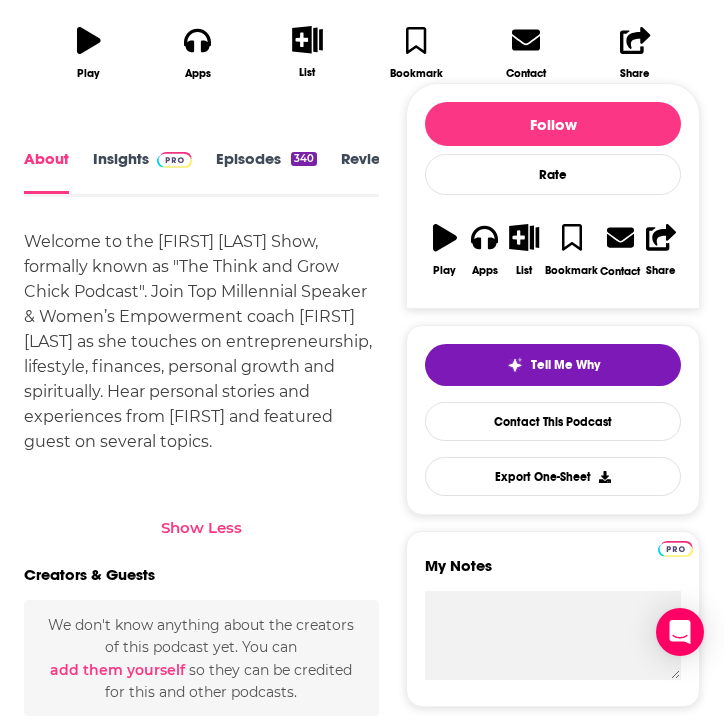 click on "Episodes 340" at bounding box center (266, 172) 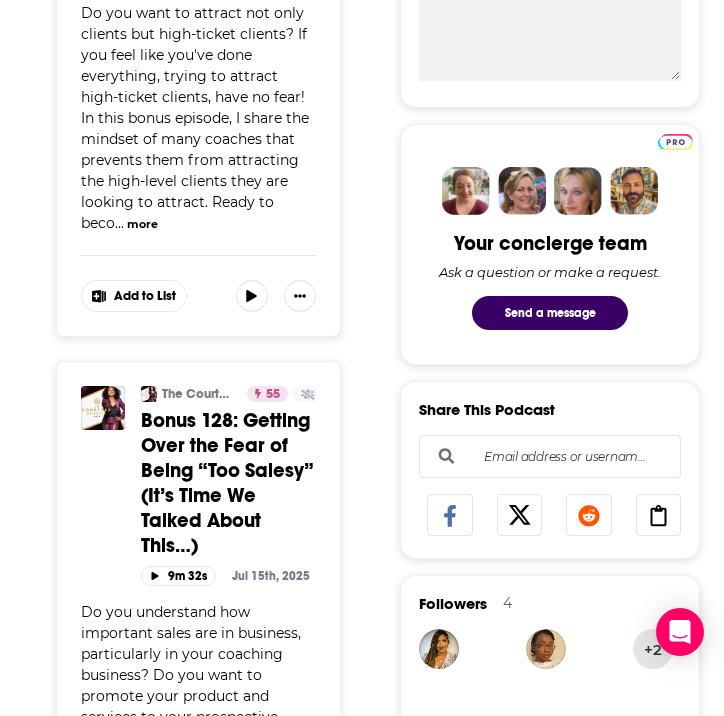 scroll, scrollTop: 0, scrollLeft: 0, axis: both 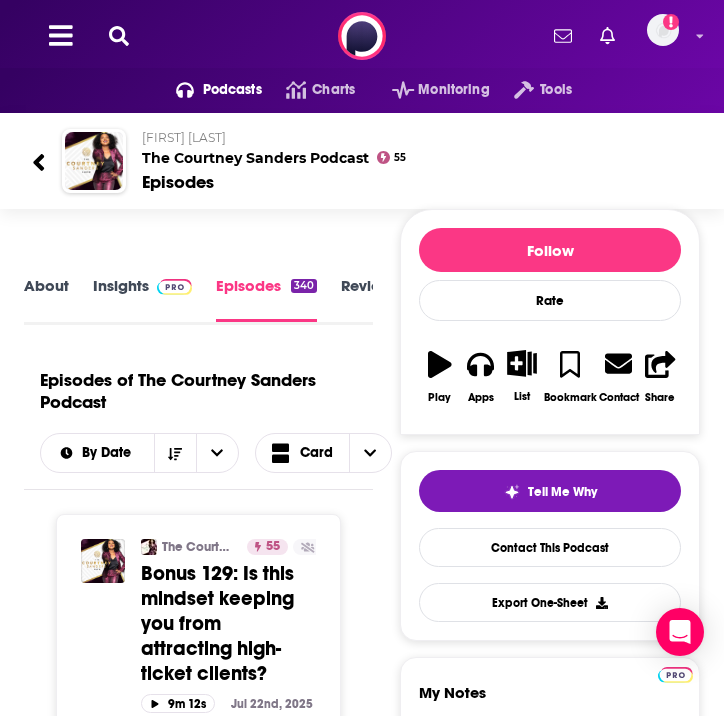 click on "Insights" at bounding box center (142, 299) 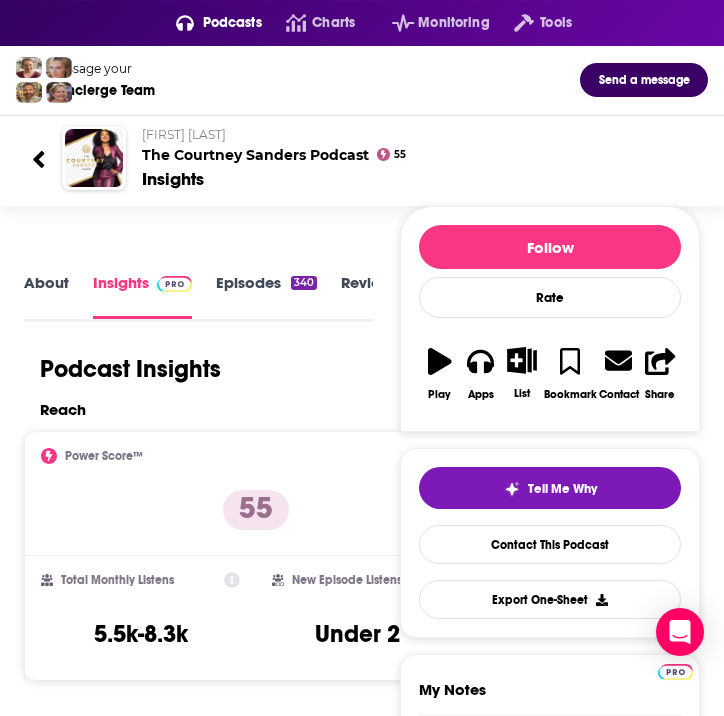 scroll, scrollTop: 0, scrollLeft: 0, axis: both 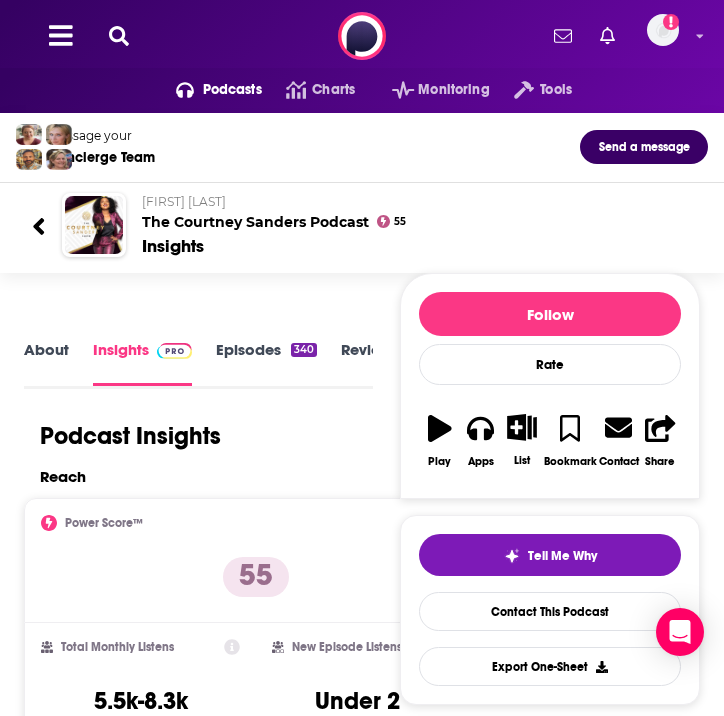 click on "Episodes 340" at bounding box center (266, 363) 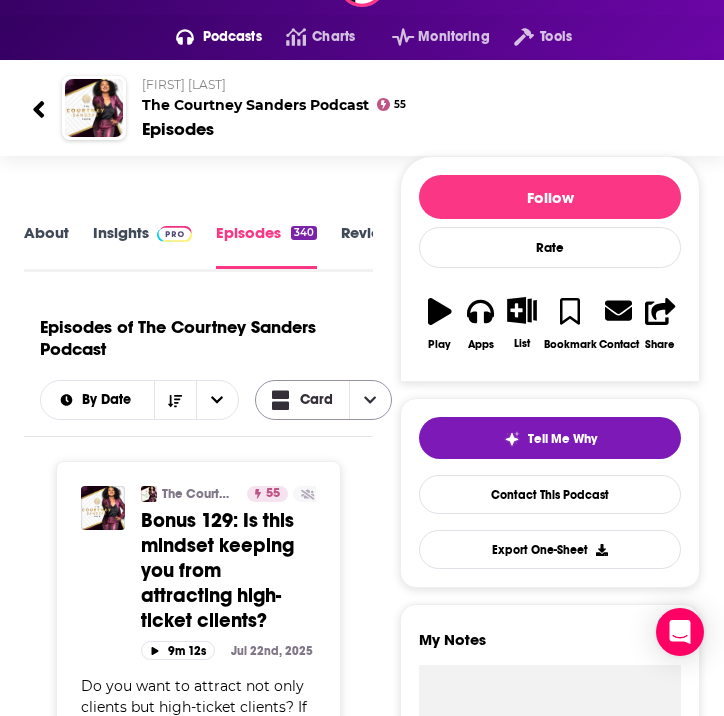 scroll, scrollTop: 0, scrollLeft: 0, axis: both 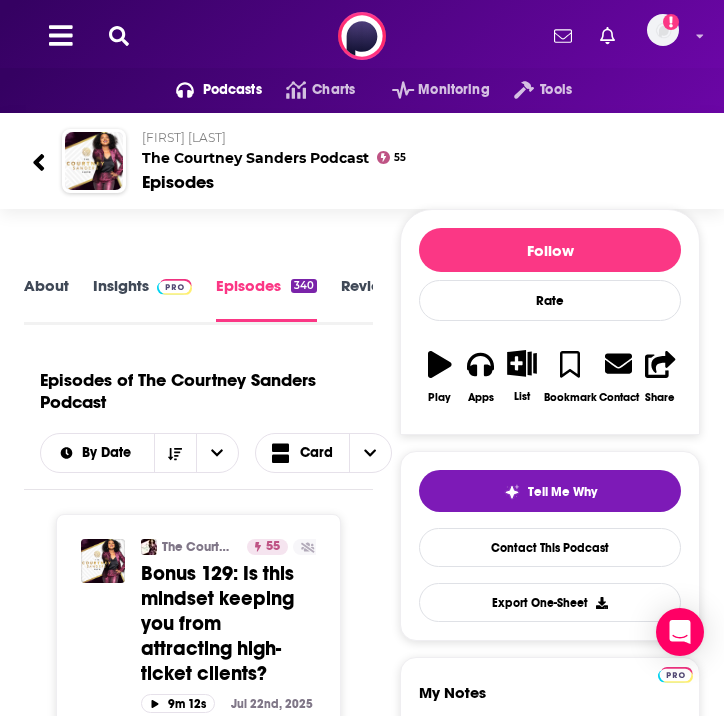 click on "Insights" at bounding box center [142, 299] 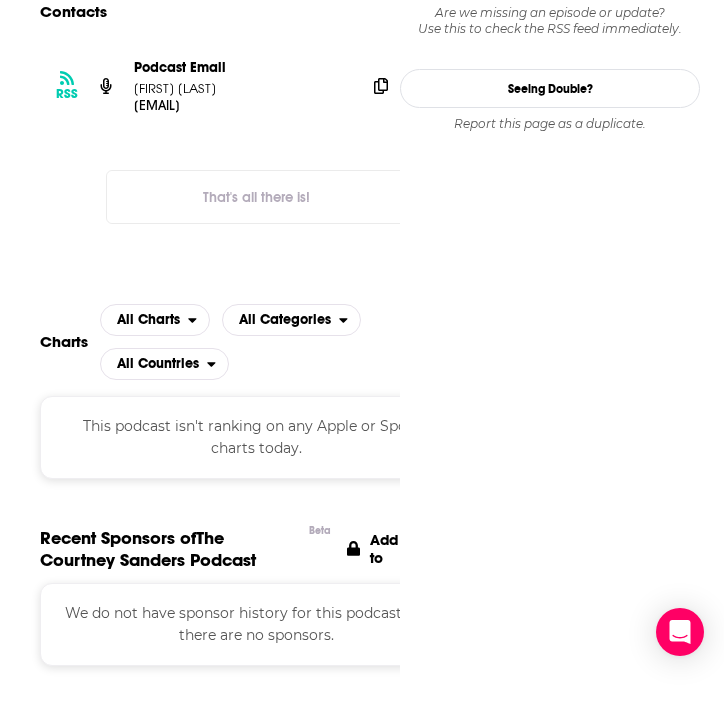 scroll, scrollTop: 2209, scrollLeft: 0, axis: vertical 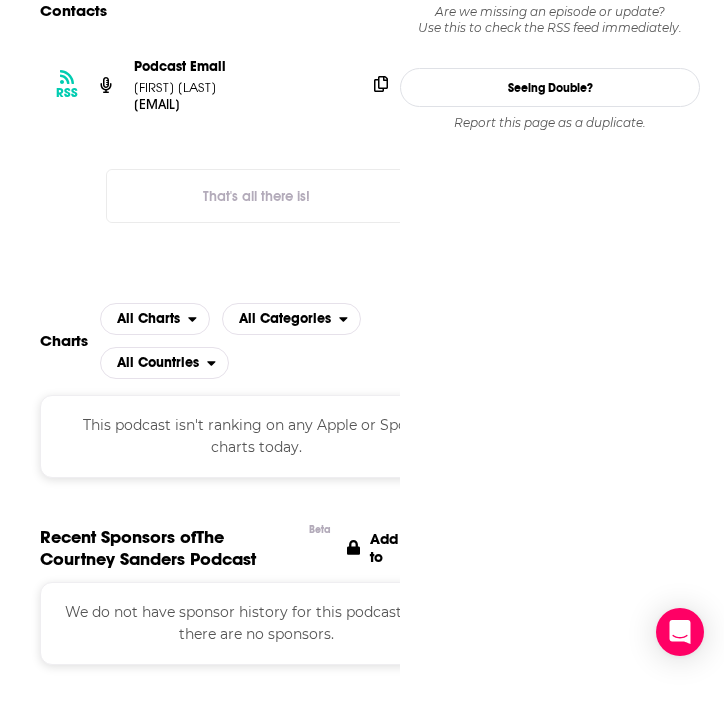 click 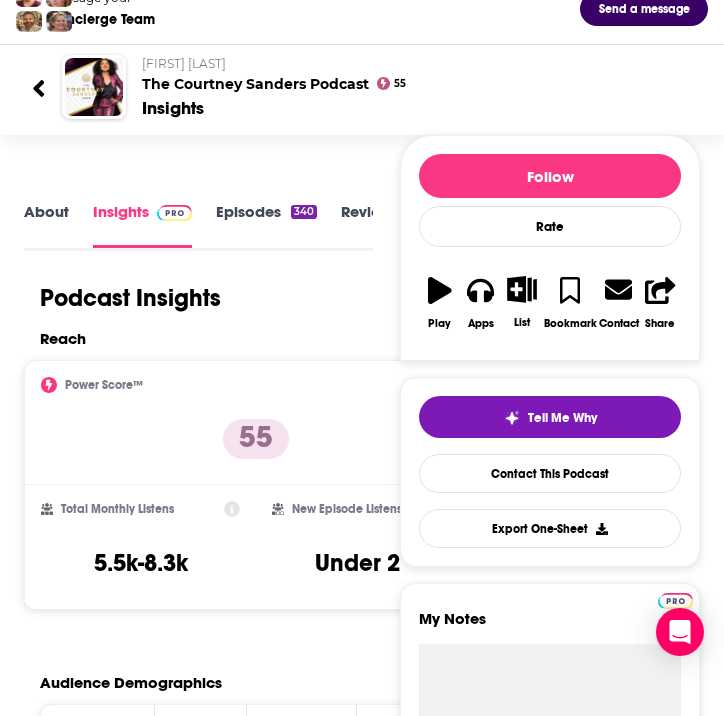 scroll, scrollTop: 0, scrollLeft: 0, axis: both 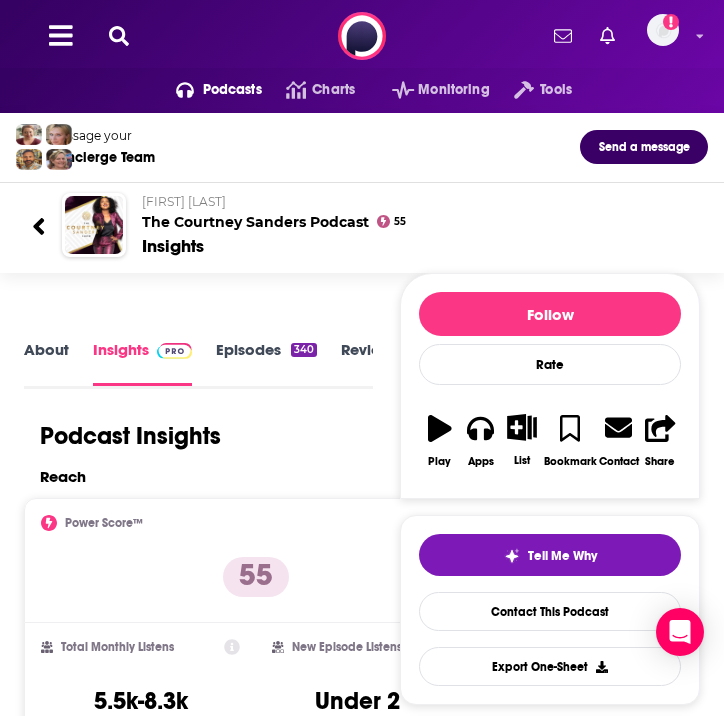 click at bounding box center (119, 36) 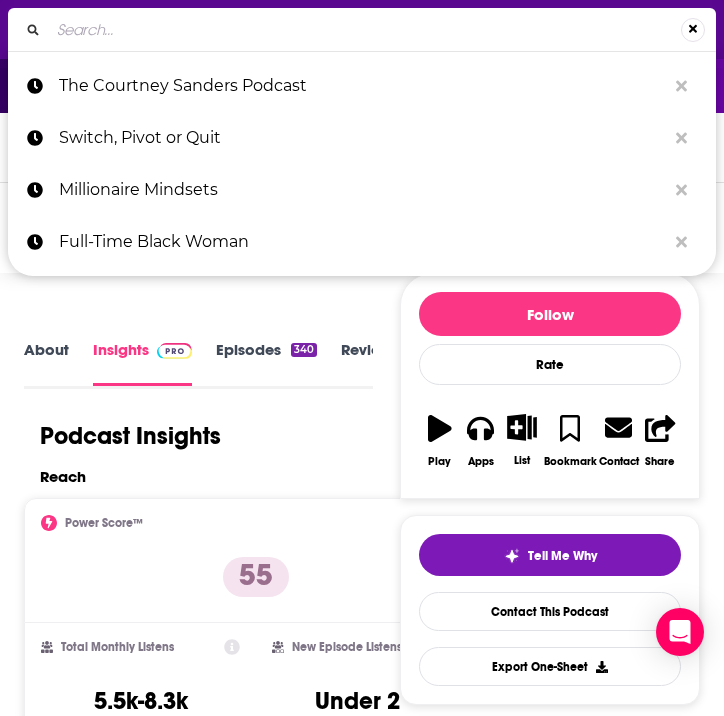 type on "Black Entrepreneur Blueprint" 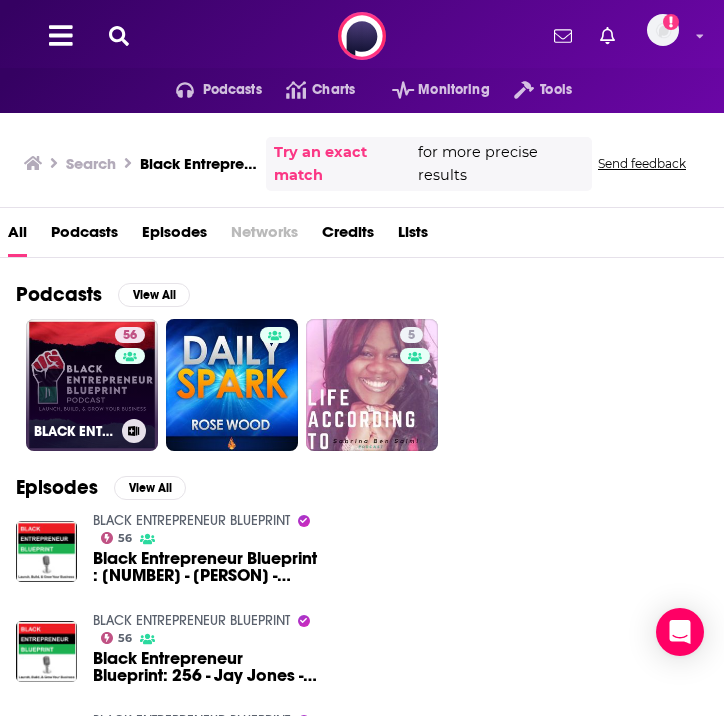 click on "56 BLACK ENTREPRENEUR BLUEPRINT" at bounding box center [92, 385] 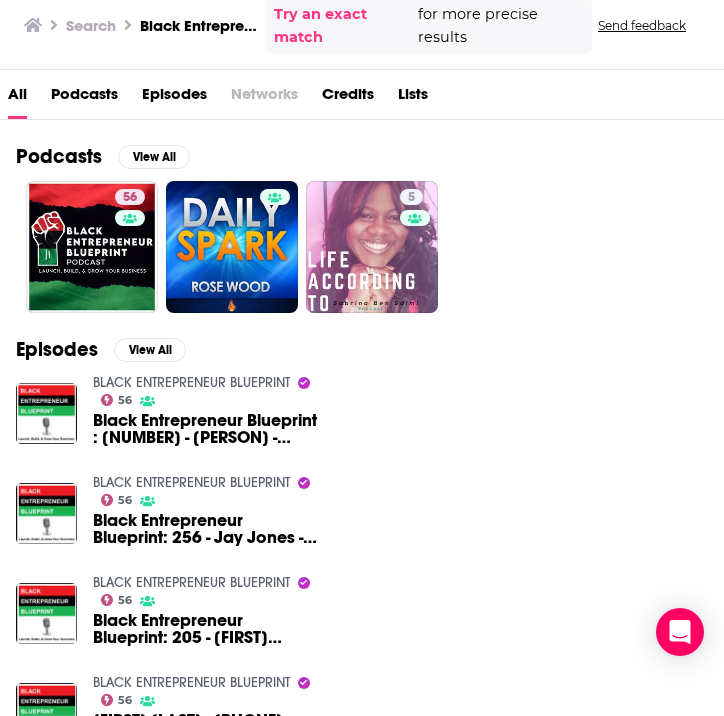 scroll, scrollTop: 140, scrollLeft: 0, axis: vertical 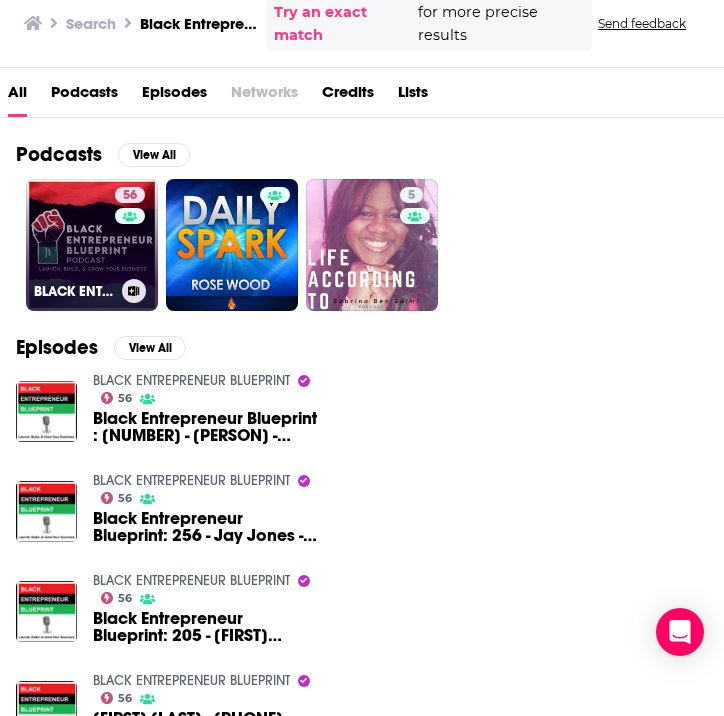 click on "56 BLACK ENTREPRENEUR BLUEPRINT" at bounding box center (92, 245) 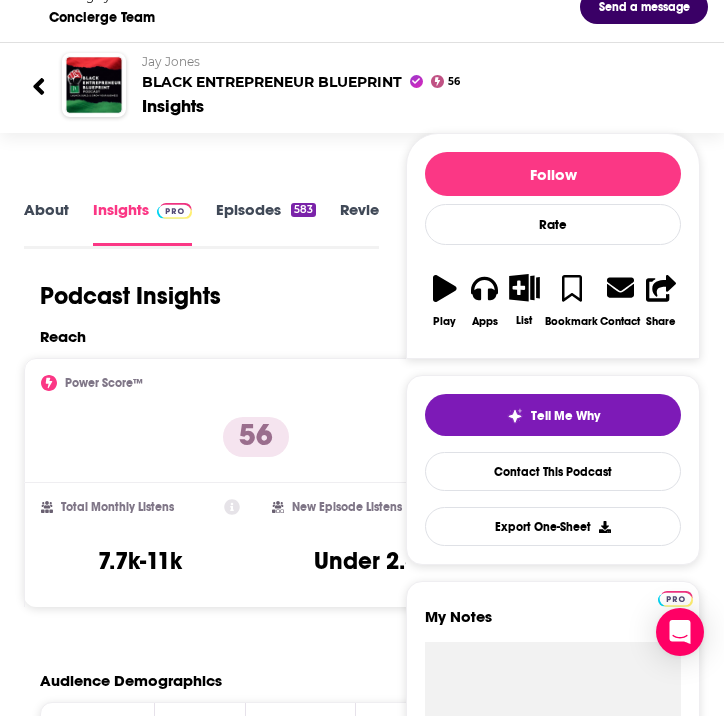 scroll, scrollTop: 0, scrollLeft: 0, axis: both 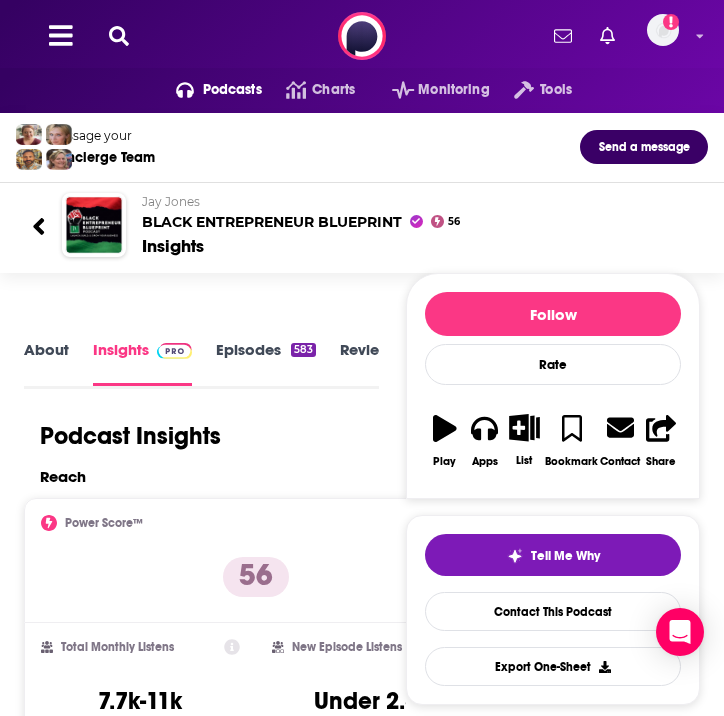 click on "About" at bounding box center [46, 363] 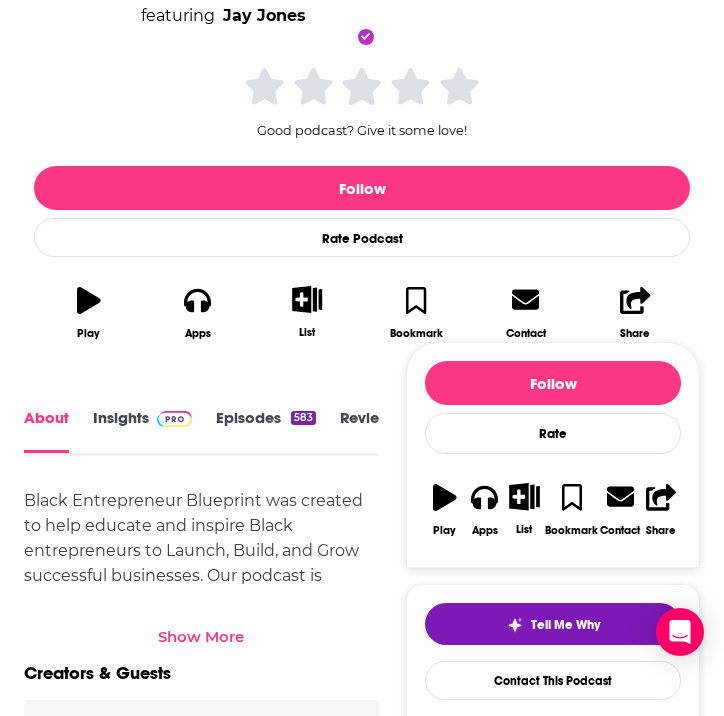 scroll, scrollTop: 548, scrollLeft: 0, axis: vertical 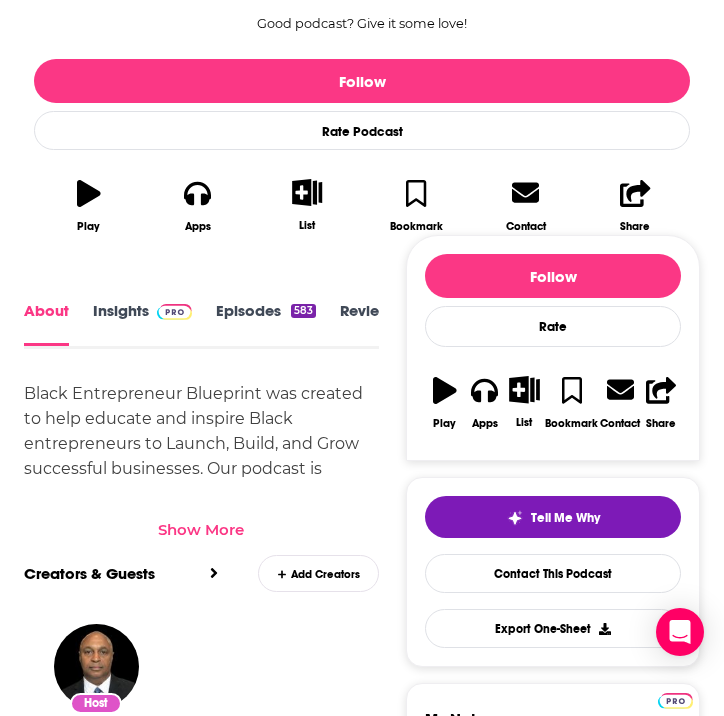 click on "About Insights Episodes 583 Reviews Credits 1 Lists 2 Similar Black Entrepreneur Blueprint was created to help educate and inspire Black entrepreneurs to Launch, Build, and Grow successful businesses. Our podcast is designed for Black entrepreneurs by Black entrepreneurs. Our podcast consist of in depth interviews with successful Black entrepreneurs such as Dr. Dennis Kimbro; million selling author of the book "Think and Grow Rich - A Black Choice", George C. Fraser founder of www.Frasernet.com, and many others. The interviews not only focus on the entrepreneurs successes, but also the failures and the lessons learned that each of these business owners have experienced. Show More Creators & Guests Add Creators Host Jay Jones 582 episodes Add Creators Recent Episodes There are no episodes of  "BLACK ENTREPRENEUR BLUEPRINT"  to display at the moment.   Podcast Reviews This podcast hasn't been reviewed yet. You can  add a review   to show others what you thought. Mentioned In These Lists Podcast List 179   0 583" at bounding box center [362, 1118] 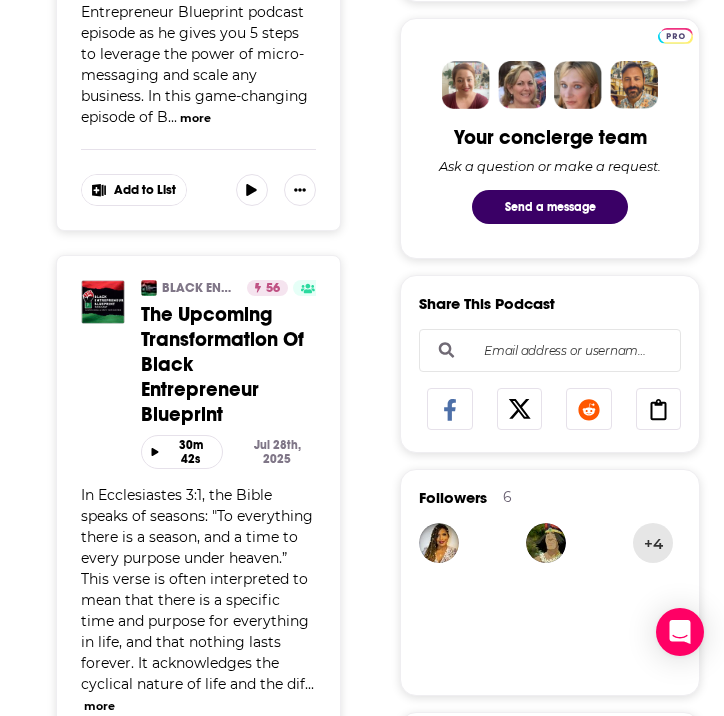 scroll, scrollTop: 0, scrollLeft: 0, axis: both 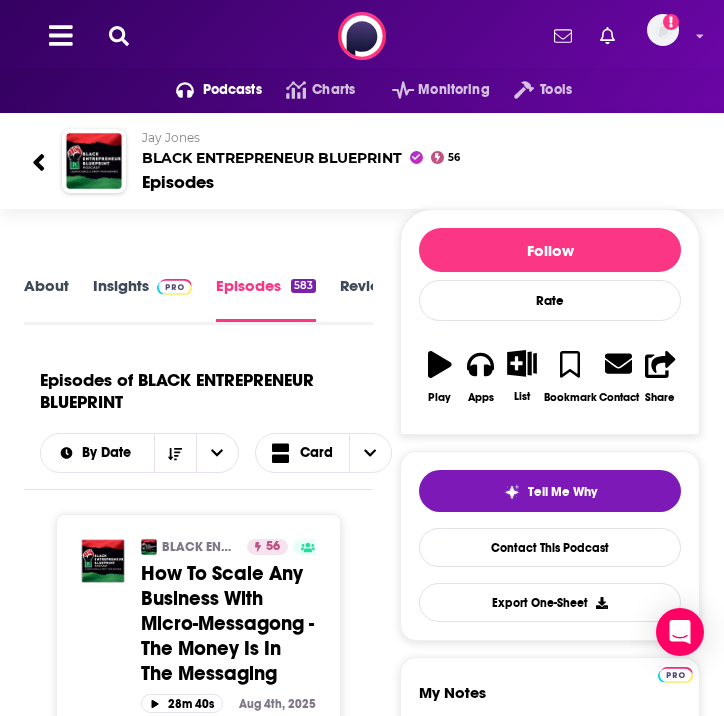click on "About Insights Episodes 583 Reviews Credits 1 Lists 2 Similar" at bounding box center [198, 299] 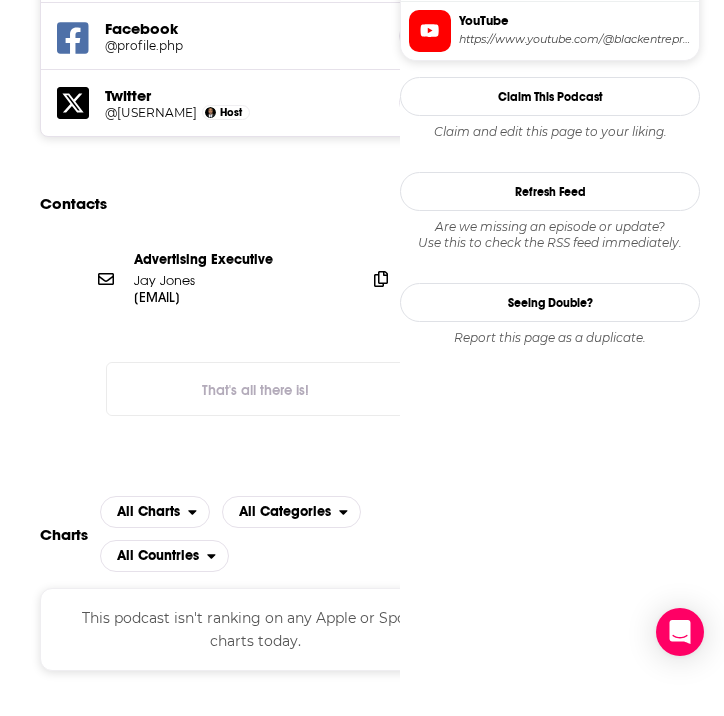 scroll, scrollTop: 2171, scrollLeft: 0, axis: vertical 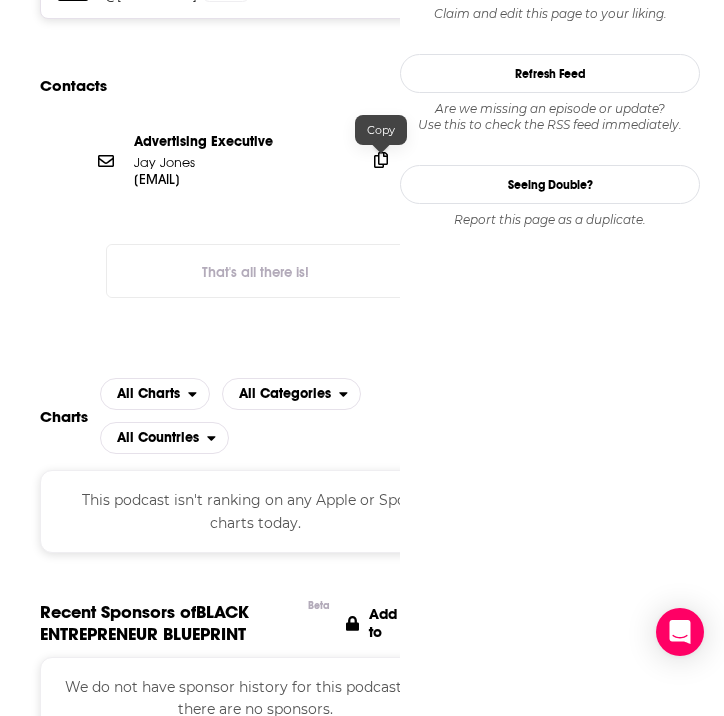 click 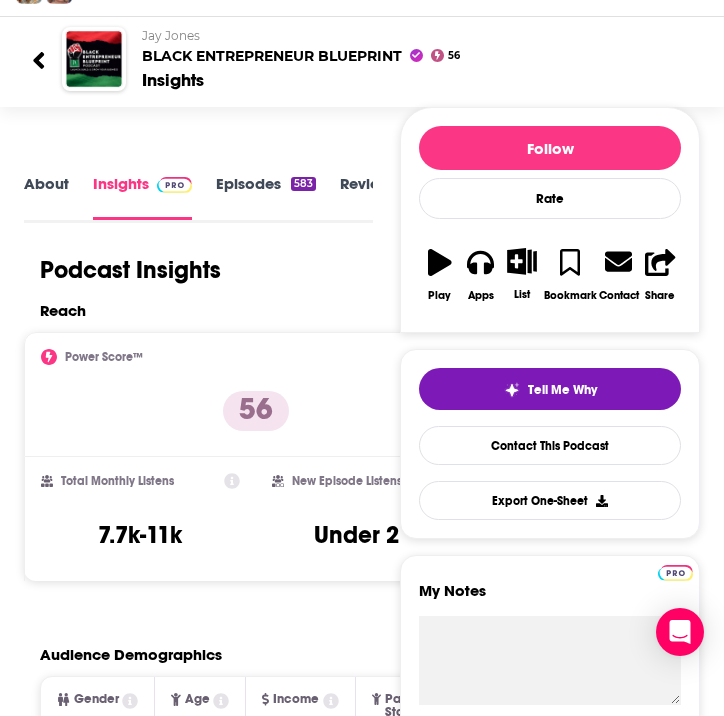 scroll, scrollTop: 0, scrollLeft: 0, axis: both 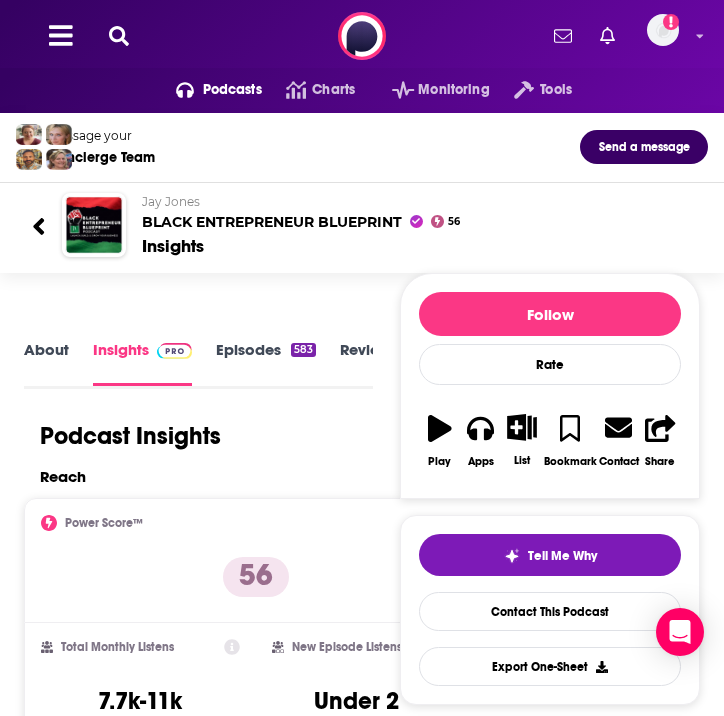 click at bounding box center (119, 36) 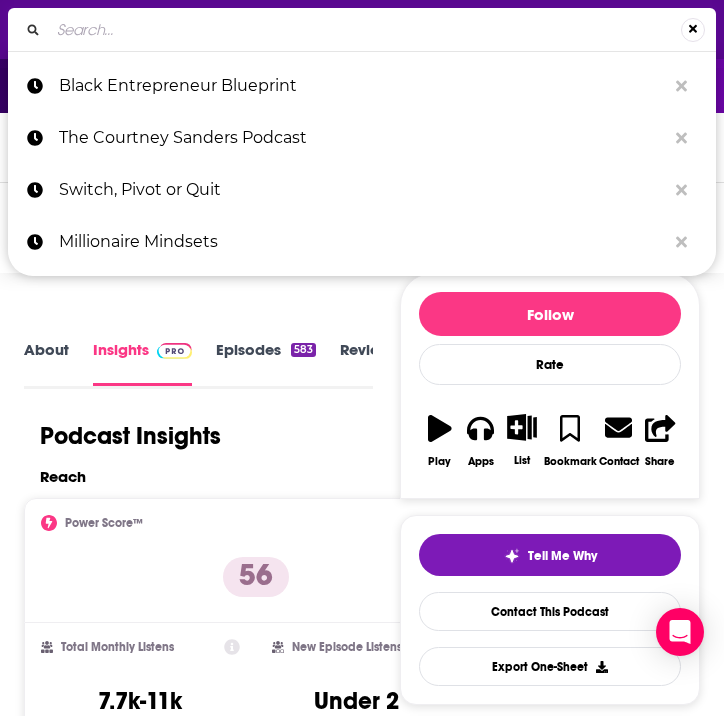 type on "Journey to Launch Podcast" 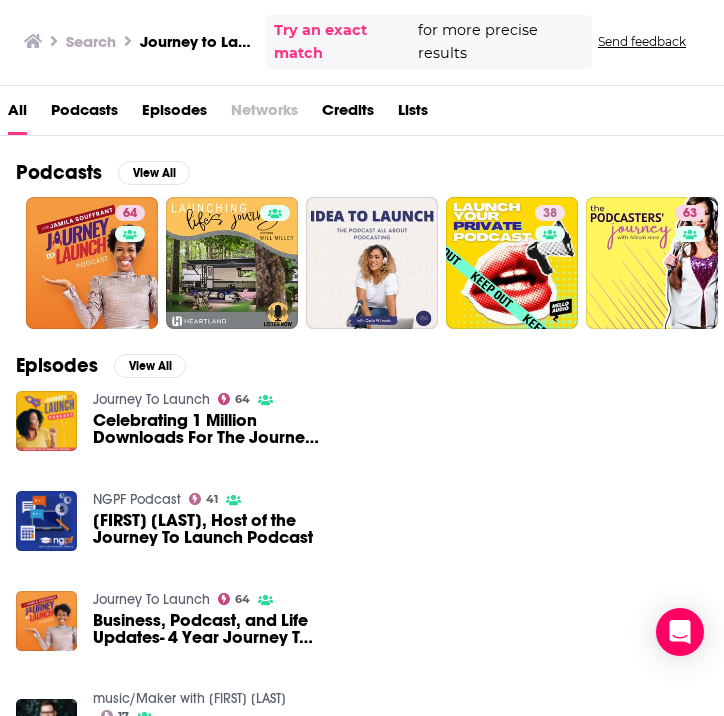 scroll, scrollTop: 123, scrollLeft: 0, axis: vertical 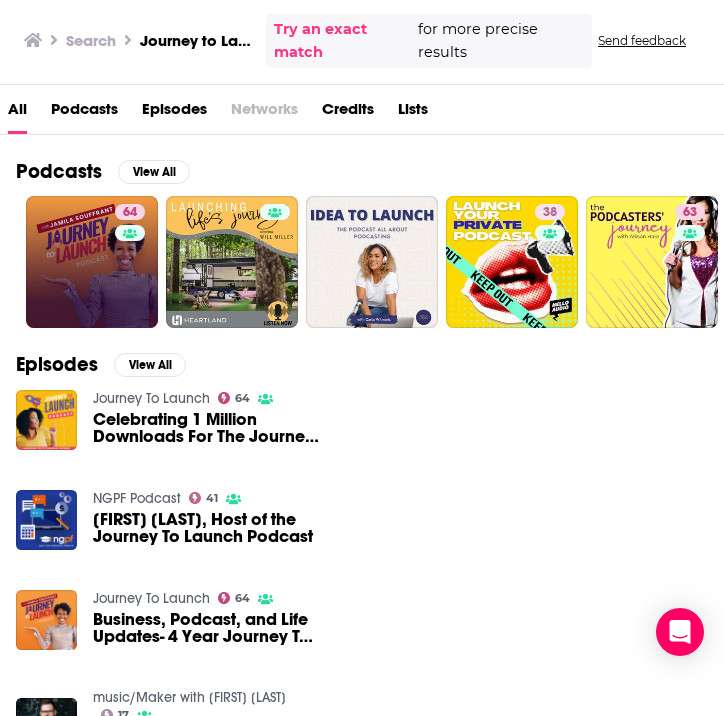click on "64" at bounding box center (92, 262) 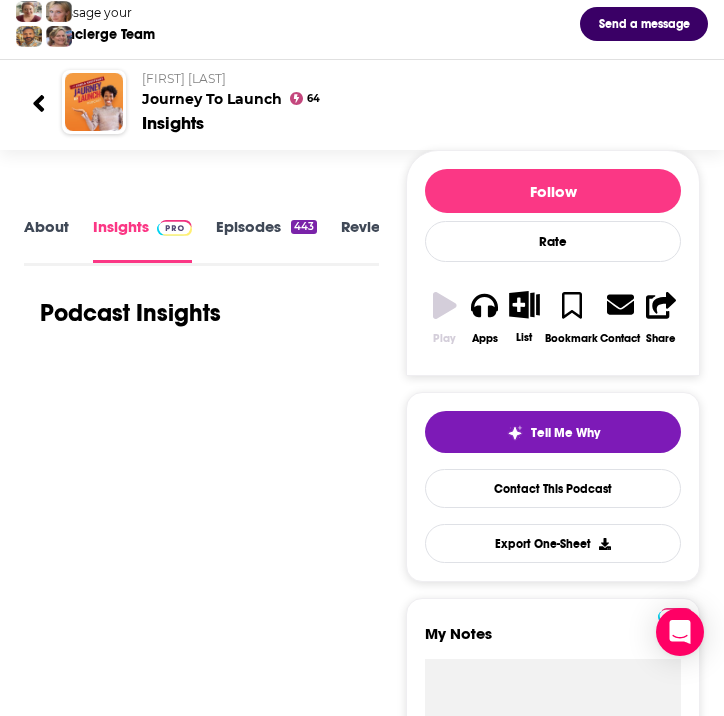 click on "Message your Concierge Team Send a message [FIRST] [LAST] Journey To Launch 64 Insights" at bounding box center (362, 78) 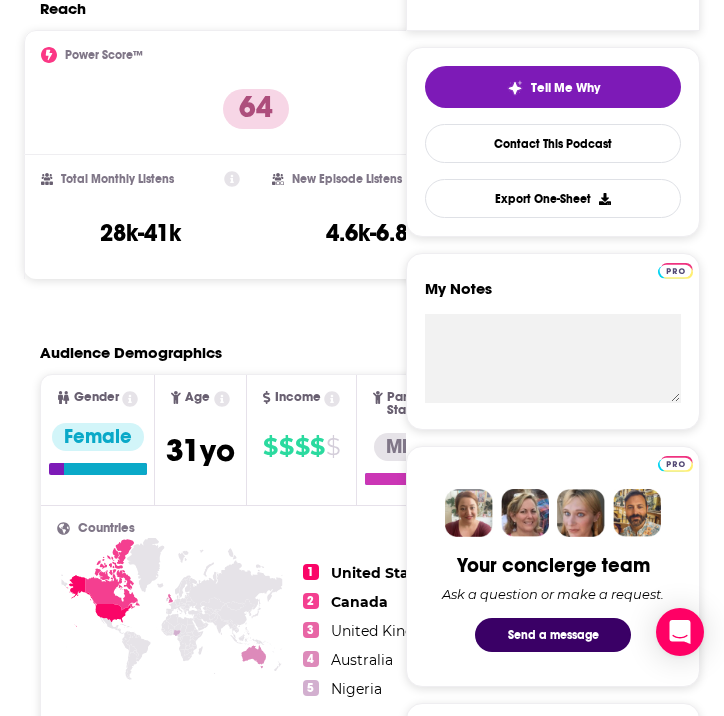 scroll, scrollTop: 477, scrollLeft: 0, axis: vertical 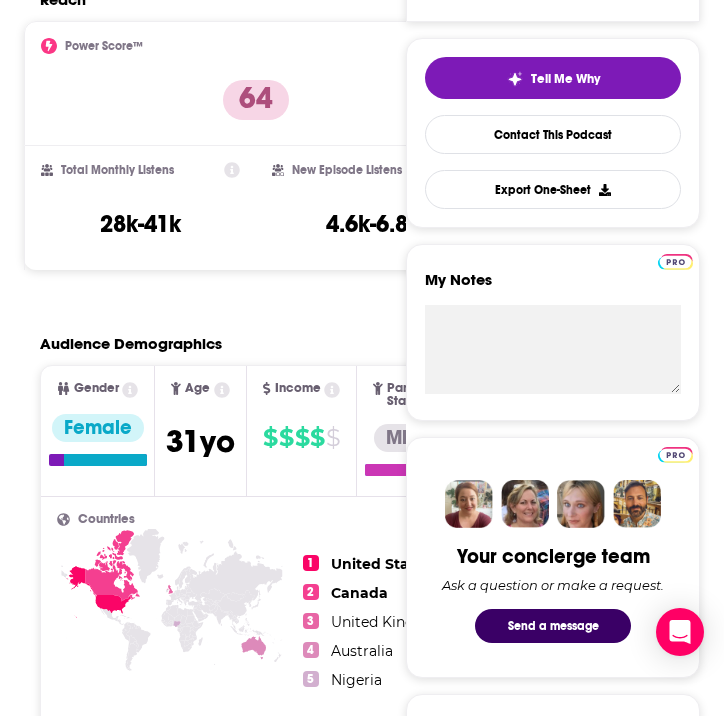 click on "Power Score™ 64" at bounding box center [256, 84] 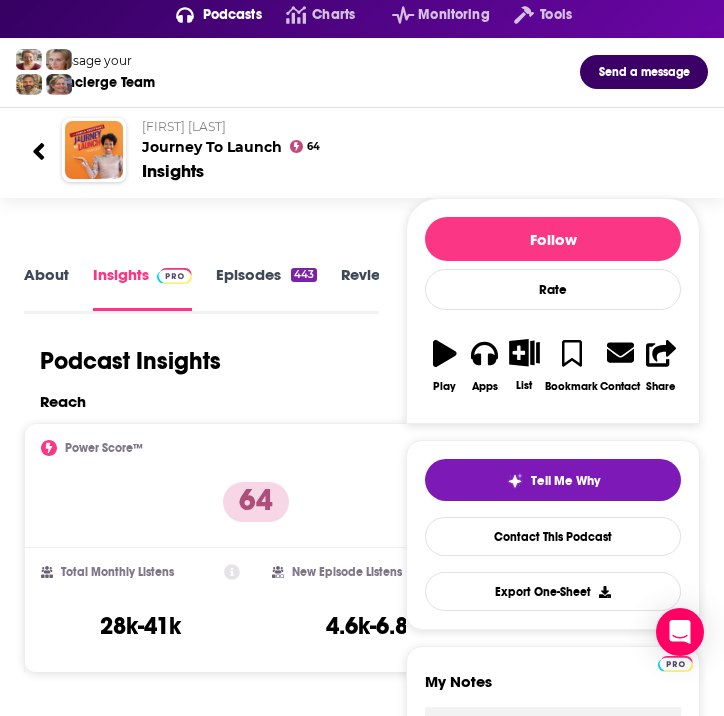 scroll, scrollTop: 88, scrollLeft: 0, axis: vertical 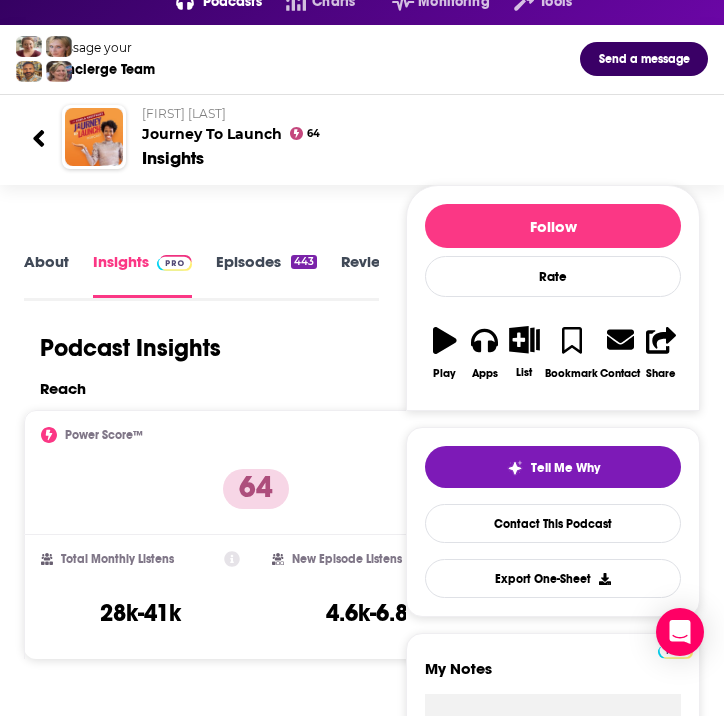 click on "Episodes 443" at bounding box center [266, 275] 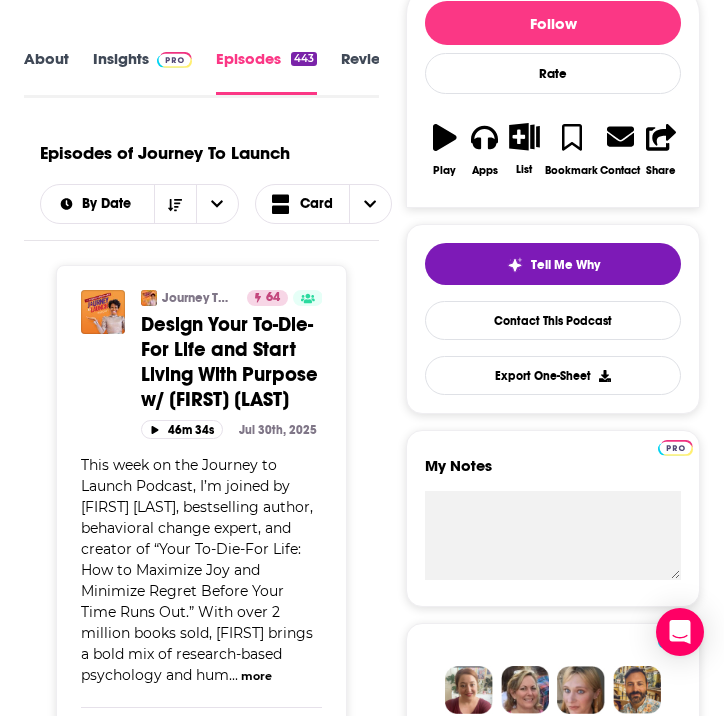 scroll, scrollTop: 110, scrollLeft: 0, axis: vertical 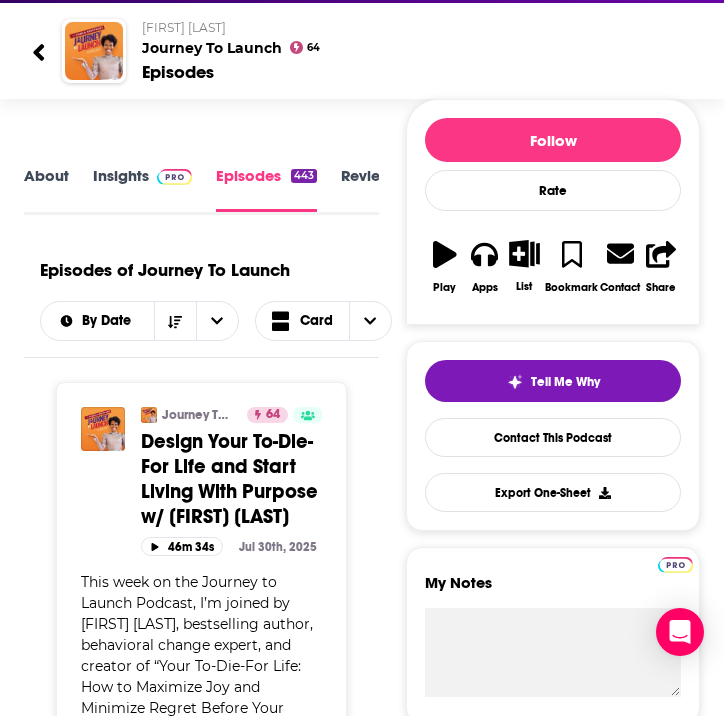 click on "About" at bounding box center (46, 189) 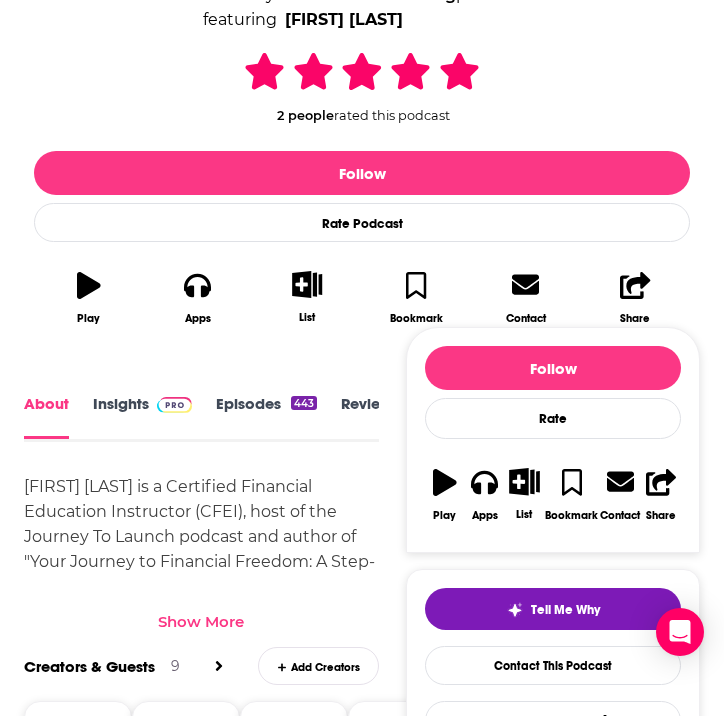 scroll, scrollTop: 453, scrollLeft: 0, axis: vertical 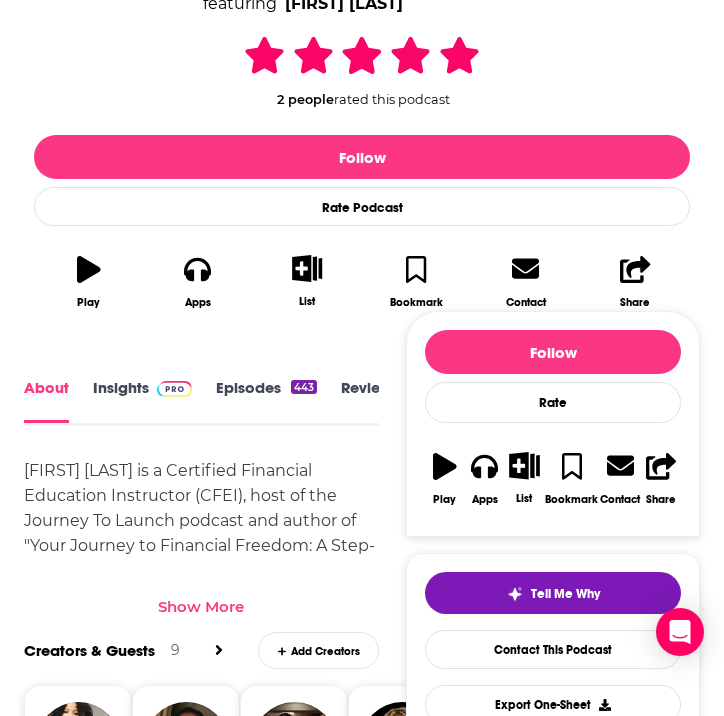 click on "Show More" at bounding box center (201, 606) 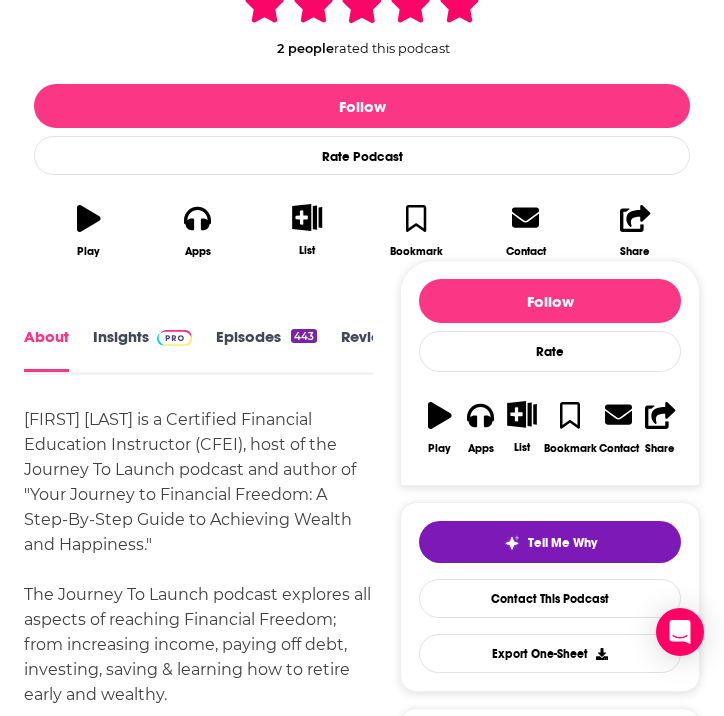 scroll, scrollTop: 391, scrollLeft: 0, axis: vertical 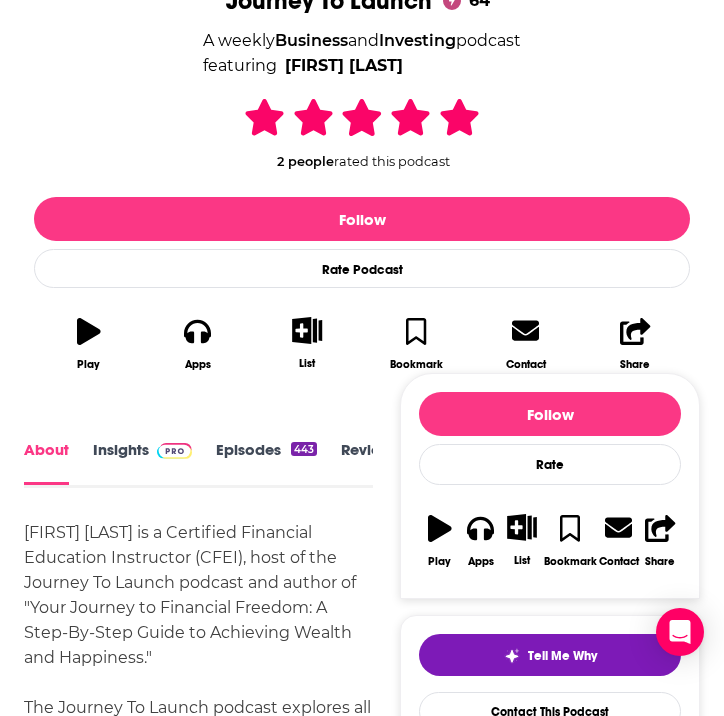 click on "Insights" at bounding box center (142, 462) 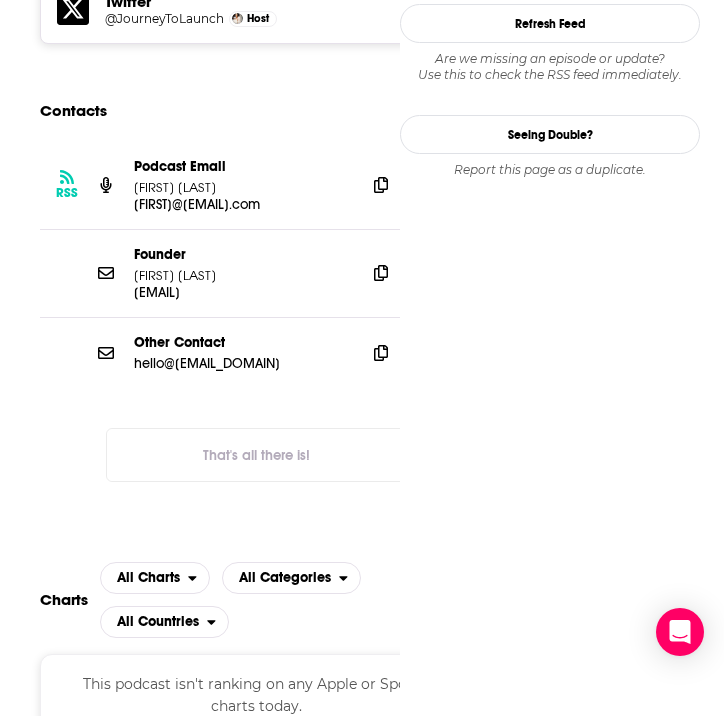 scroll, scrollTop: 2225, scrollLeft: 0, axis: vertical 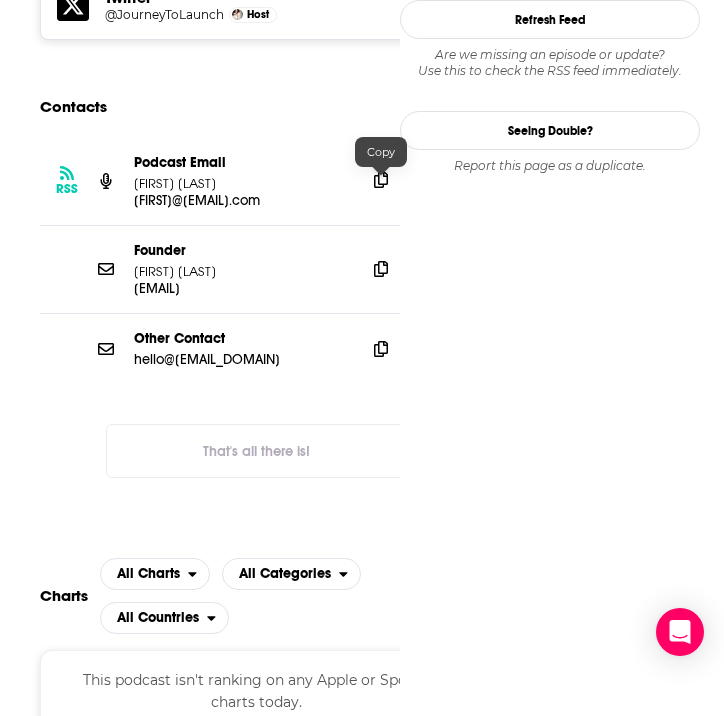 click 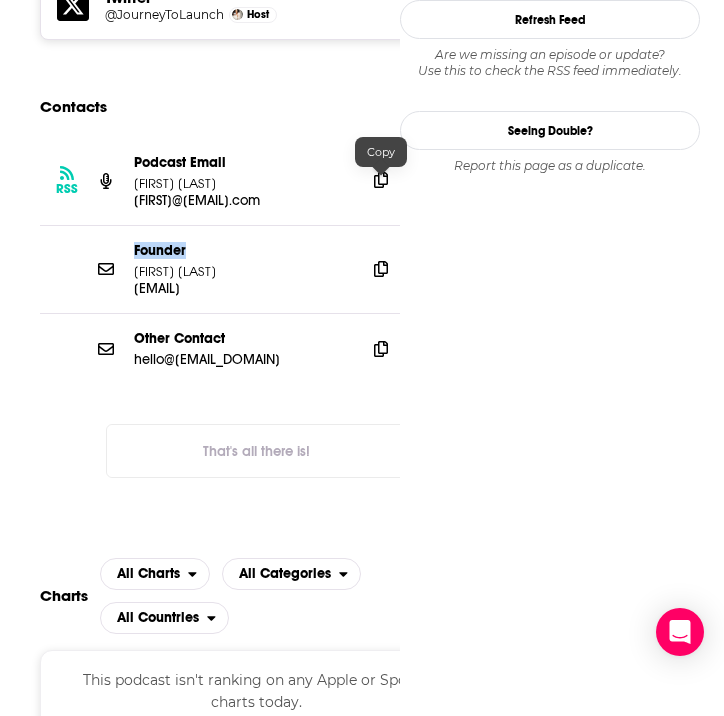 click 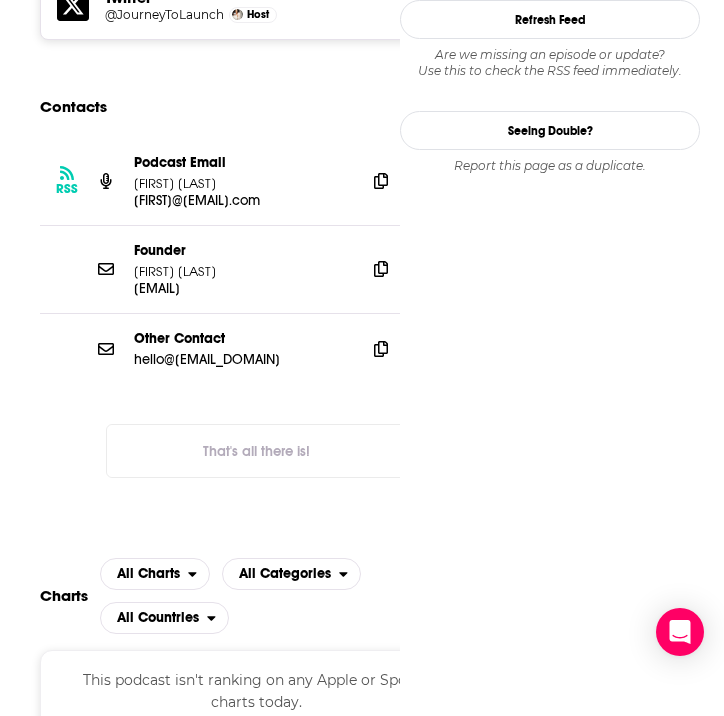 click on "Founder [FIRST] [LAST] [EMAIL] [EMAIL]" at bounding box center [256, 270] 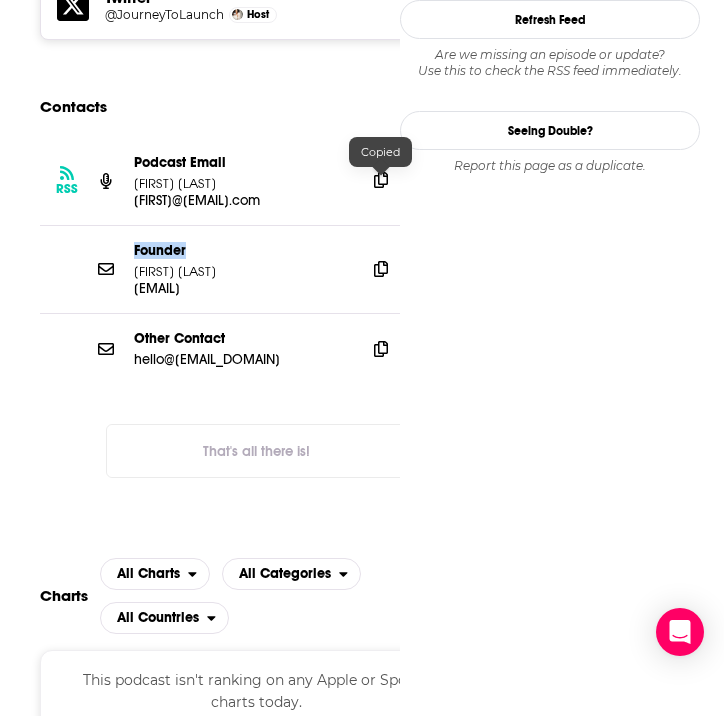 click 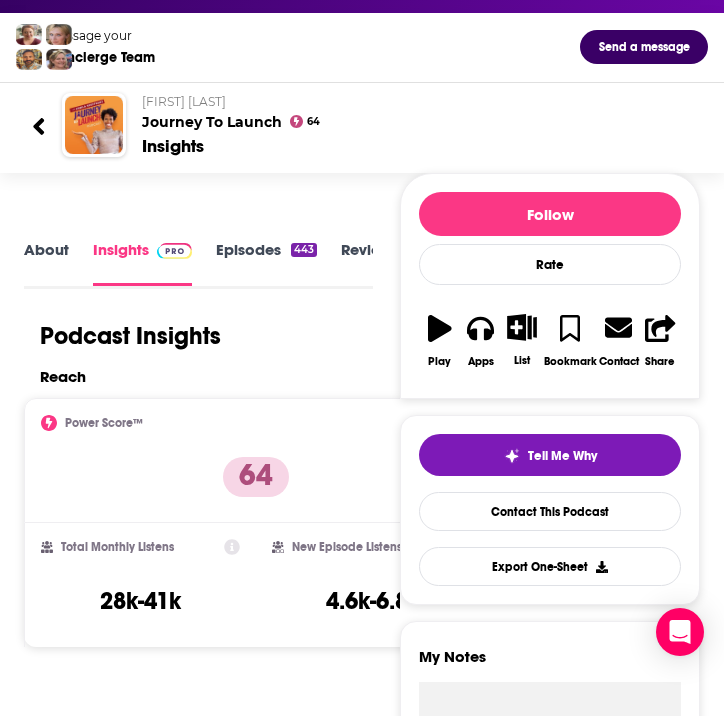 scroll, scrollTop: 0, scrollLeft: 0, axis: both 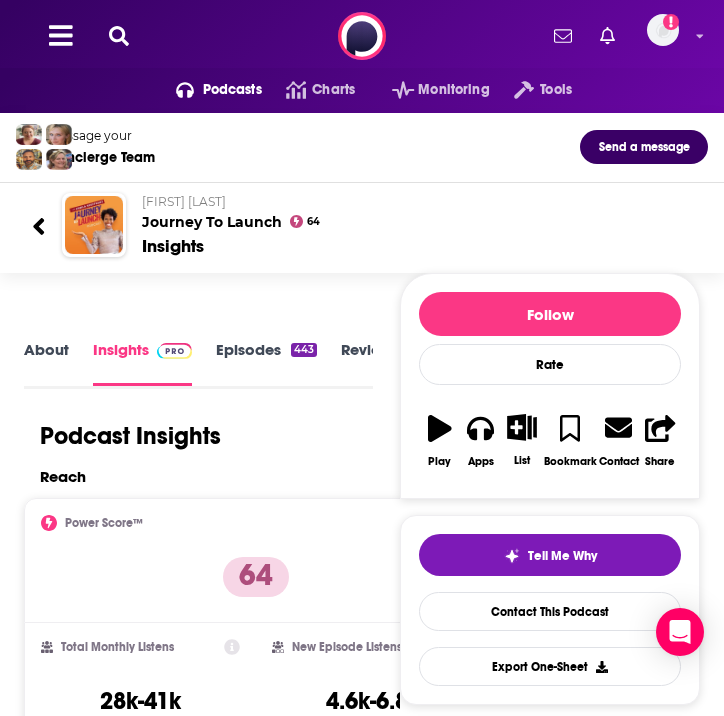 click 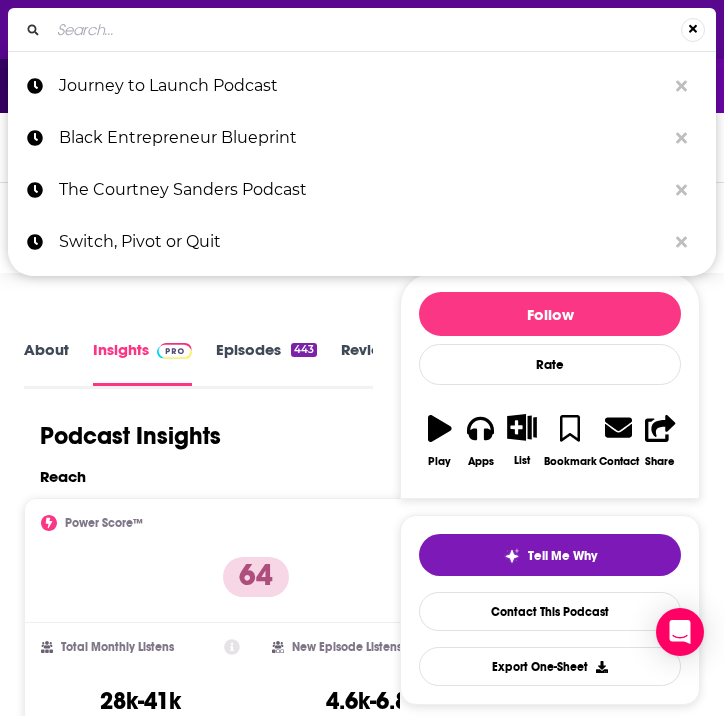type on "Smart Hustle Small Business Podcast" 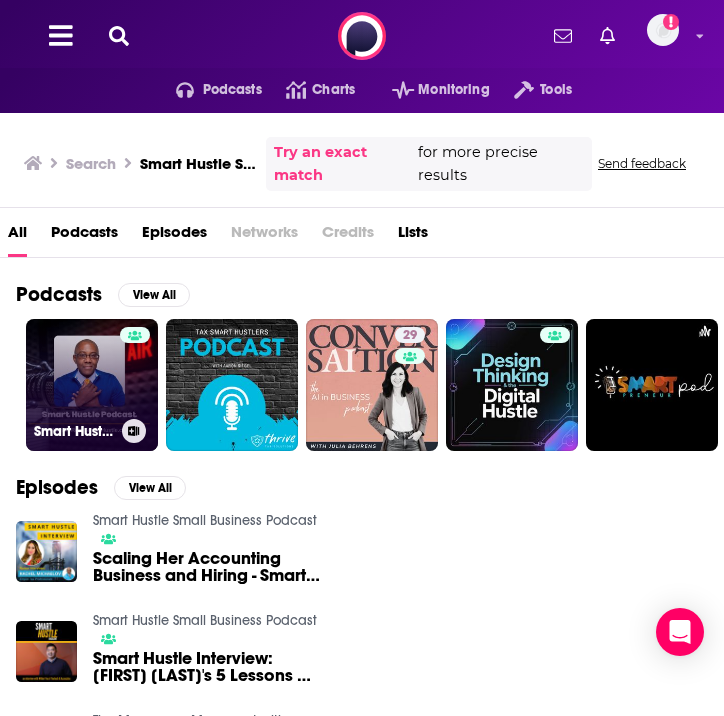 click on "Smart Hustle Small Business Podcast" at bounding box center [92, 385] 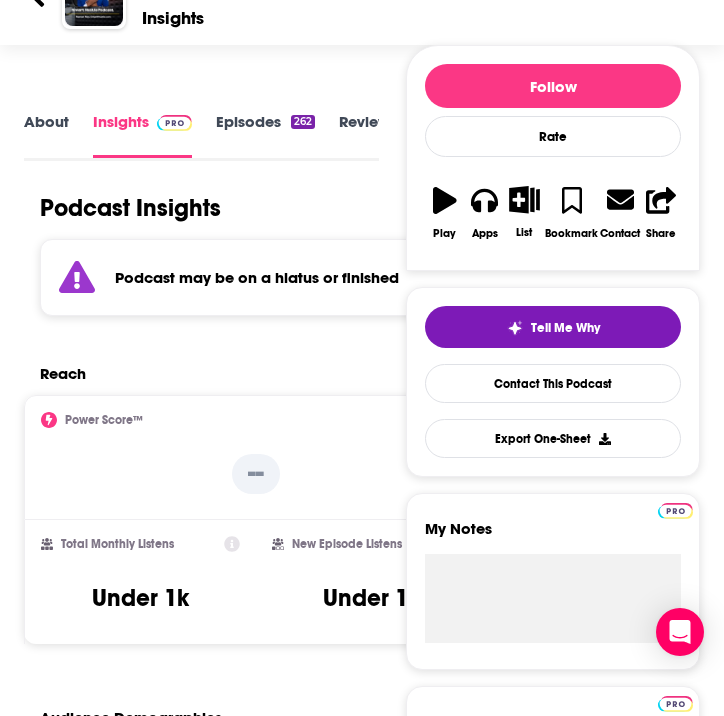 scroll, scrollTop: 0, scrollLeft: 0, axis: both 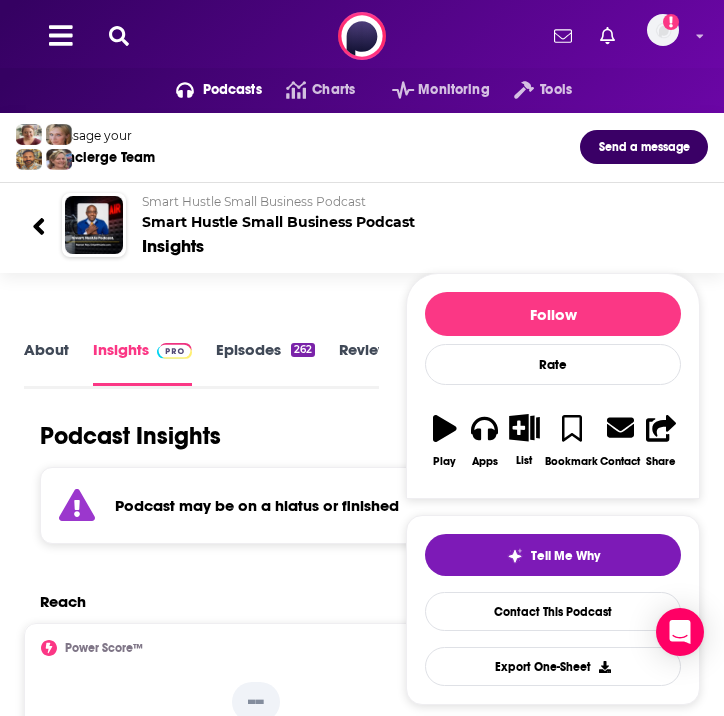 click on "Podcasts Charts Monitoring Tools For Business For Podcasters More Add a profile image" at bounding box center [362, 36] 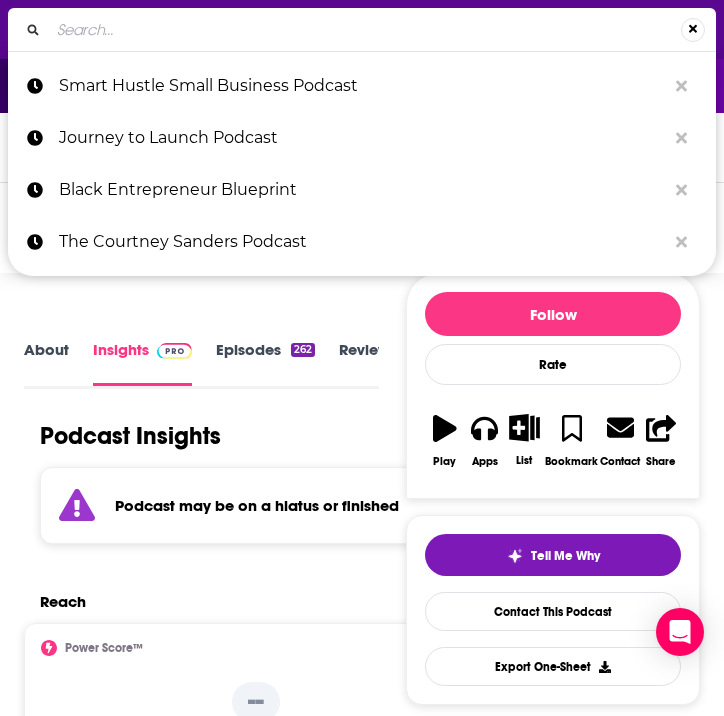 type on "The Reset Podcast" 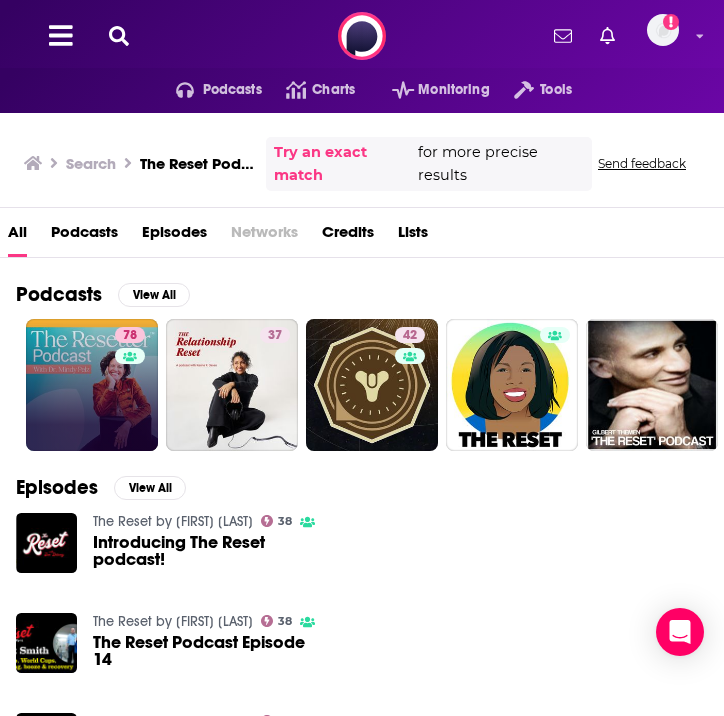 click on "78" at bounding box center (92, 385) 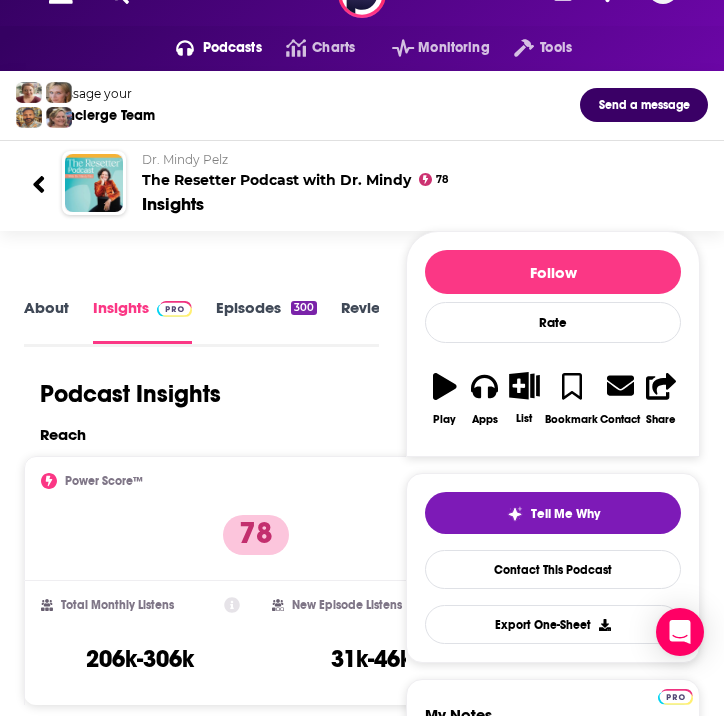 scroll, scrollTop: 0, scrollLeft: 0, axis: both 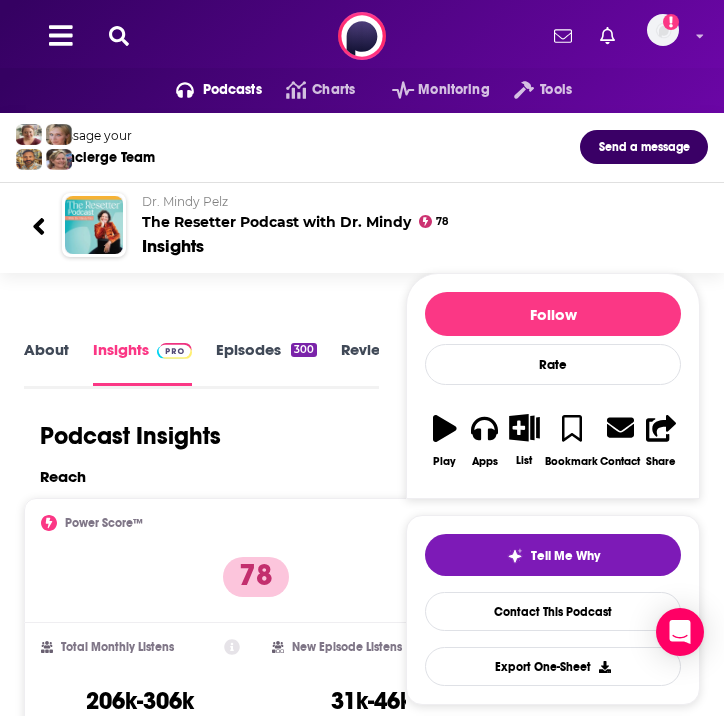 click 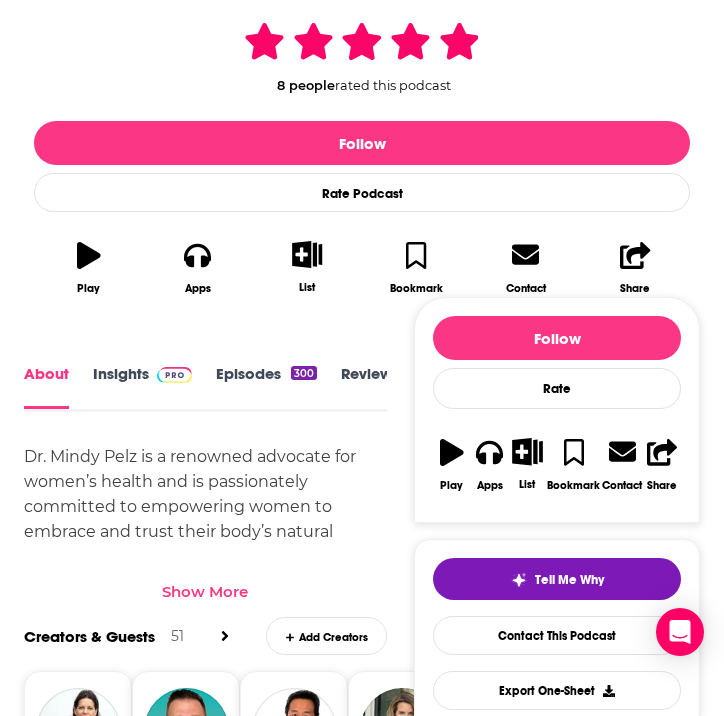 scroll, scrollTop: 591, scrollLeft: 0, axis: vertical 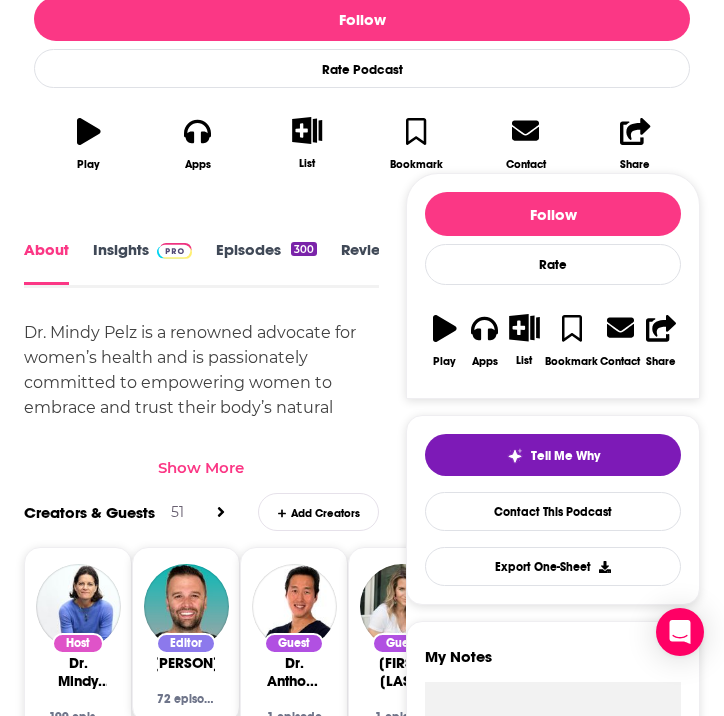click on "Show More" at bounding box center (201, 467) 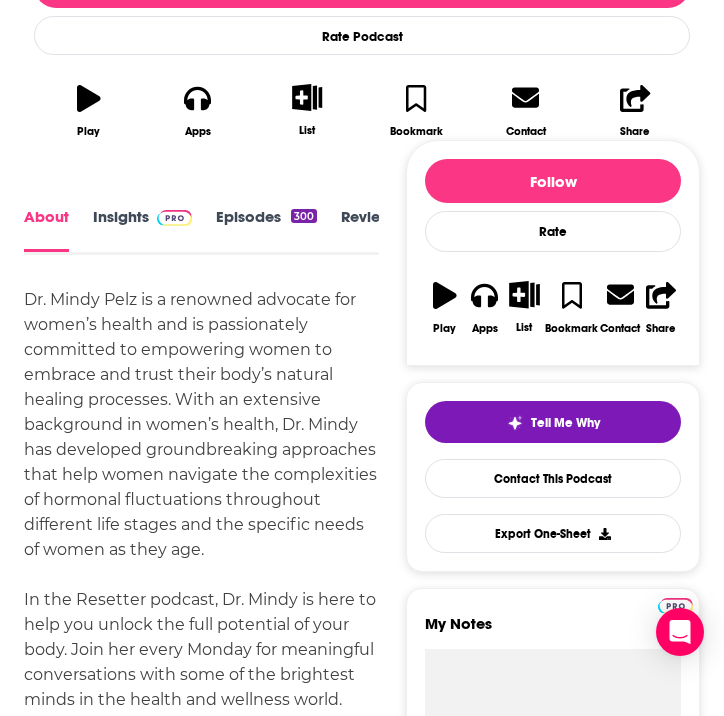 scroll, scrollTop: 649, scrollLeft: 0, axis: vertical 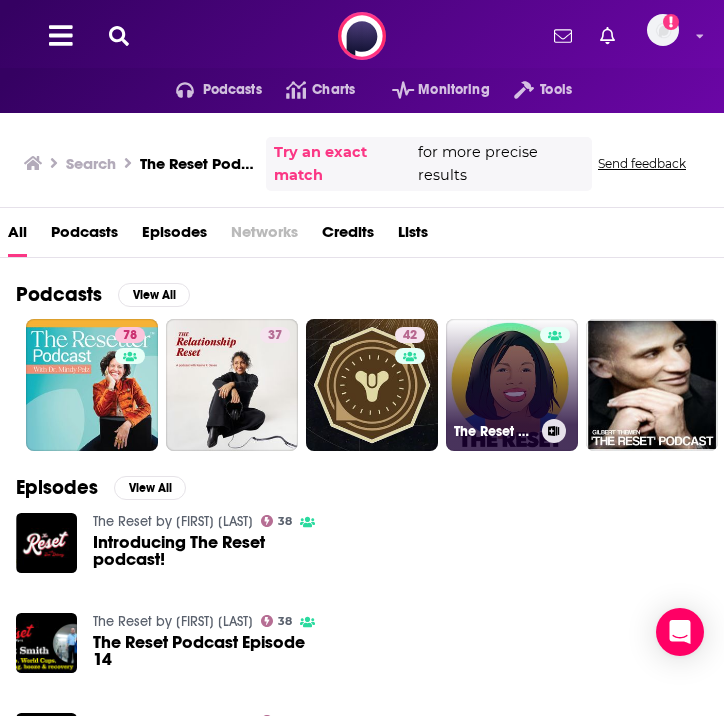 click on "The Reset Podcast" at bounding box center [512, 385] 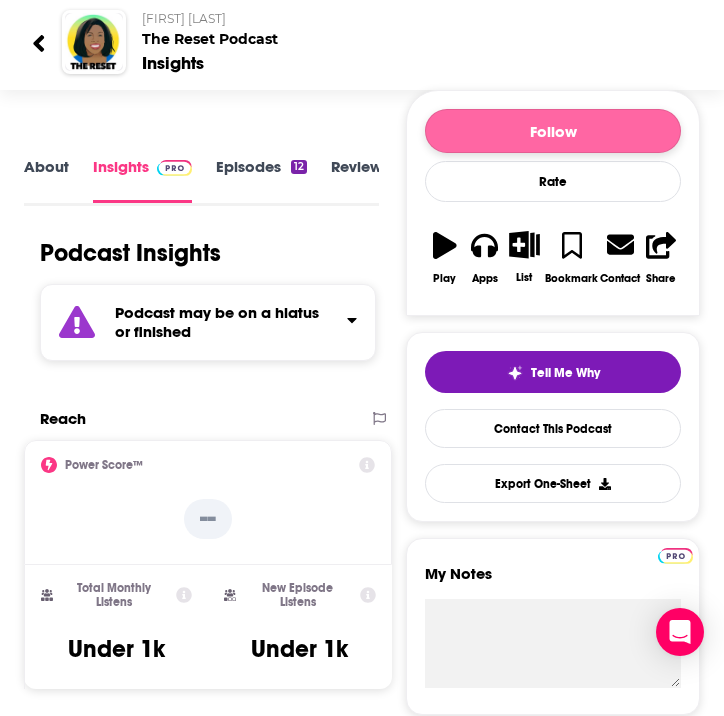 scroll, scrollTop: 0, scrollLeft: 0, axis: both 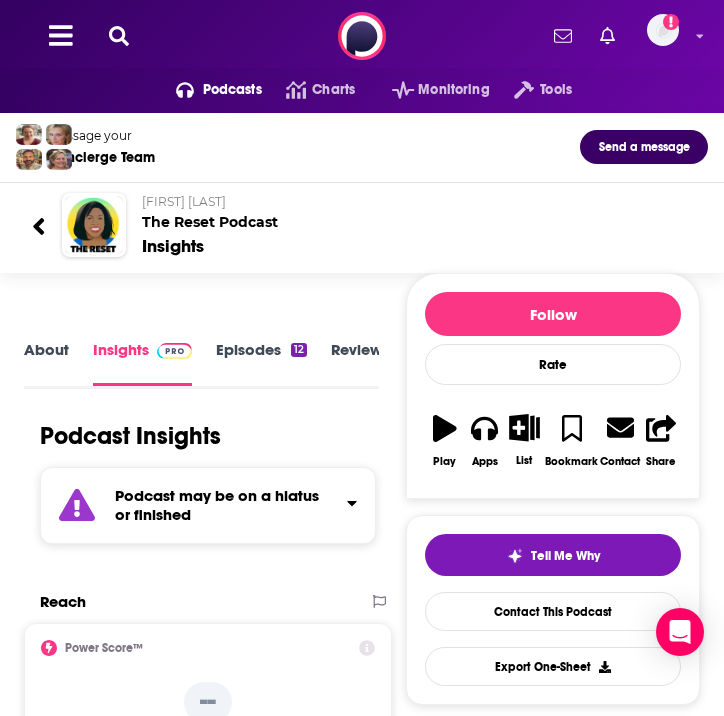 click at bounding box center (119, 36) 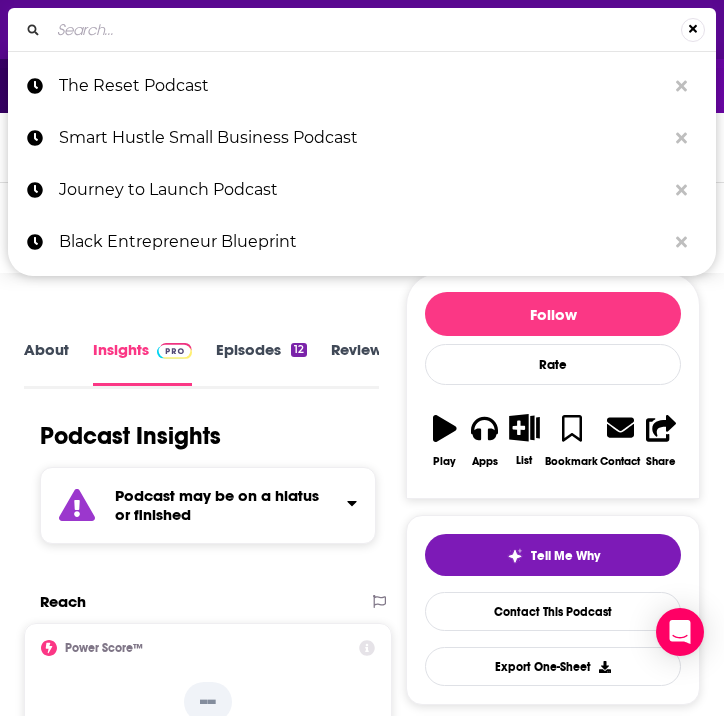 type on "[ORGANIZATION]" 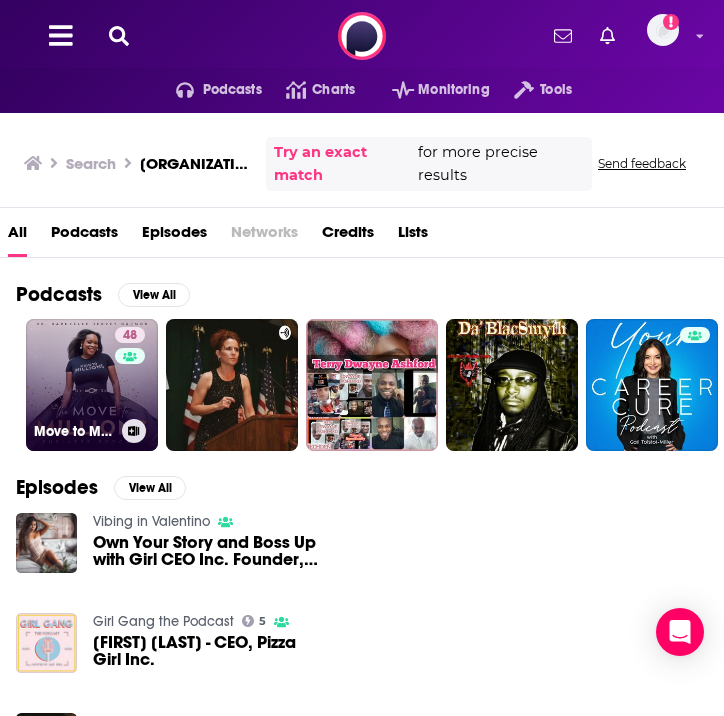 click on "Move to Millions Podcast with Dr. [LAST]" at bounding box center (92, 431) 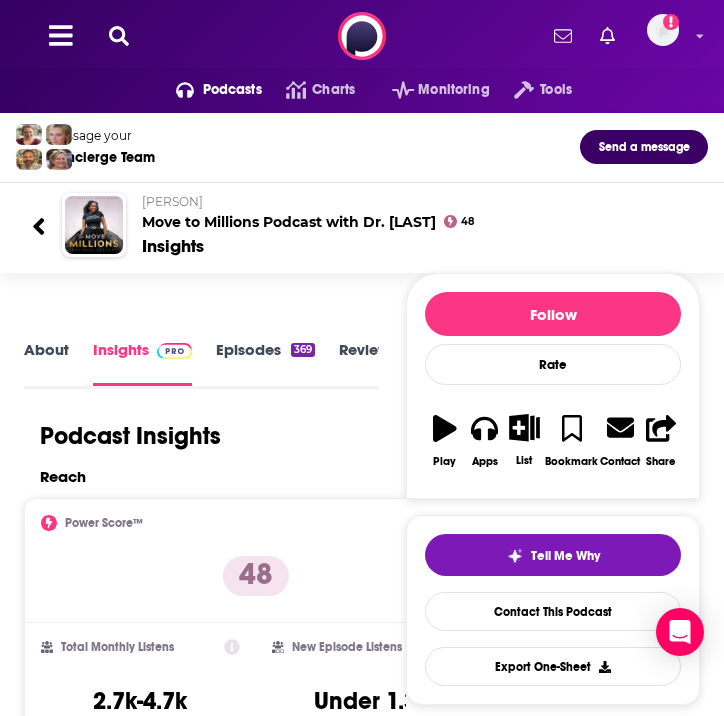 scroll, scrollTop: 3, scrollLeft: 0, axis: vertical 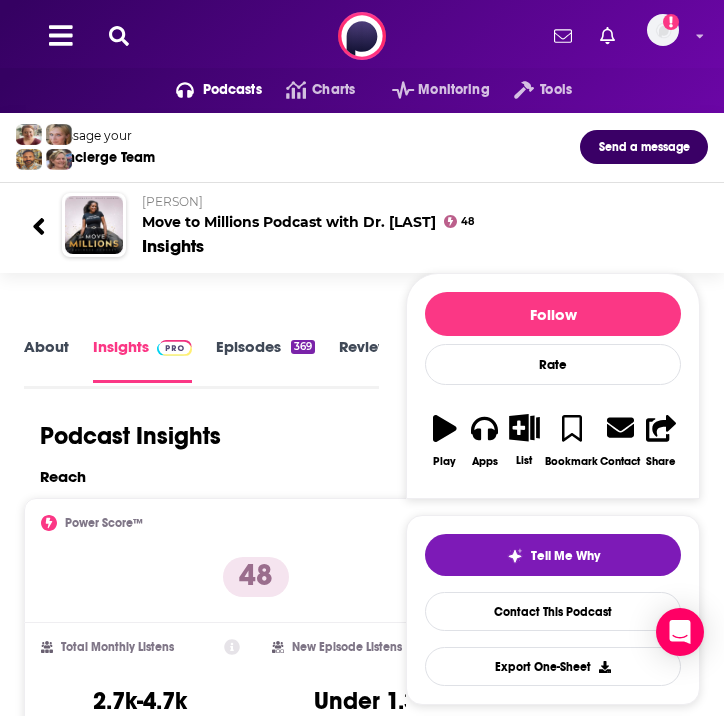 click on "About" at bounding box center (46, 359) 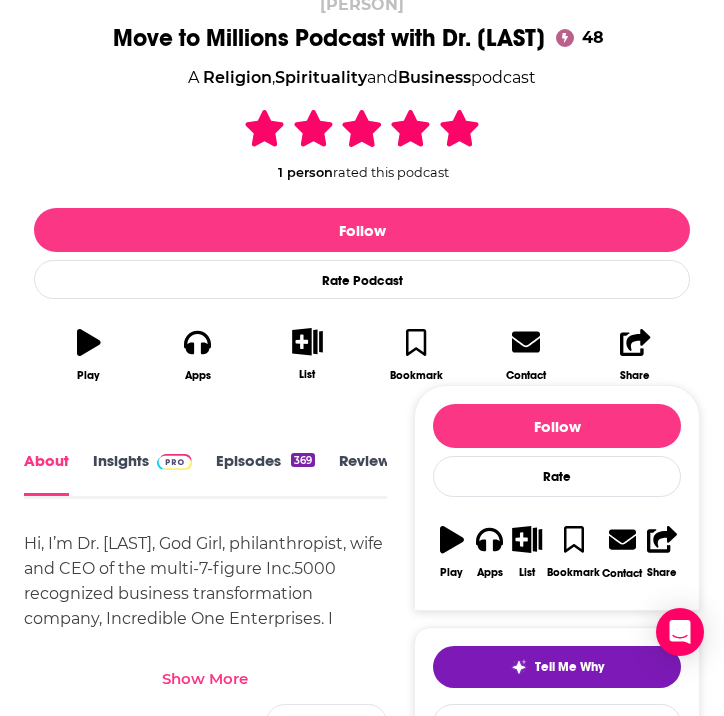 scroll, scrollTop: 393, scrollLeft: 0, axis: vertical 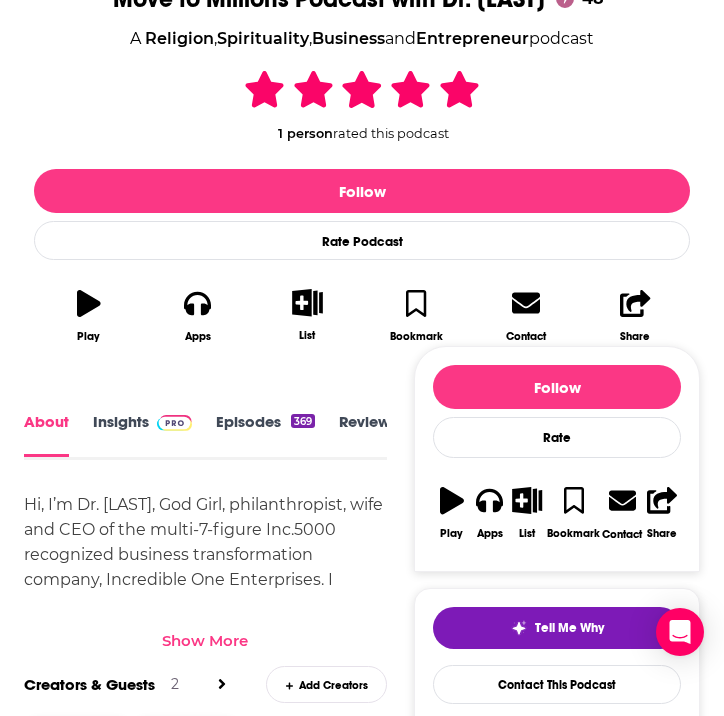 click on "Show More" at bounding box center [205, 640] 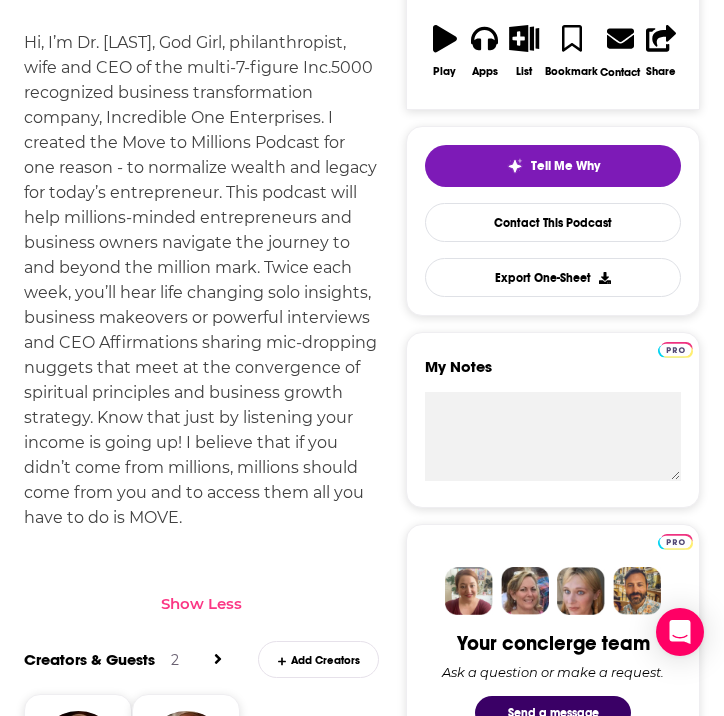 scroll, scrollTop: 805, scrollLeft: 0, axis: vertical 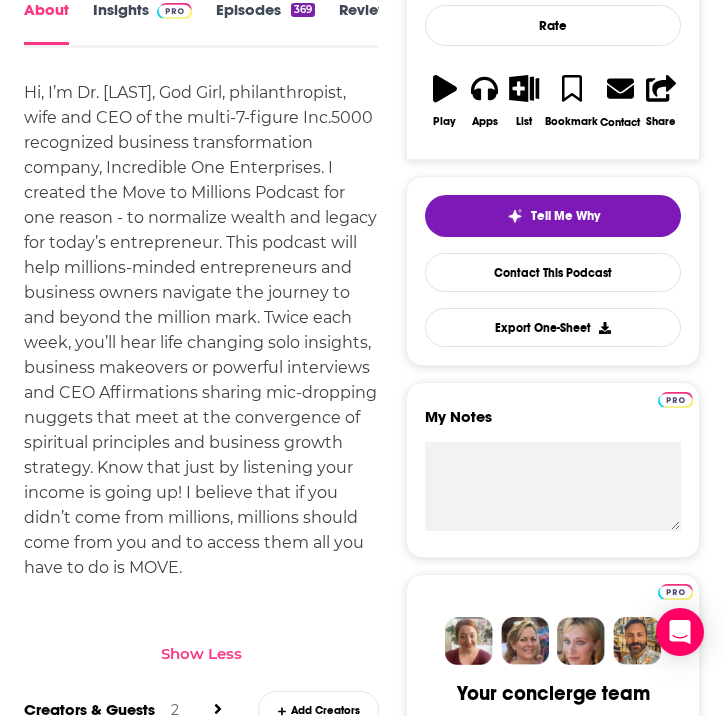 click on "Episodes 369" at bounding box center (265, 23) 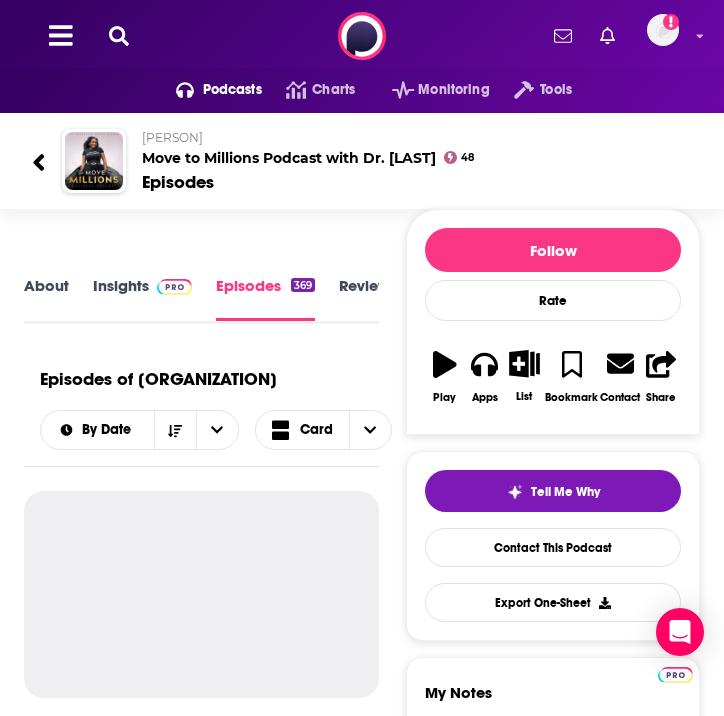 scroll, scrollTop: 3, scrollLeft: 0, axis: vertical 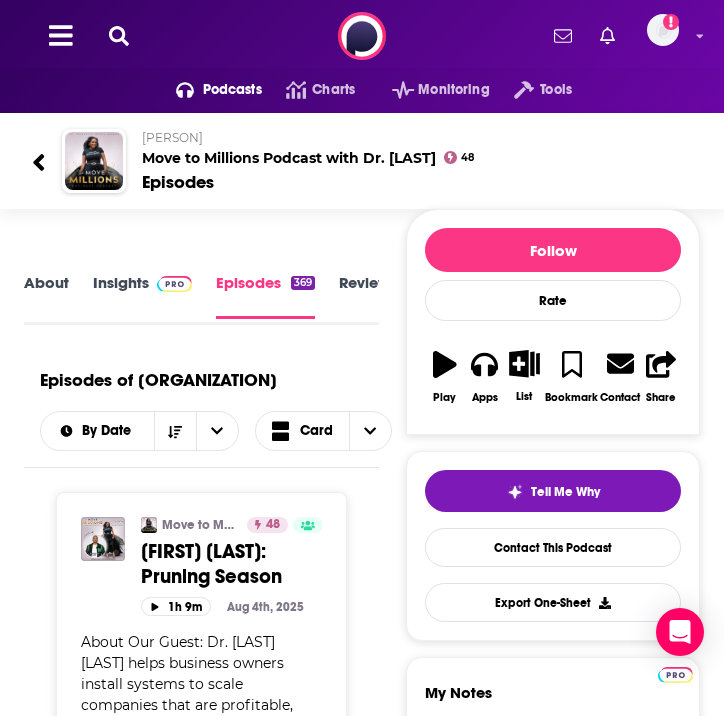 click 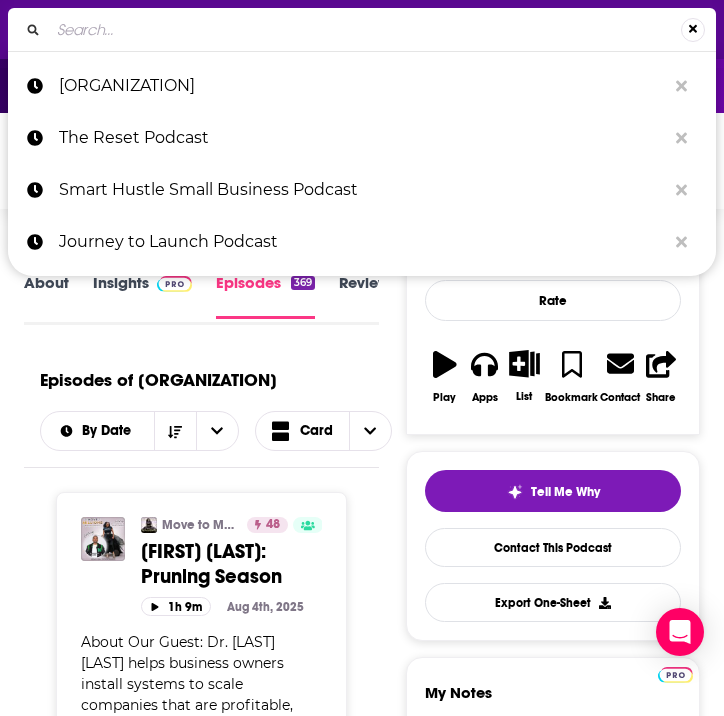 type on "[ORGANIZATION]" 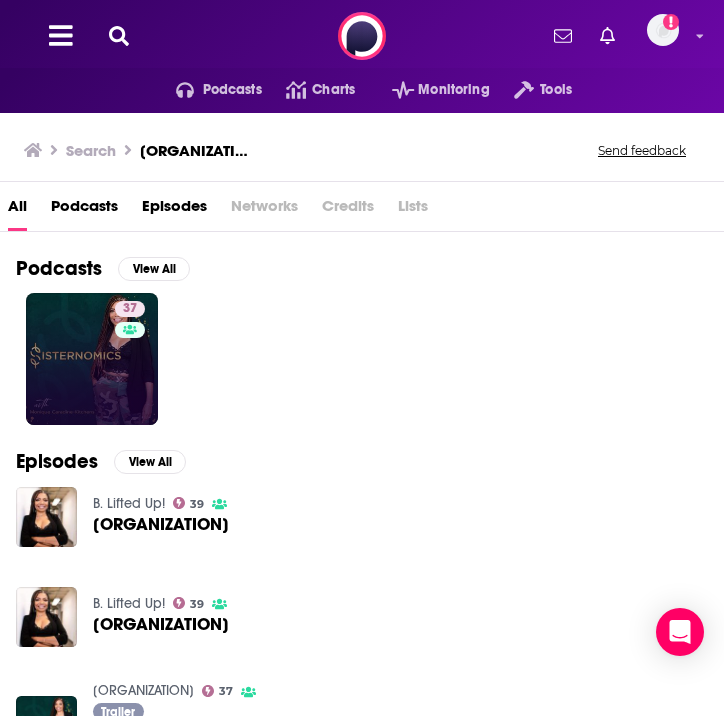 click on "37" at bounding box center [92, 359] 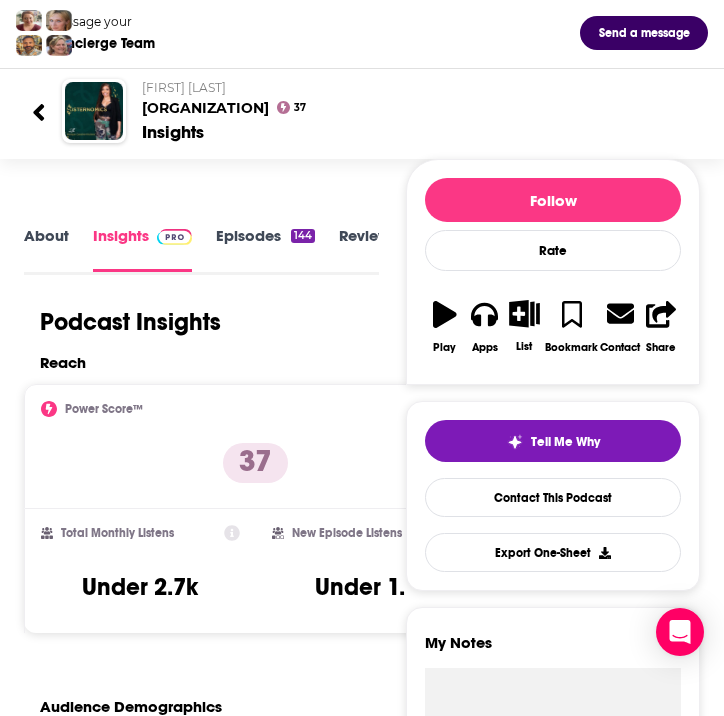 scroll, scrollTop: 130, scrollLeft: 0, axis: vertical 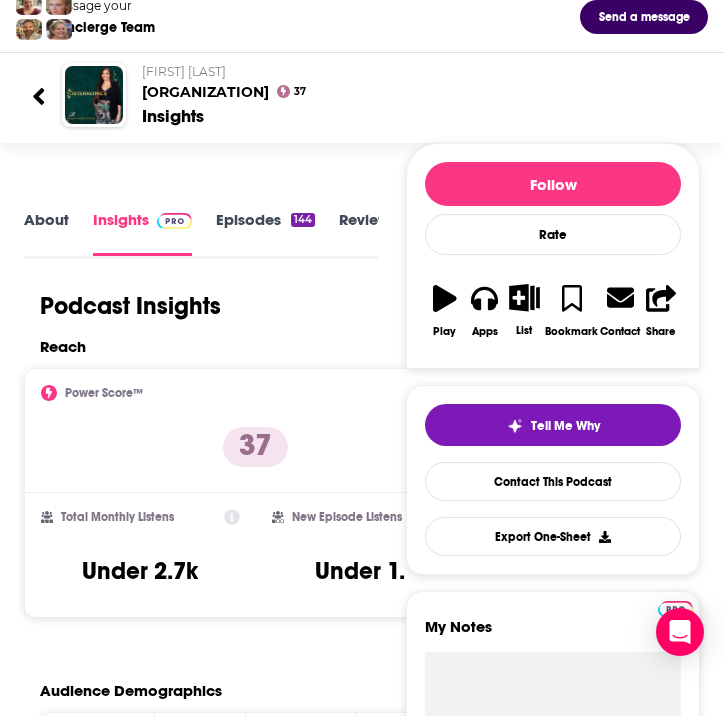 click on "About" at bounding box center (46, 233) 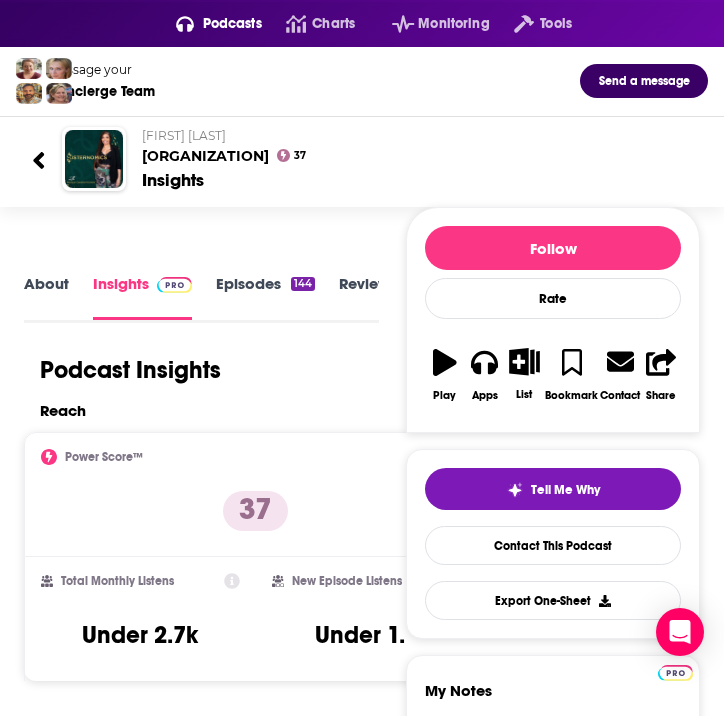 scroll, scrollTop: 73, scrollLeft: 0, axis: vertical 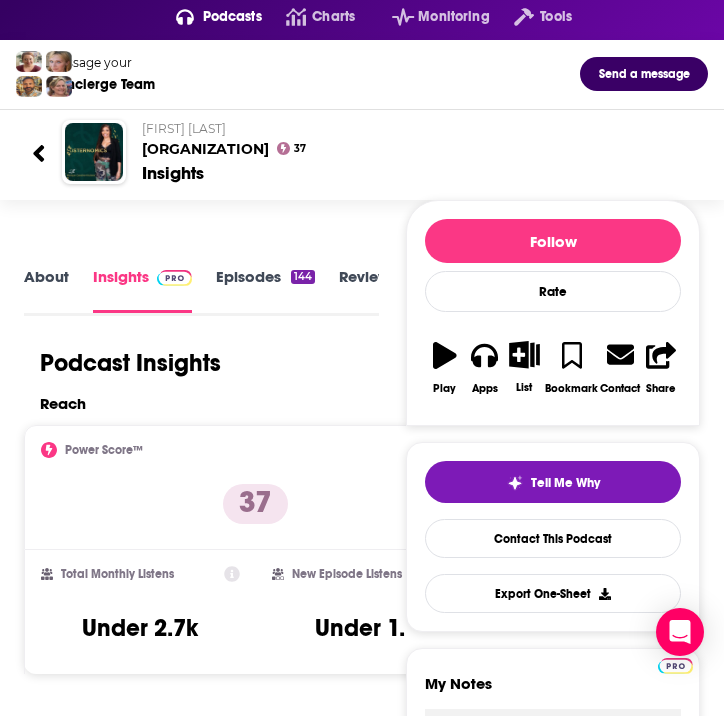 click on "About" at bounding box center [46, 290] 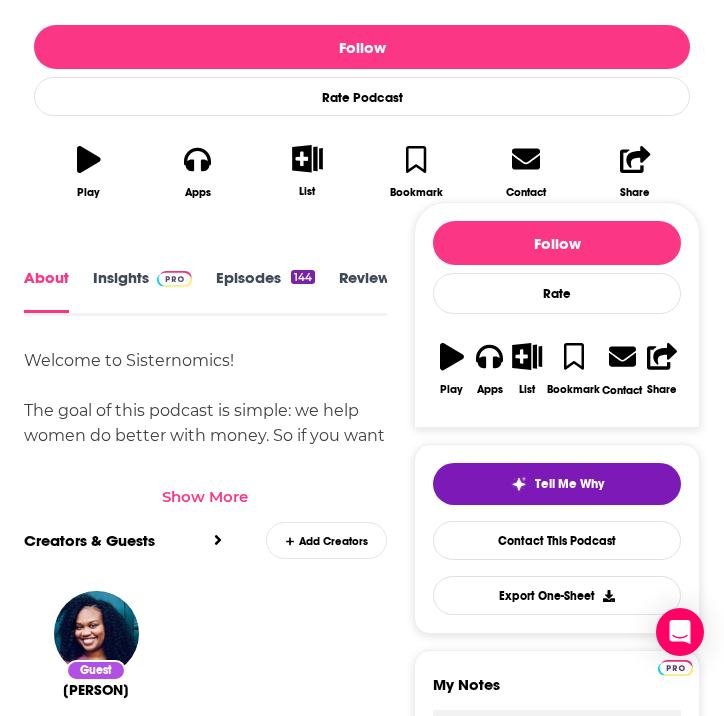 scroll, scrollTop: 646, scrollLeft: 0, axis: vertical 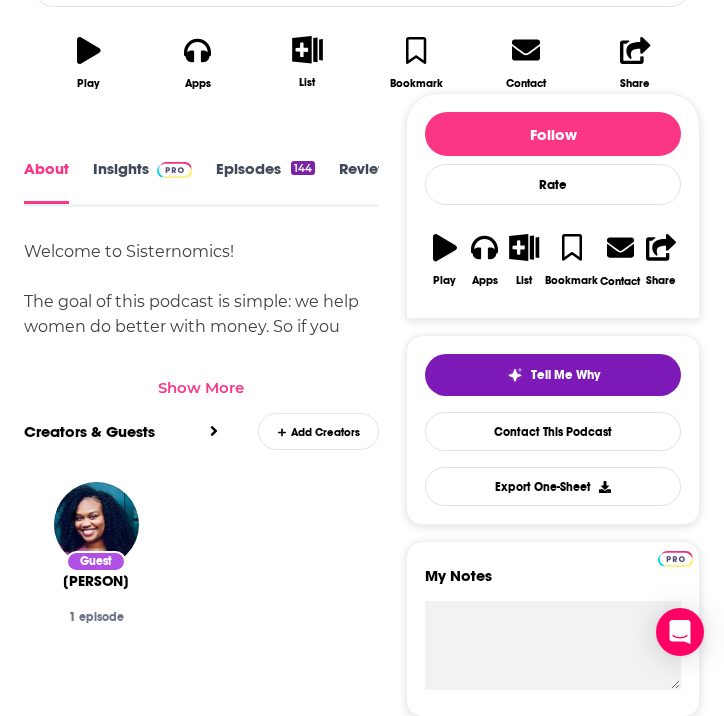 click on "Show More" at bounding box center [201, 387] 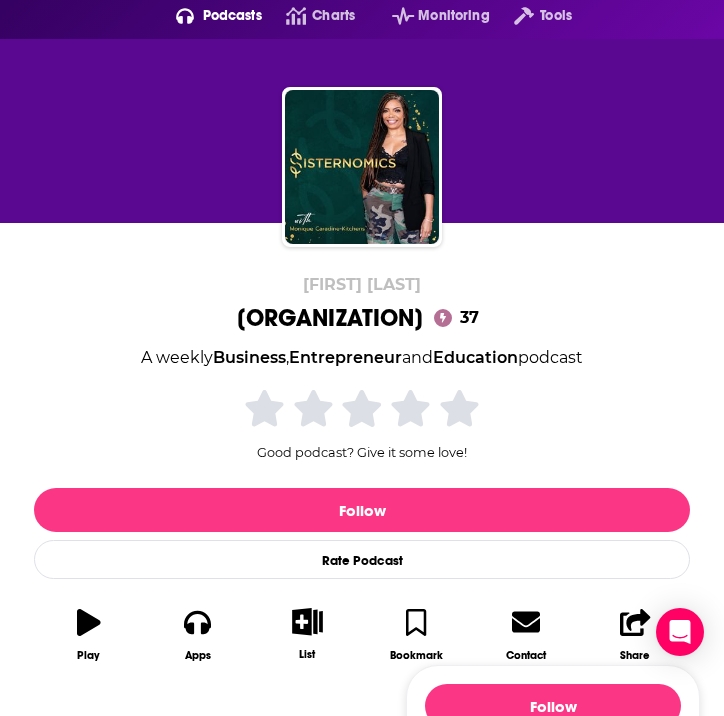 scroll, scrollTop: 0, scrollLeft: 0, axis: both 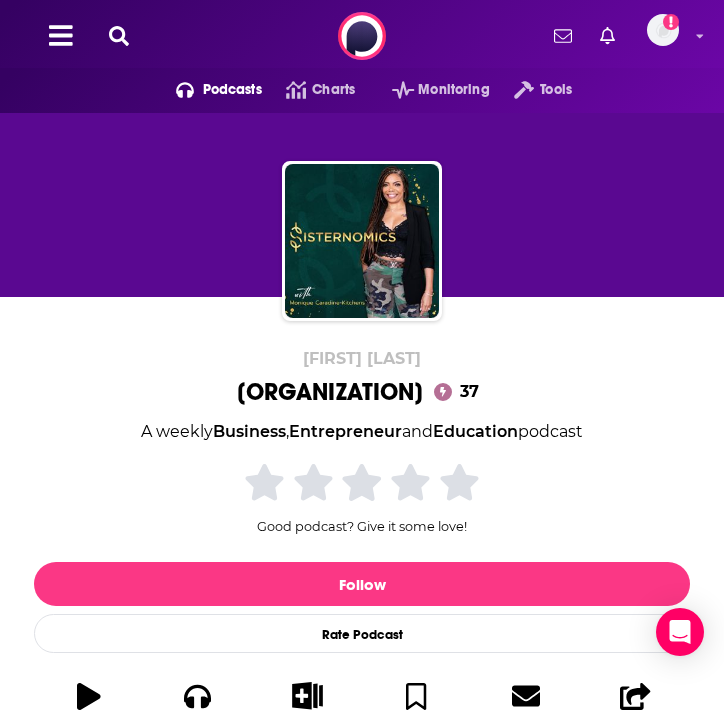click 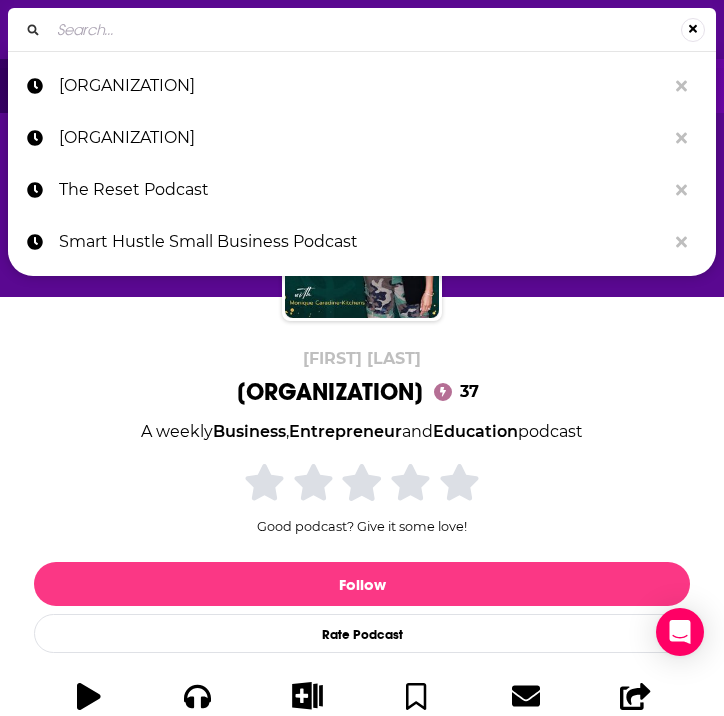 type on "Earn Your Leisure" 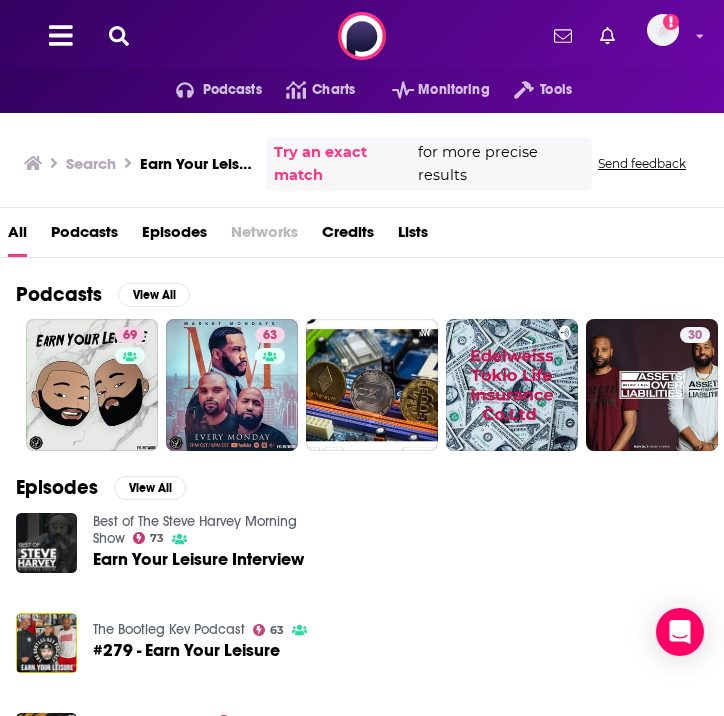 click on "Podcasts Charts Monitoring Tools For Business For Podcasters More Add a profile image" at bounding box center [362, 36] 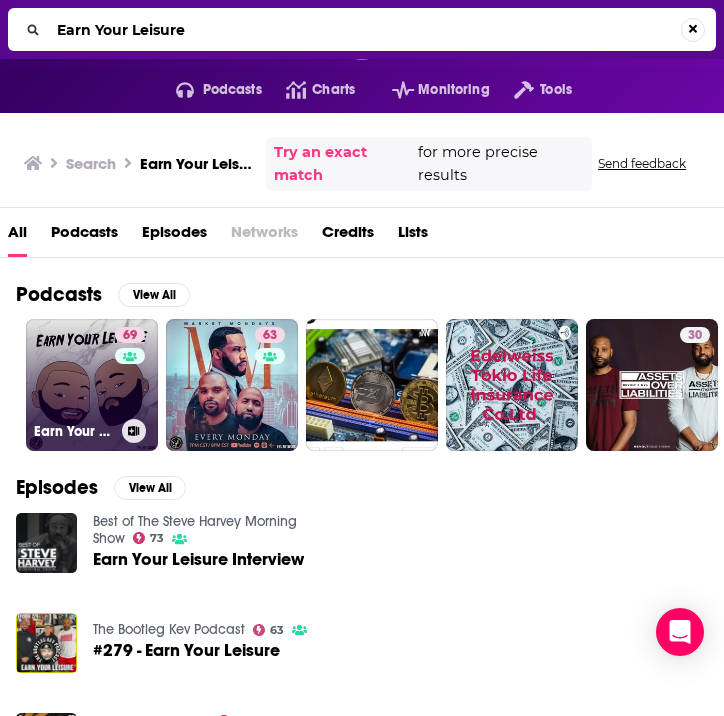 click on "69 Earn Your Leisure" at bounding box center [92, 385] 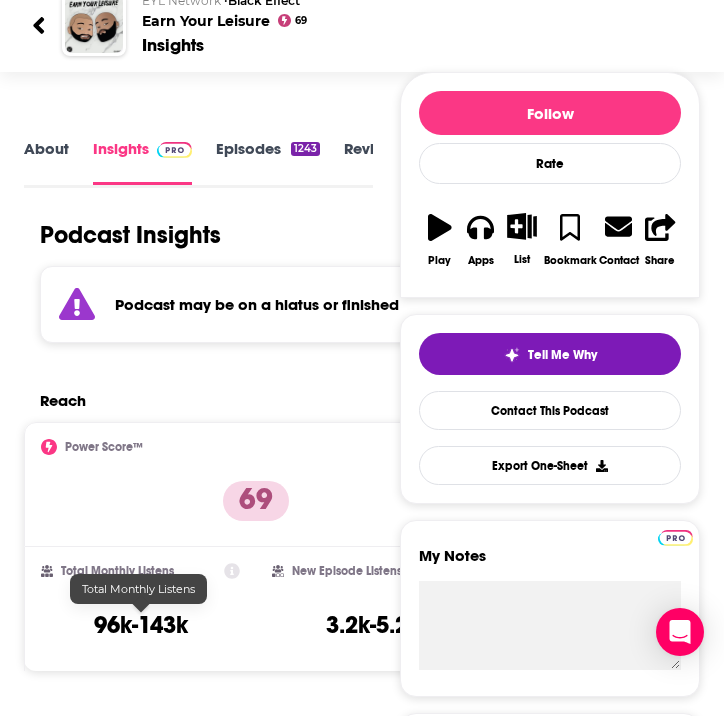 scroll, scrollTop: 172, scrollLeft: 0, axis: vertical 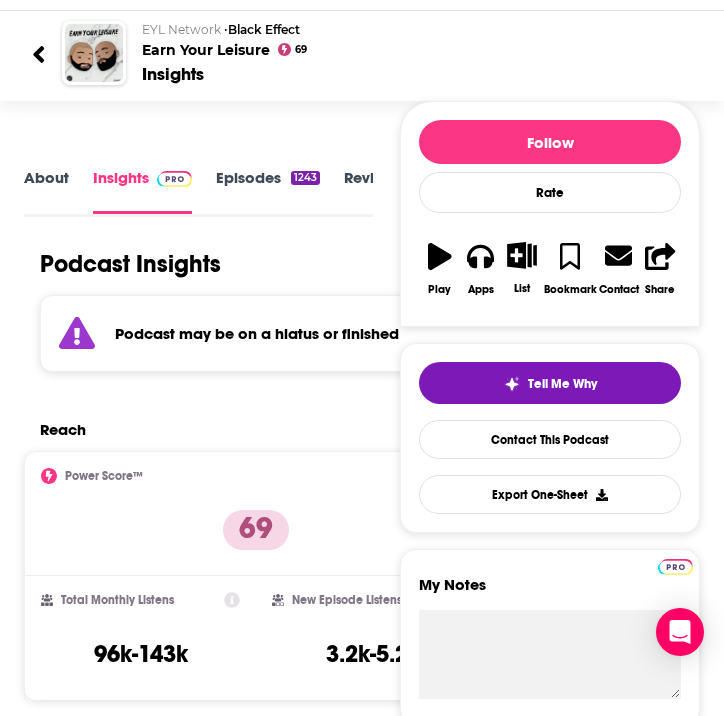 click on "About" at bounding box center [46, 191] 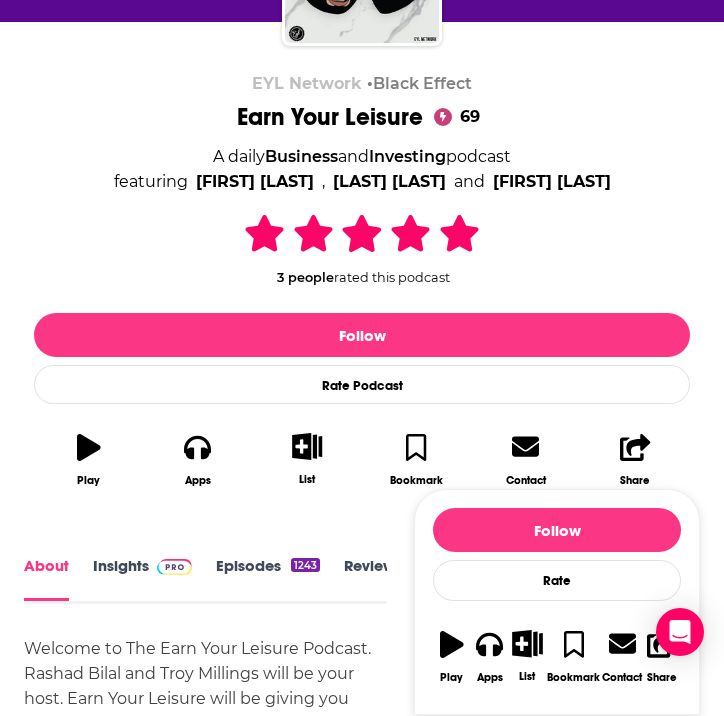 scroll, scrollTop: 522, scrollLeft: 0, axis: vertical 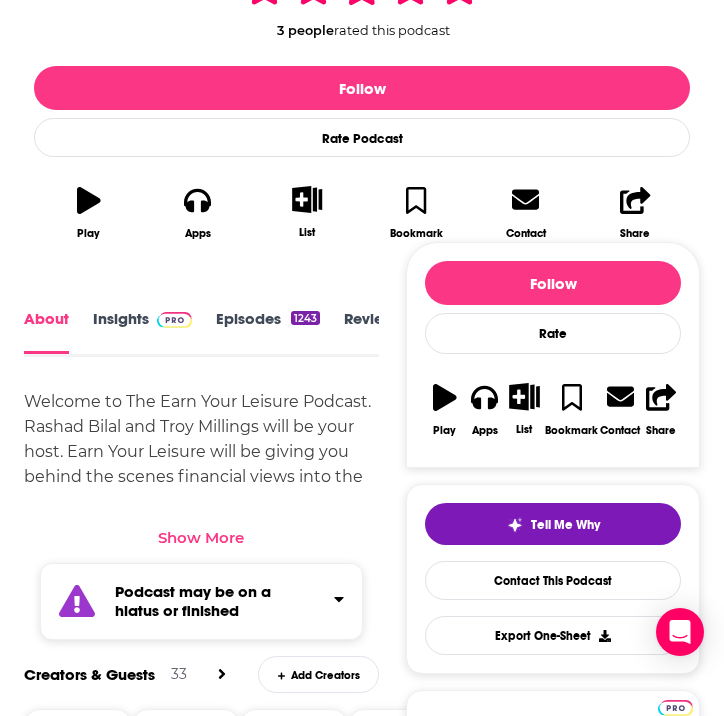 click on "Show More" at bounding box center (201, 537) 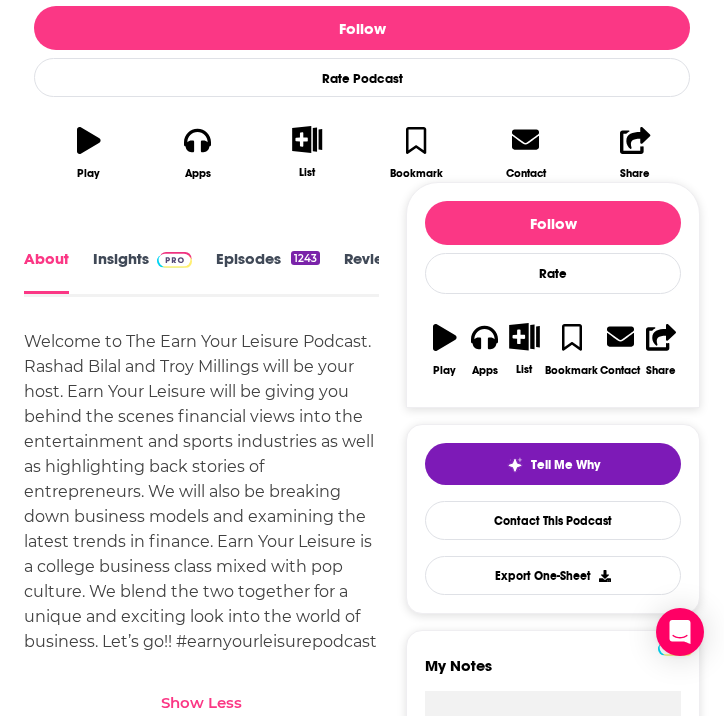 scroll, scrollTop: 584, scrollLeft: 0, axis: vertical 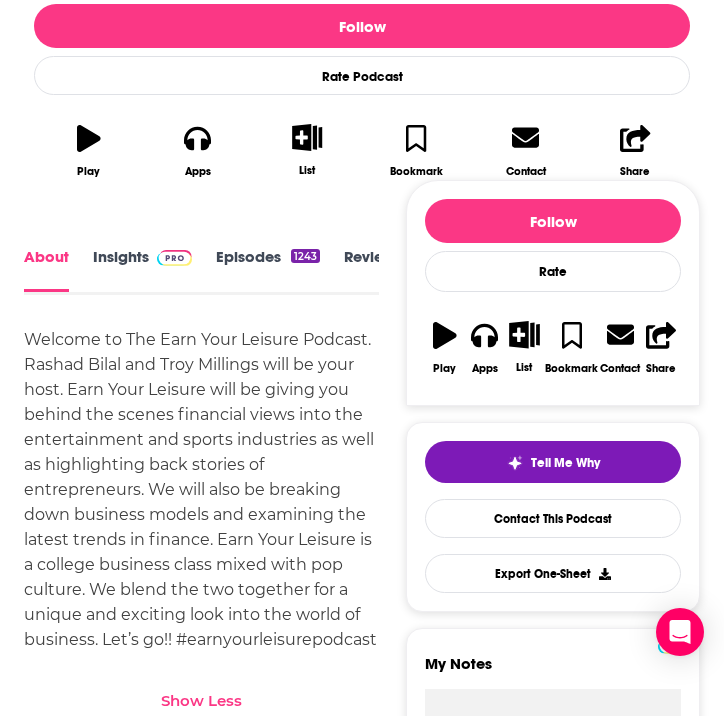 click on "Episodes 1243" at bounding box center [268, 269] 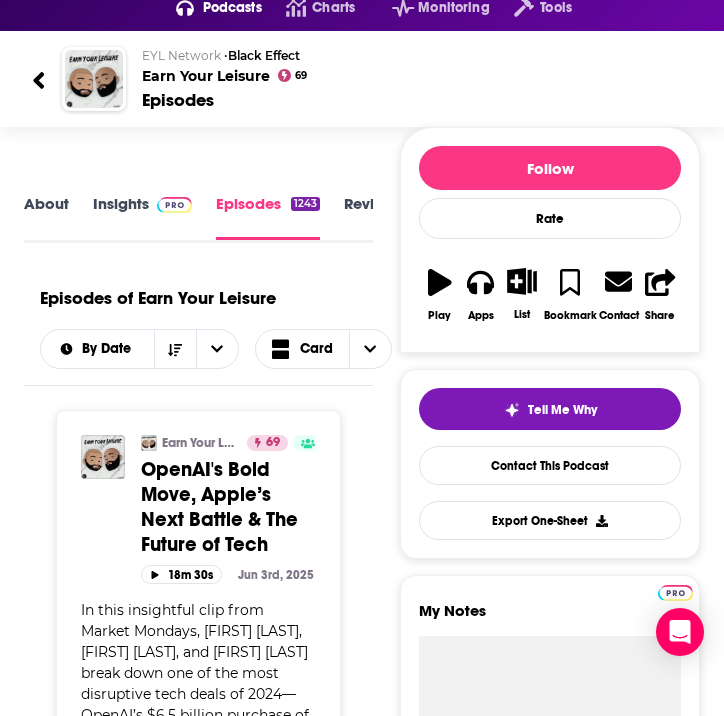 scroll, scrollTop: 0, scrollLeft: 0, axis: both 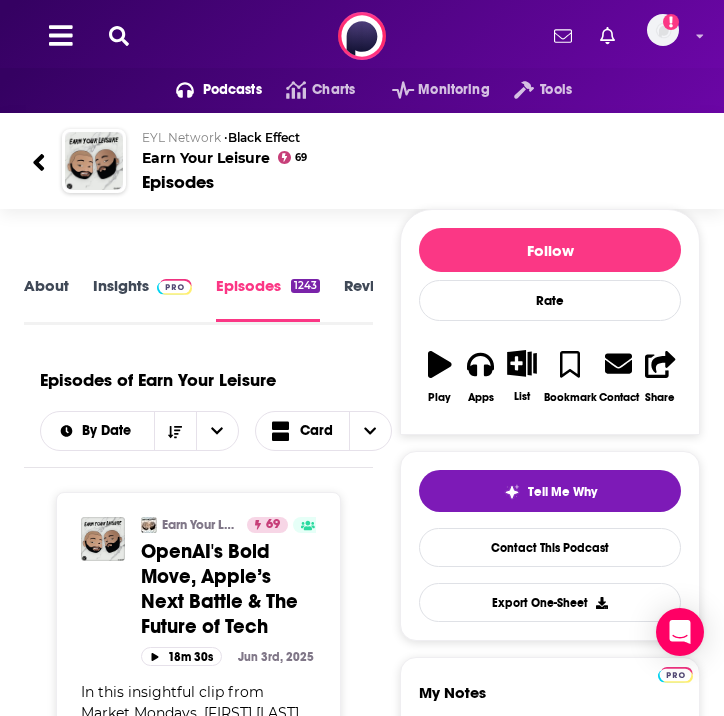 click 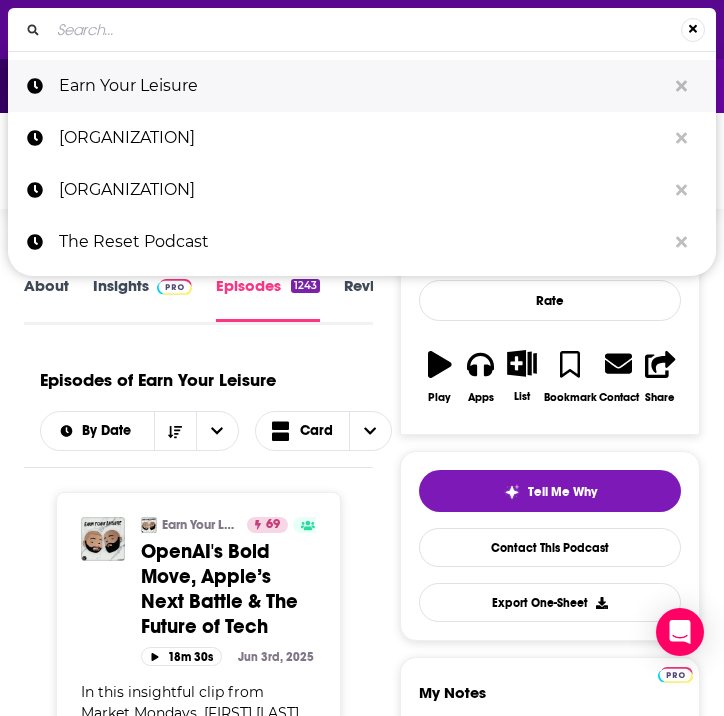 type on "Black Businesses Matter" 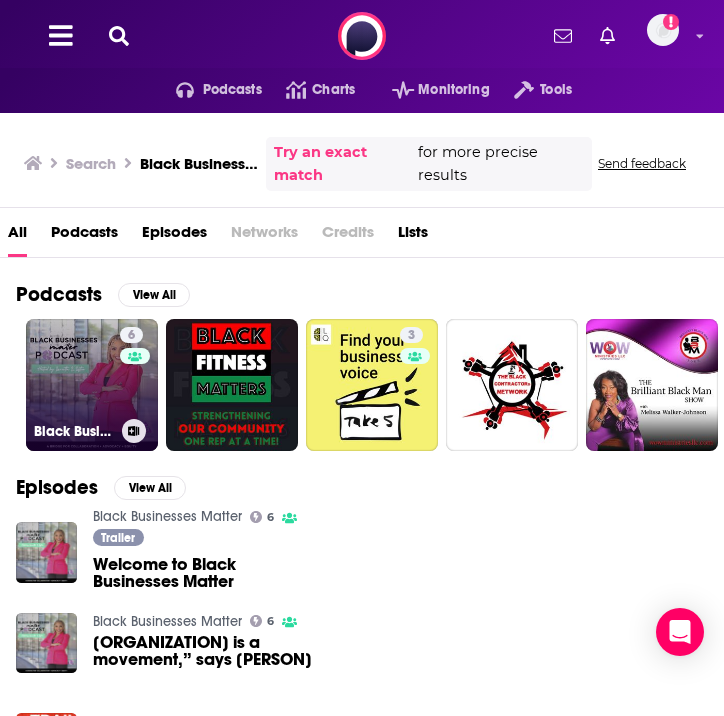 click on "6 Black Businesses Matter" at bounding box center [92, 385] 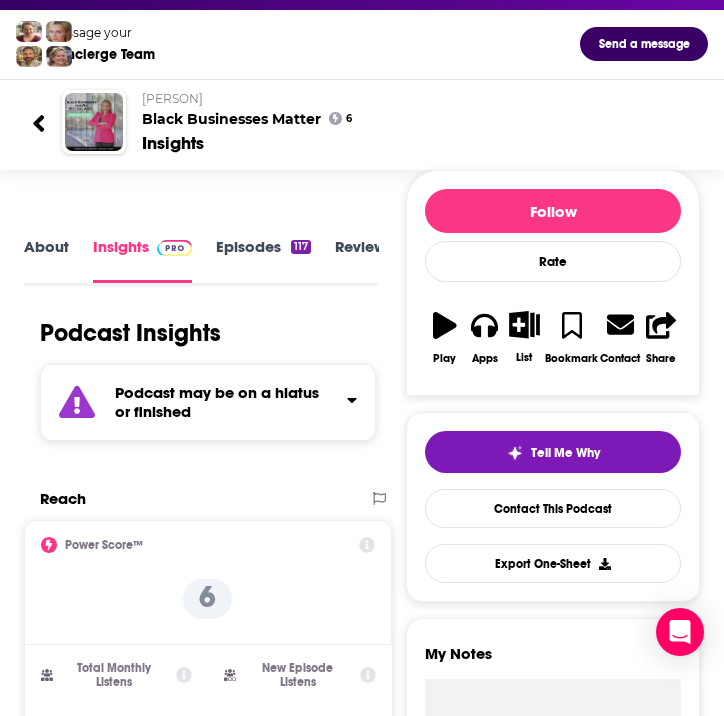 scroll, scrollTop: 0, scrollLeft: 0, axis: both 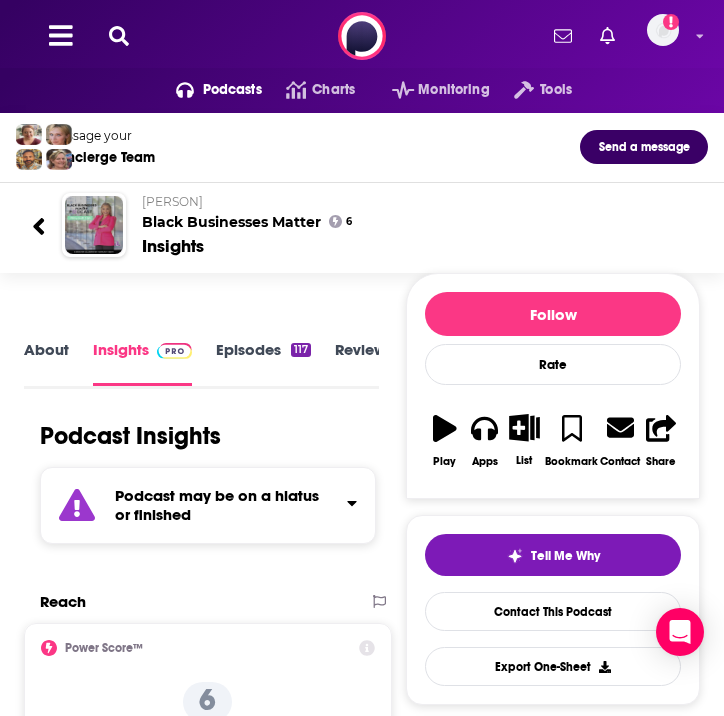 click 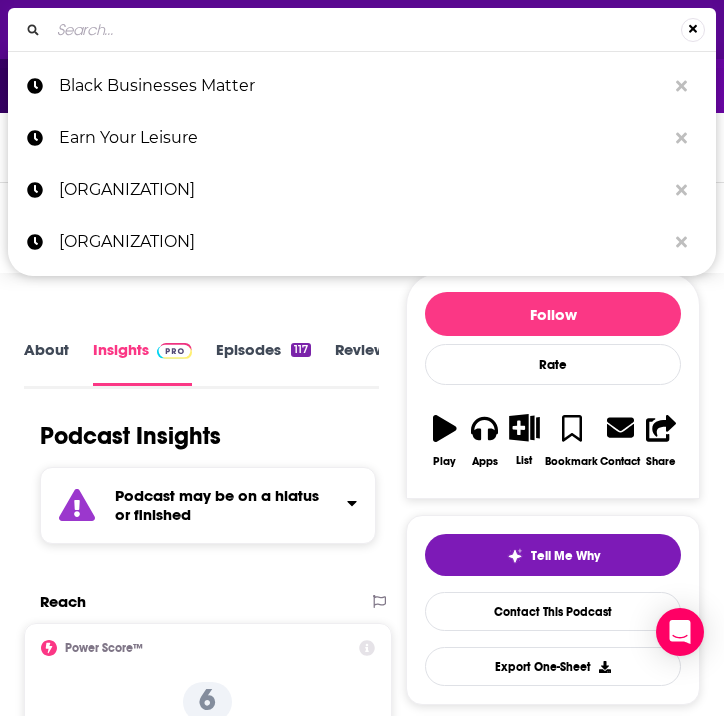 type on "The Journey with Morgan DeBaun" 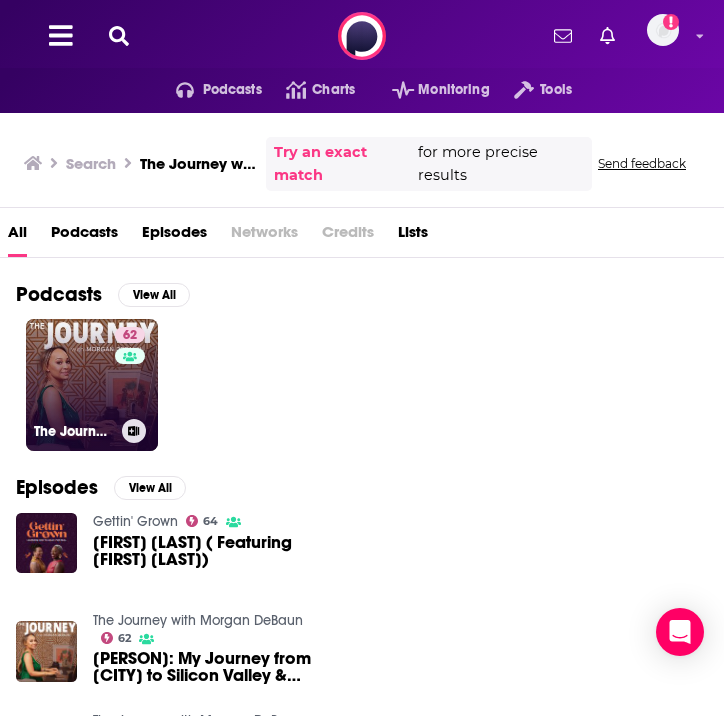 click on "62 The Journey with Morgan DeBaun" at bounding box center [92, 385] 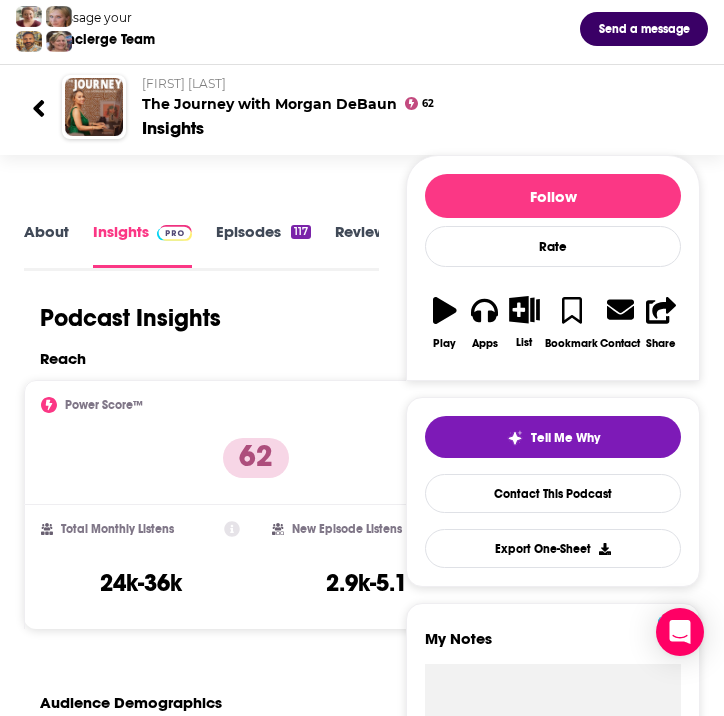 scroll, scrollTop: 123, scrollLeft: 0, axis: vertical 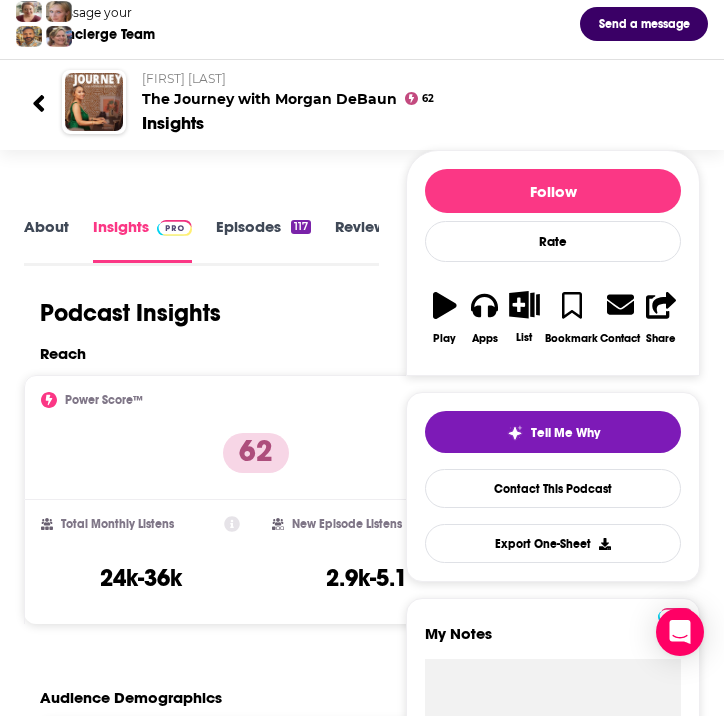 click on "Episodes 117" at bounding box center [263, 239] 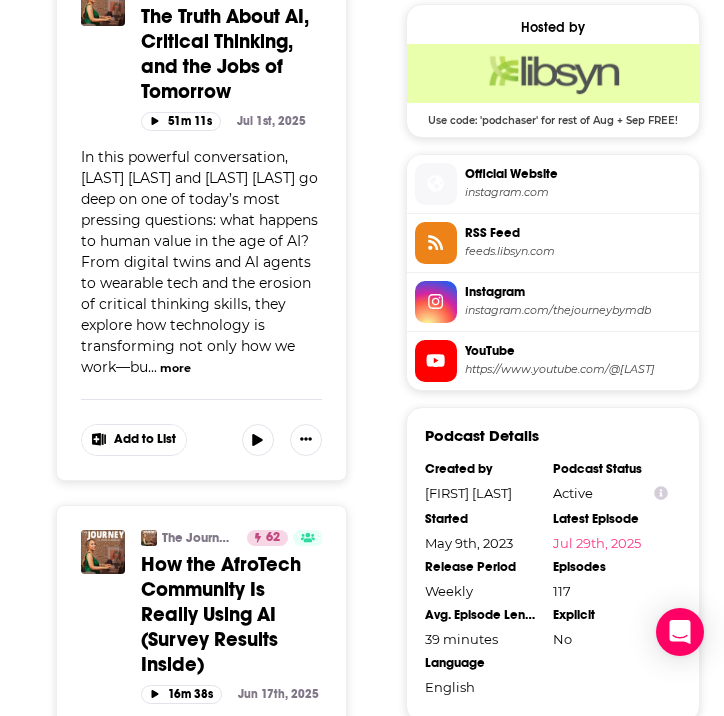 scroll, scrollTop: 0, scrollLeft: 0, axis: both 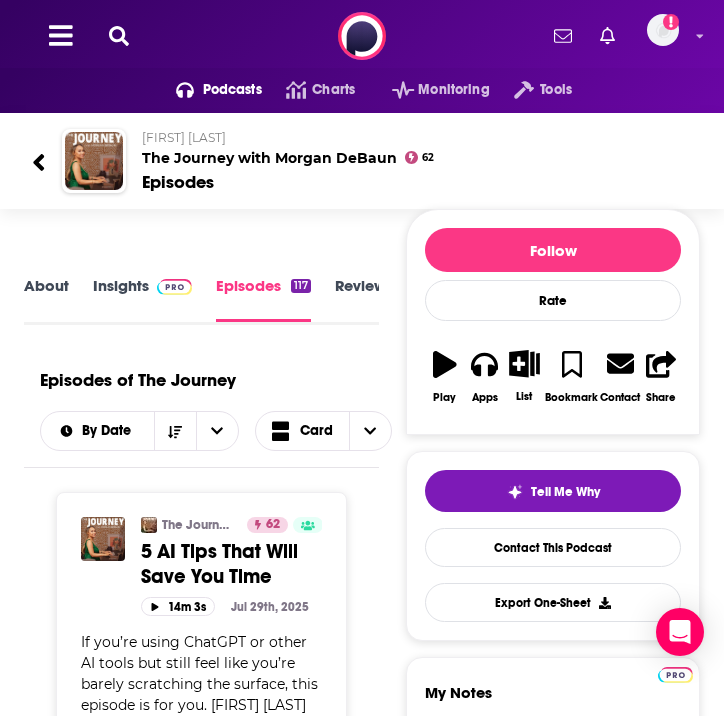 click on "About" at bounding box center (46, 299) 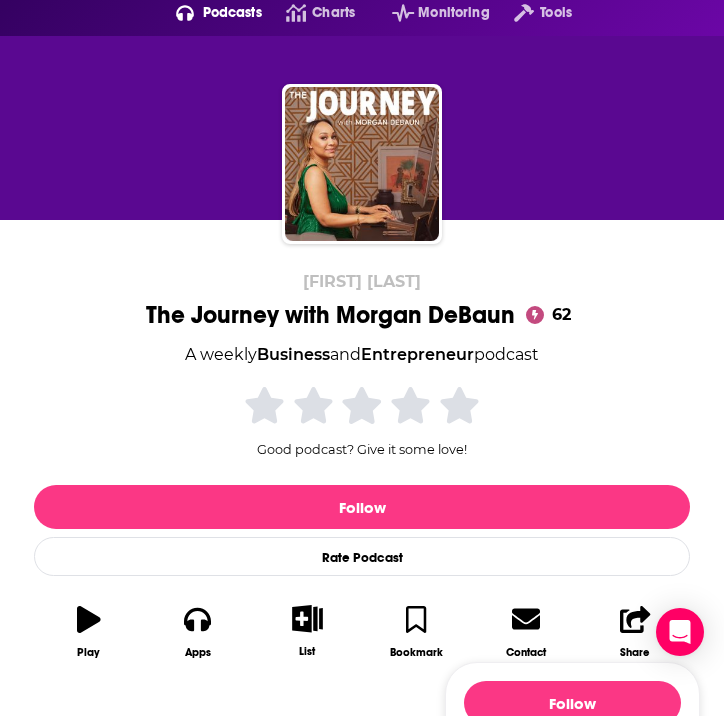 scroll, scrollTop: 410, scrollLeft: 0, axis: vertical 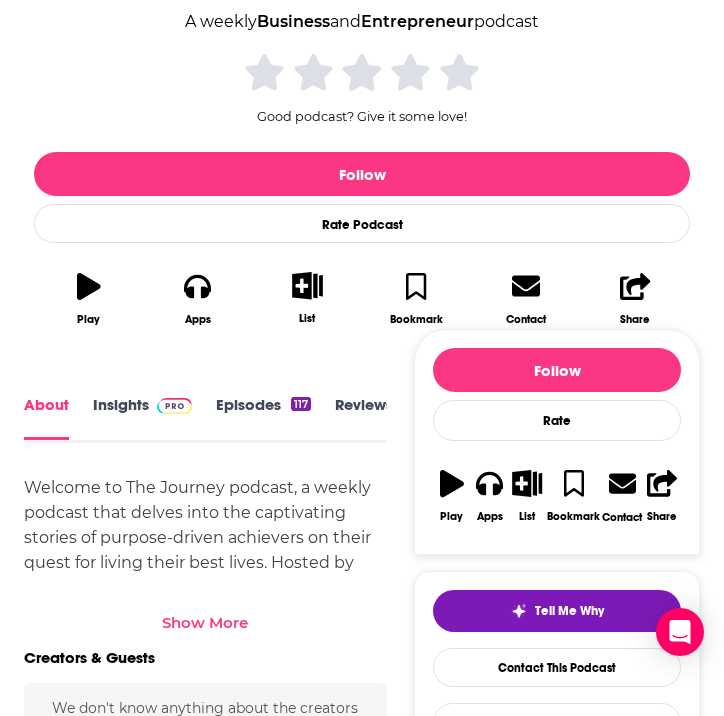 click on "Welcome to The Journey podcast, a weekly podcast that delves into the captivating stories of purpose-driven achievers on their quest for living their best lives. Hosted by serial entrepreneur and Founder & CEO of [ORGANIZATION], [PERSON], and features a diverse lineup of guests such as Emmy-nominated actors, elite athletes, experienced doulas, viral social media influencers, eco-conscious pioneers, and more. Tune in for empowering conversations sharing personal growth and self-discovery experiences. Embark on The Journey with us! Show More" at bounding box center (205, 554) 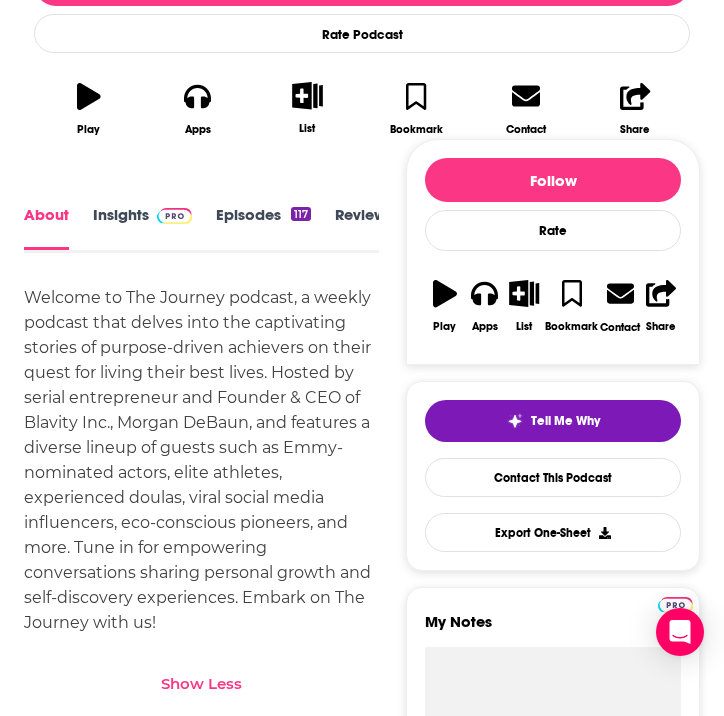 scroll, scrollTop: 608, scrollLeft: 0, axis: vertical 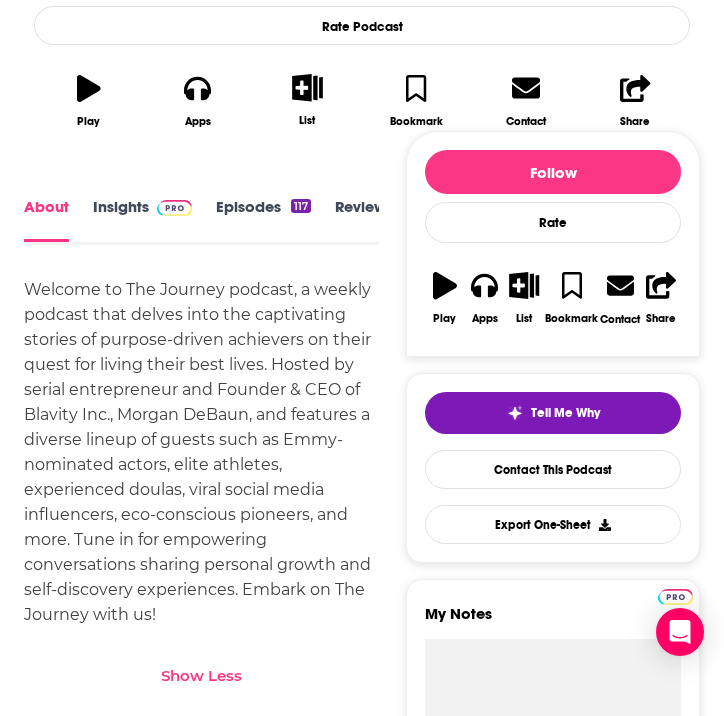 click on "Insights" at bounding box center [142, 220] 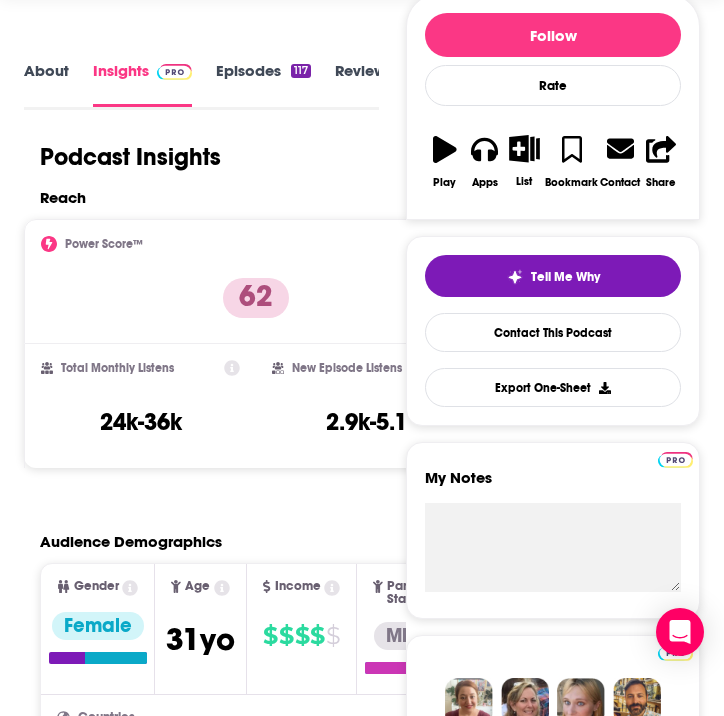 scroll, scrollTop: 0, scrollLeft: 0, axis: both 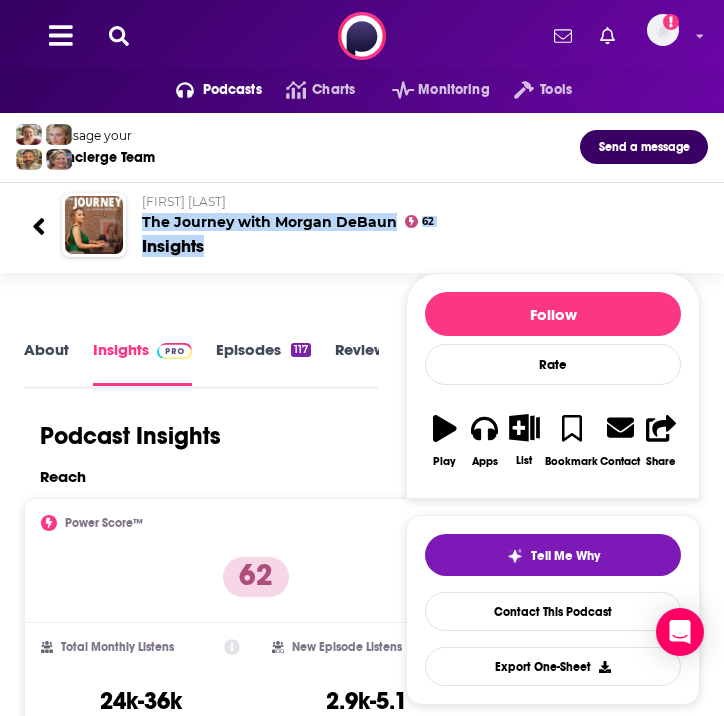 drag, startPoint x: 141, startPoint y: 209, endPoint x: 202, endPoint y: 241, distance: 68.88396 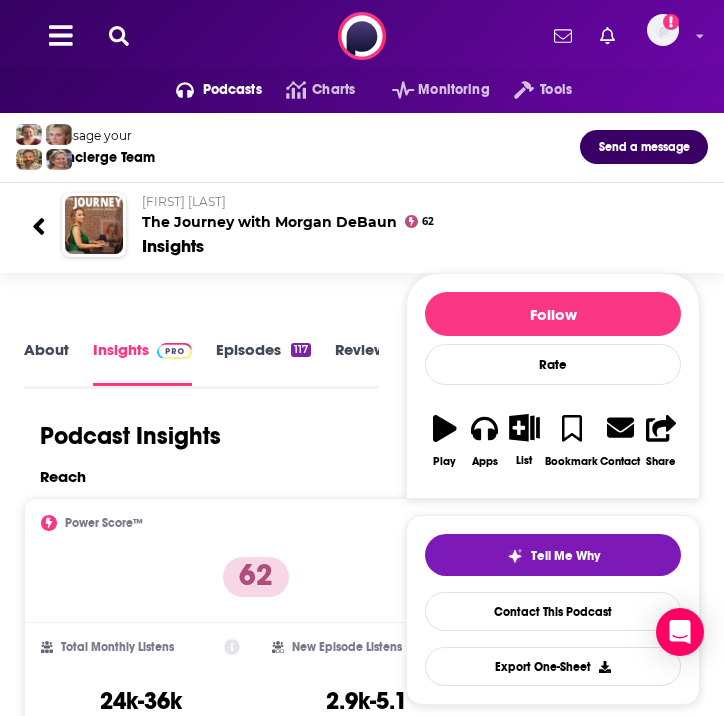 scroll, scrollTop: 3, scrollLeft: 0, axis: vertical 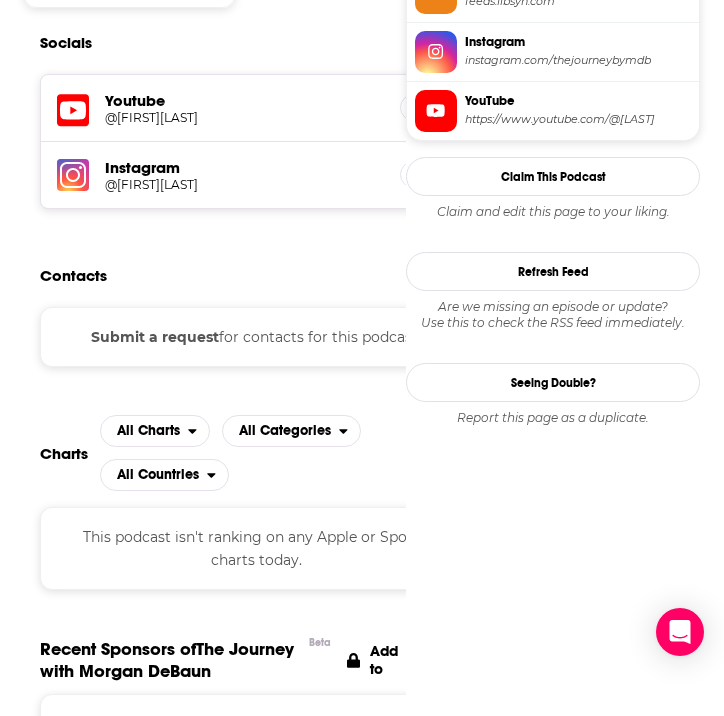 click on "Submit a request  for contacts for this podcast." at bounding box center [256, 337] 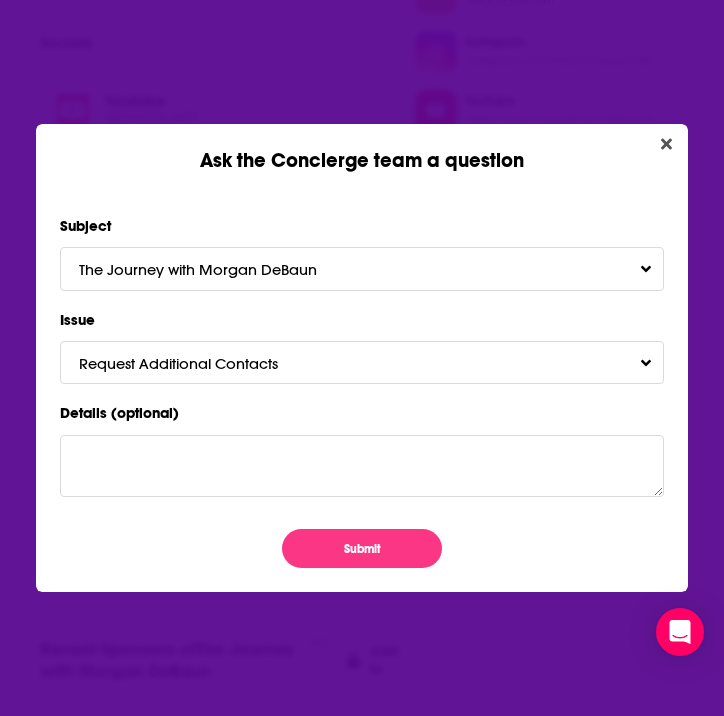 scroll, scrollTop: 0, scrollLeft: 0, axis: both 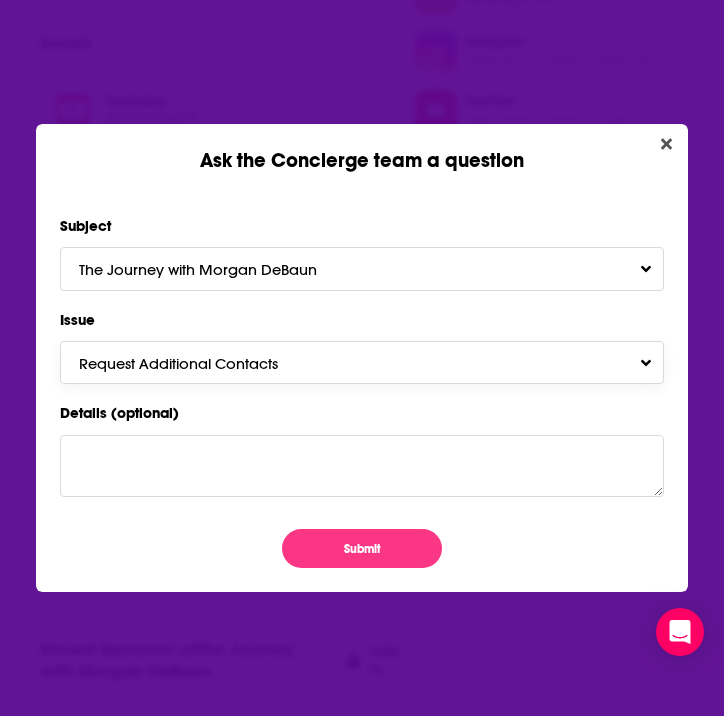 click on "Request Additional Contacts" at bounding box center (362, 362) 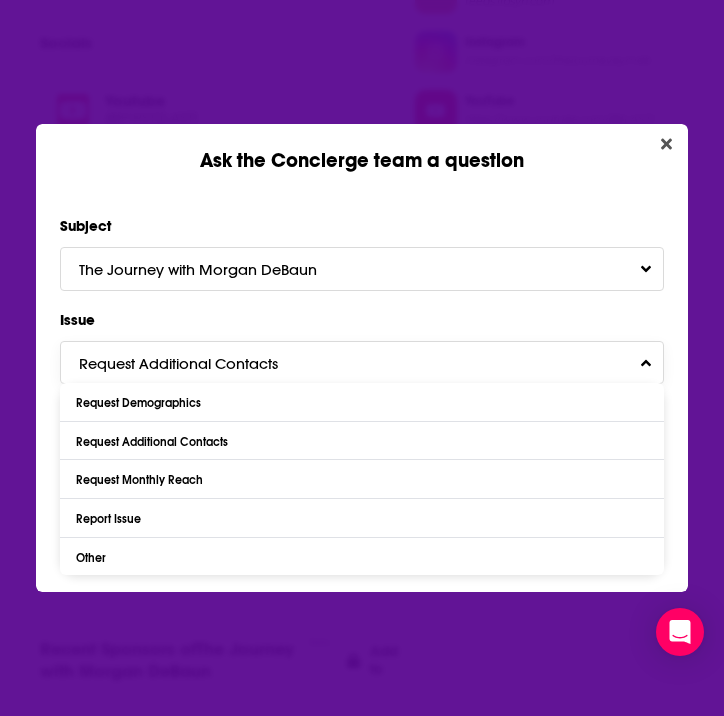 click on "Request Additional Contacts" at bounding box center [362, 362] 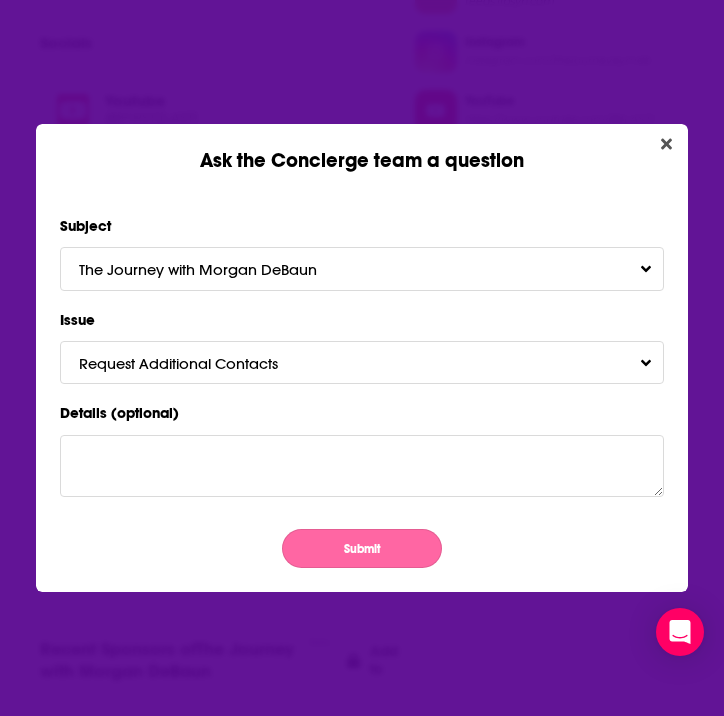 click on "Submit" at bounding box center (362, 548) 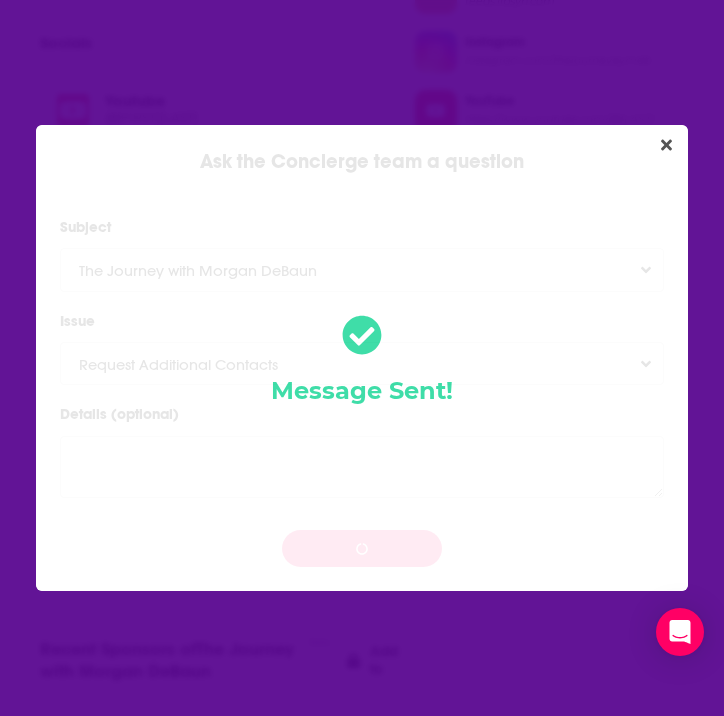 click on "Message Sent!" at bounding box center (362, 358) 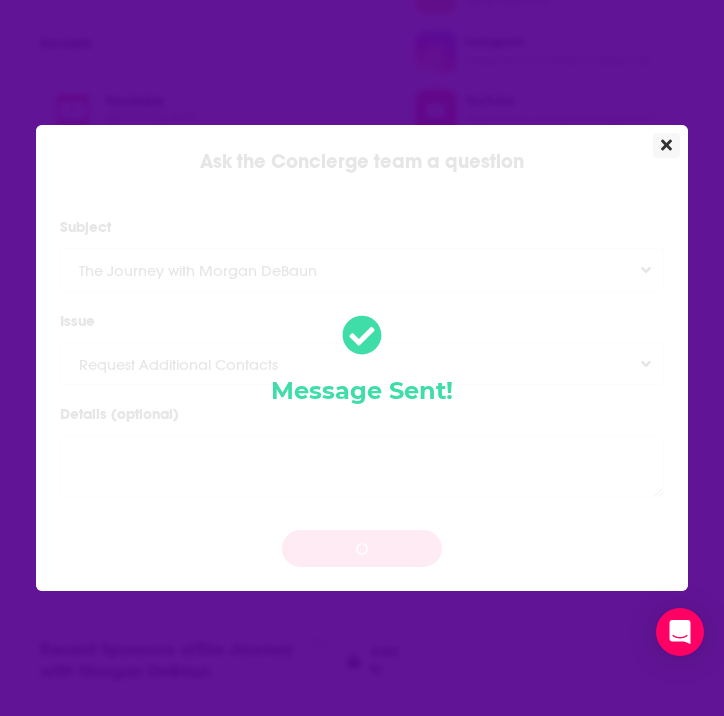 click 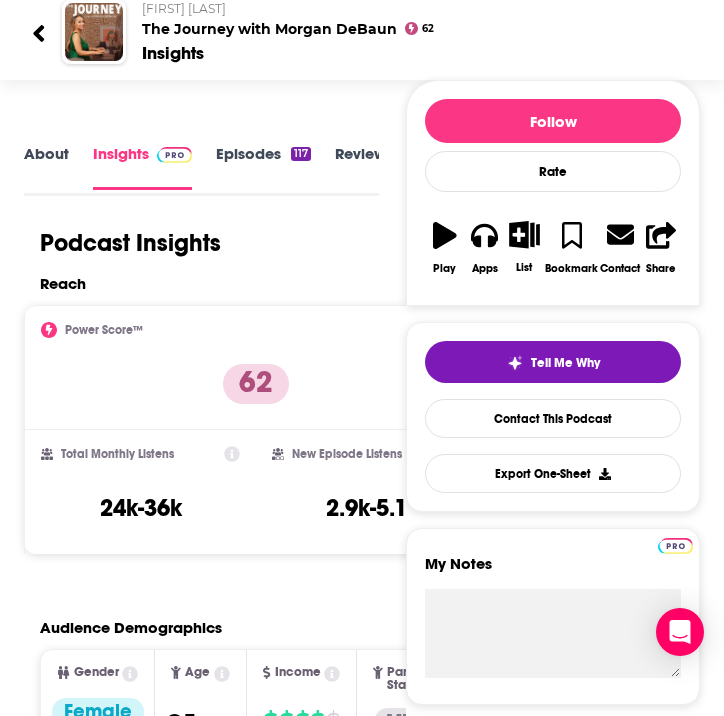 scroll, scrollTop: 0, scrollLeft: 0, axis: both 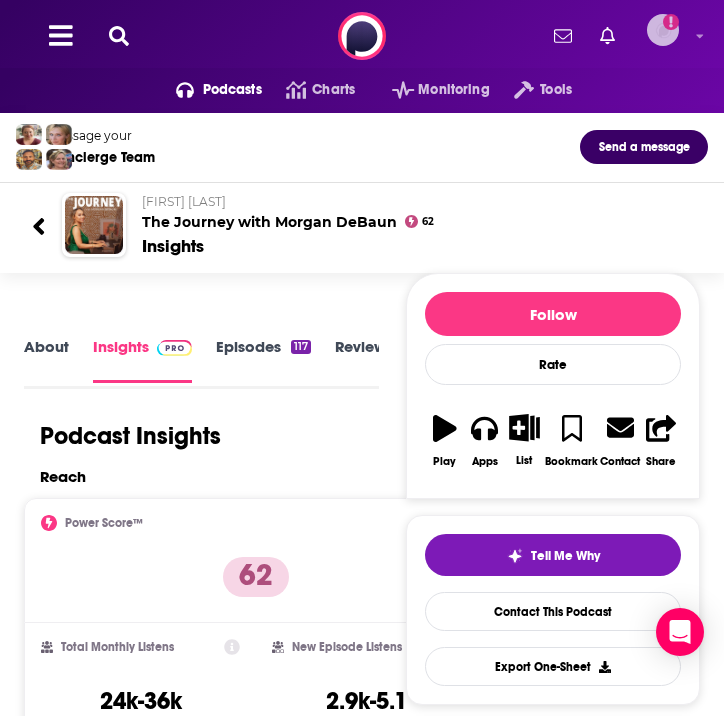 click at bounding box center [663, 30] 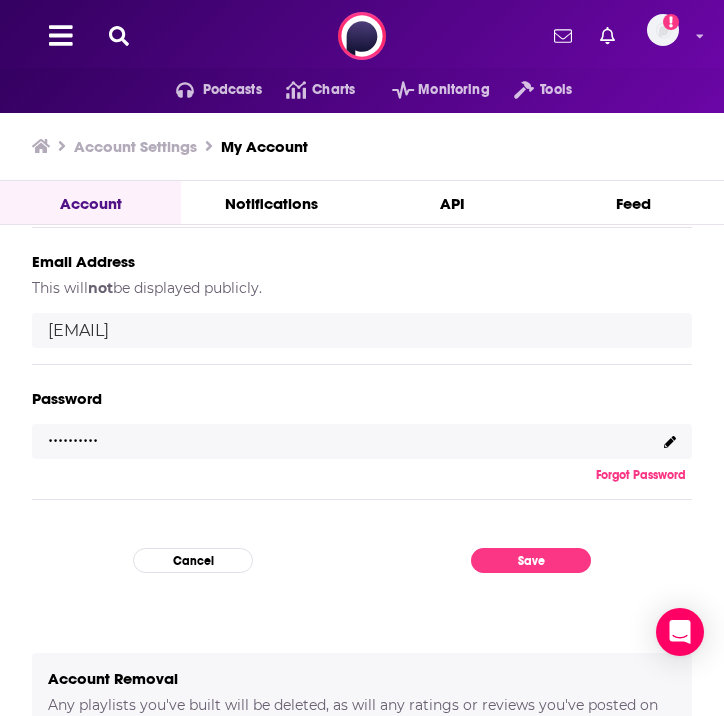 scroll, scrollTop: 525, scrollLeft: 0, axis: vertical 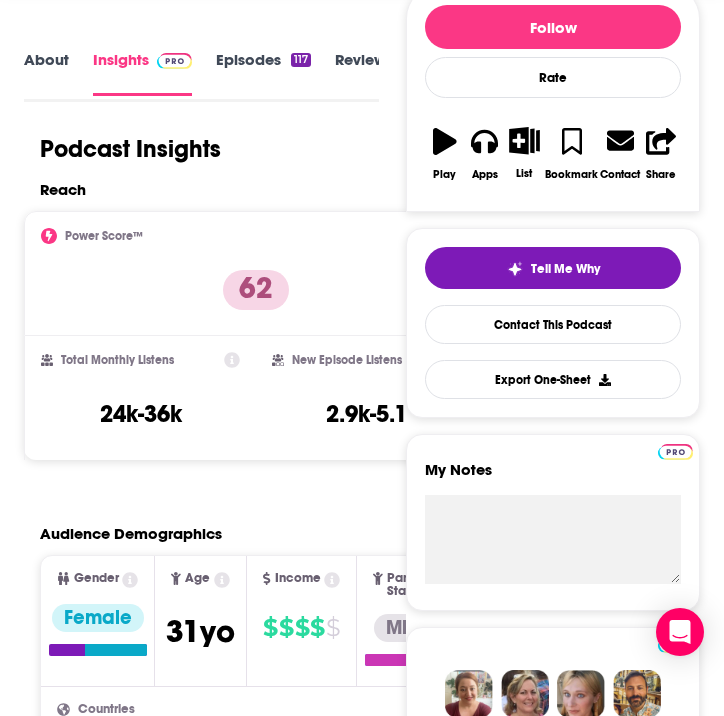 click on "About Insights Episodes 117 Reviews Credits Lists Similar Podcast Insights Reach & Audience Content Social Contacts Charts Sponsors Details Similar Contact Podcast Open Website Reach Power Score™ 62 Total Monthly Listens 24k-36k New Episode Listens 2.9k-5.1k Export One-Sheet Audience Demographics Gender Female Age 31 yo Income $ $ $ $ $ Parental Status Mixed Countries 1 United States 2 Canada 3 United Kingdom 4 Australia Top Cities Charlotte, NC , Atlanta, GA , New York, NY , Recife , São Paulo , Washington, D.C. Interests Friends, Family & Relationships , Television & Film , Toys, Children & Baby , Clothes, Shoes, Handbags & Accessories , Business & Careers , Wedding Jobs Principals/Owners , Journalists/Reporters , Photographers , Authors/Writers , Company Founders , Social Media Specialists Ethnicities African American , White / Caucasian , Hispanic , Asian Show More Content Political Skew Medium Left Socials Youtube @[FIRST][LAST] 16k Instagram @thejourneybymdb 25k Contacts Submit a request Charts Beta" at bounding box center [201, 4224] 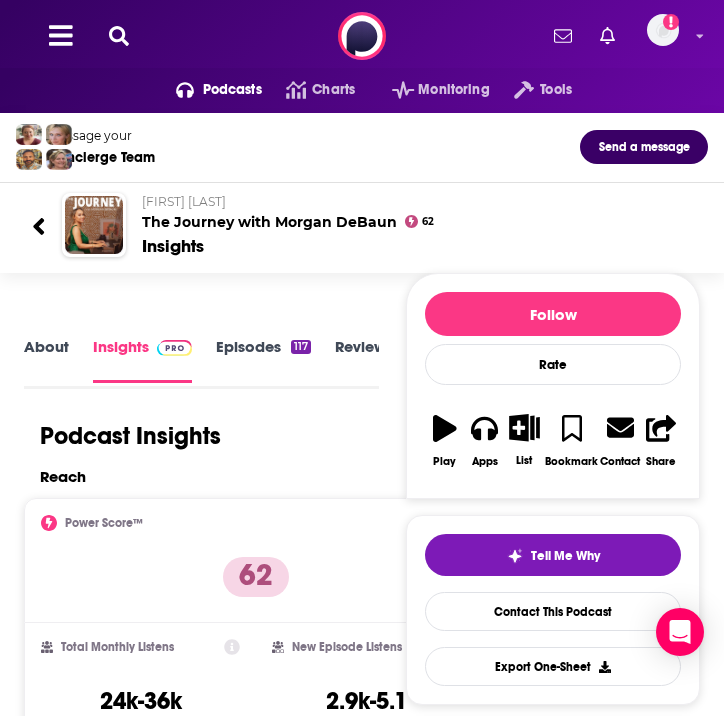 scroll, scrollTop: 0, scrollLeft: 0, axis: both 